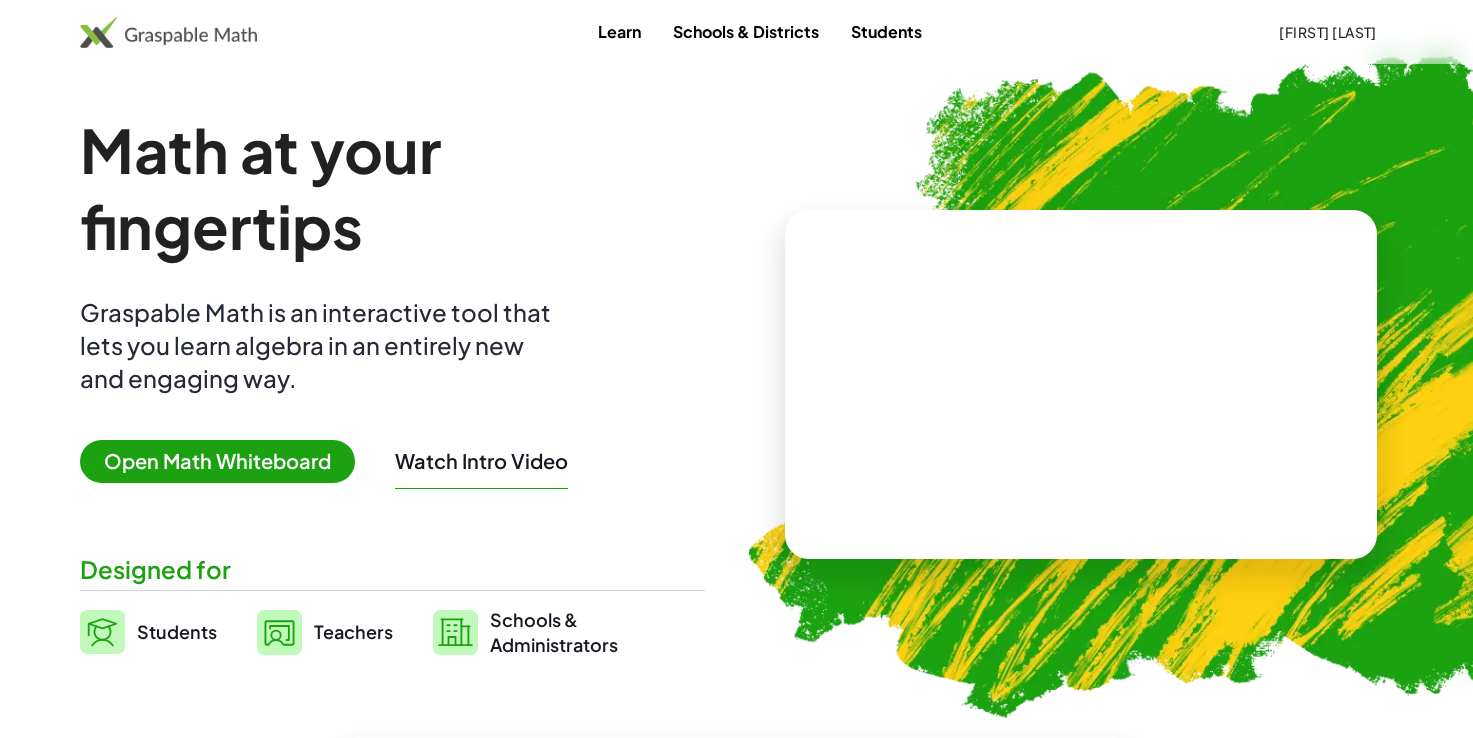 scroll, scrollTop: 0, scrollLeft: 0, axis: both 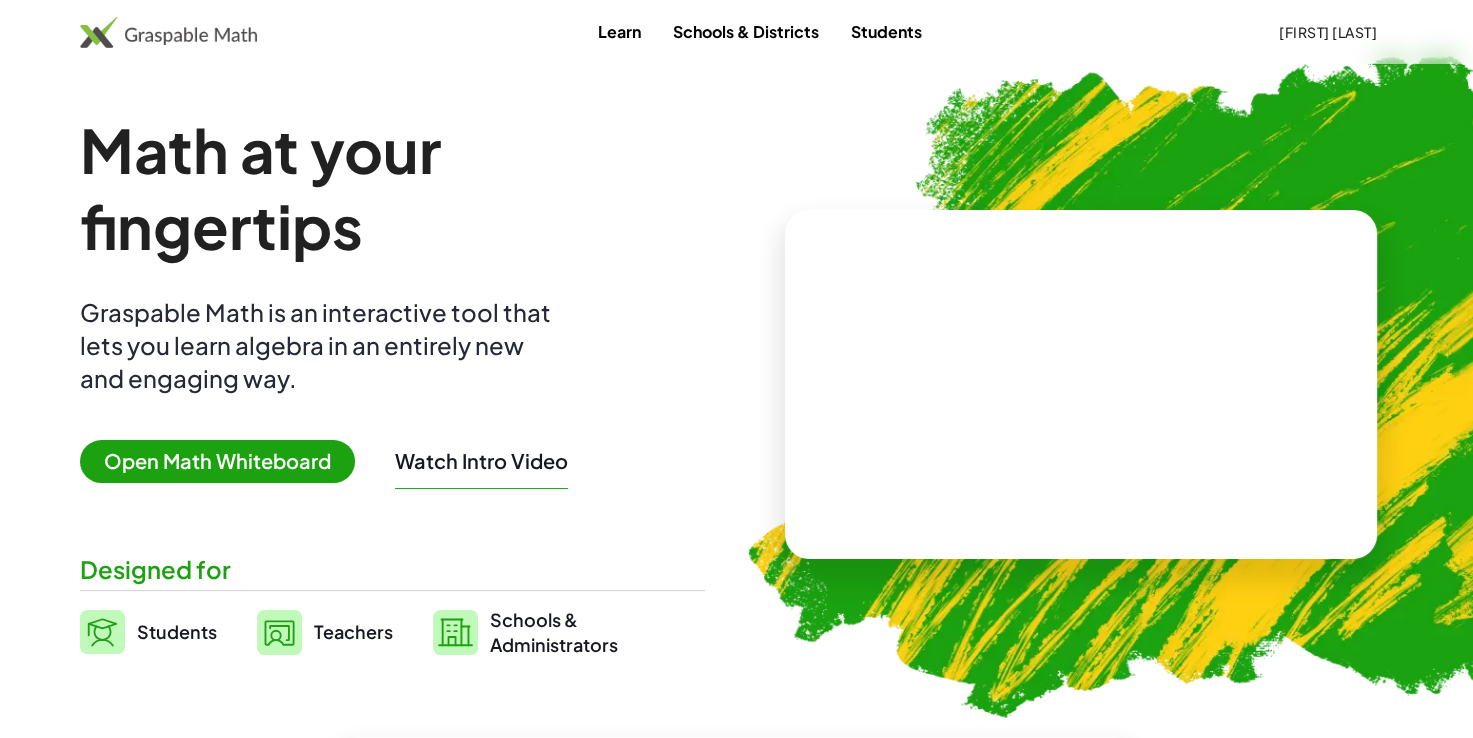 click on "[FIRST] [LAST]" 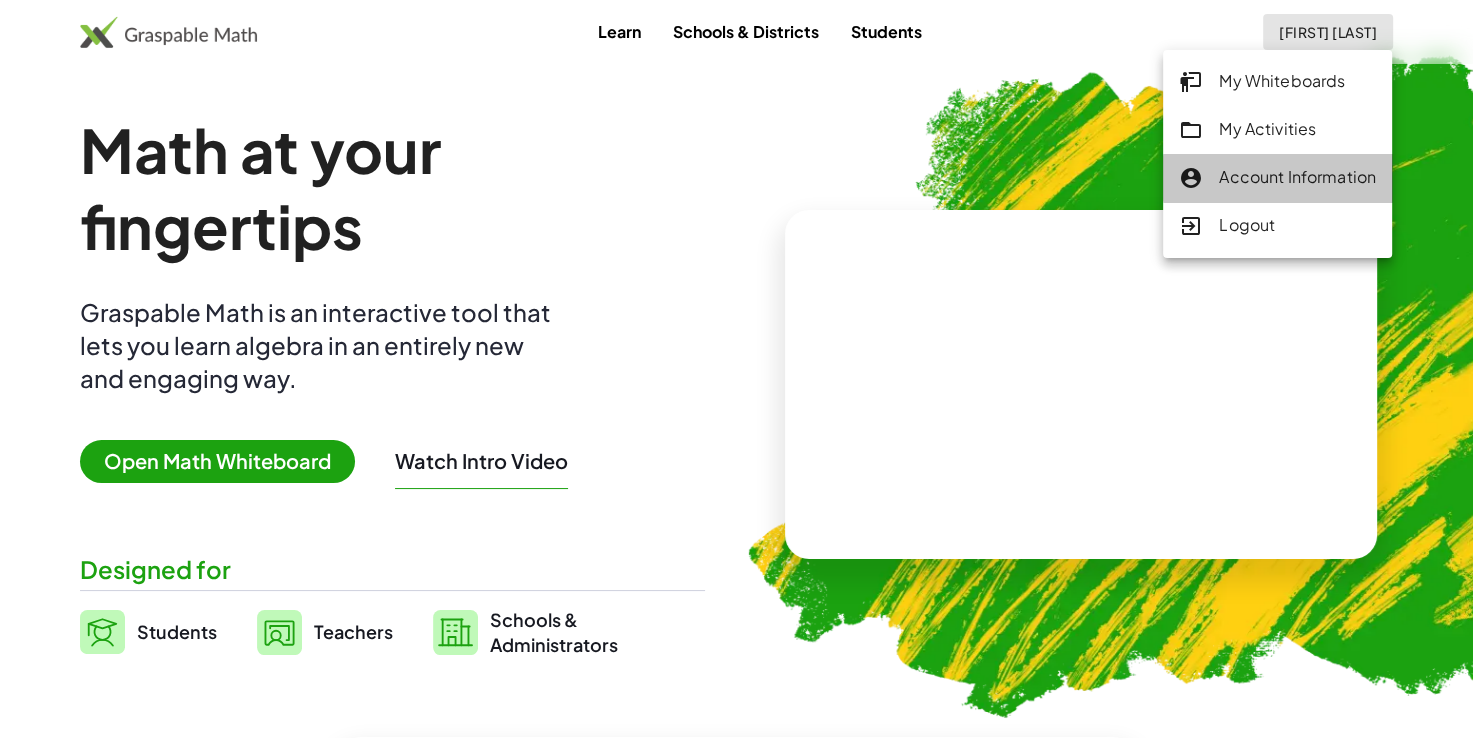 click on "Account Information" 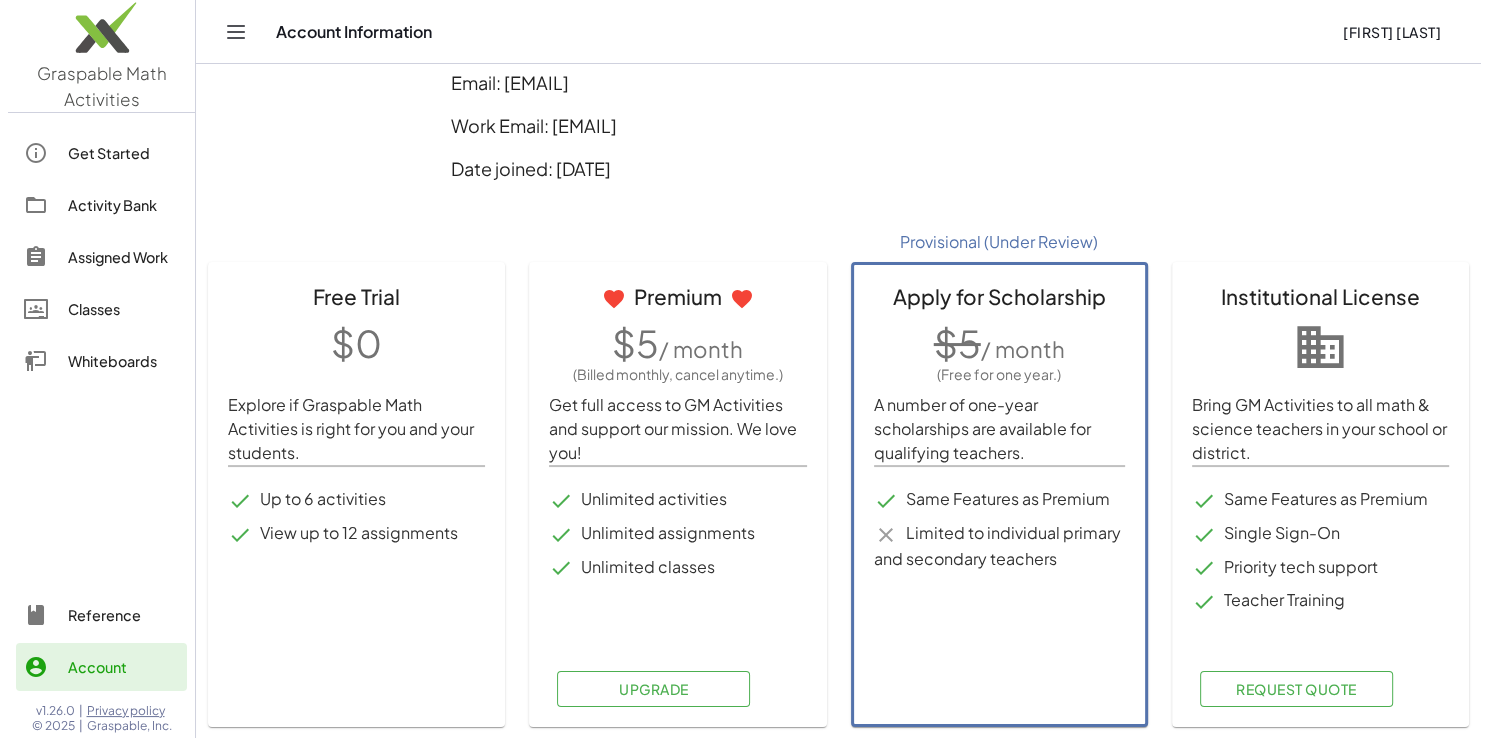 scroll, scrollTop: 0, scrollLeft: 0, axis: both 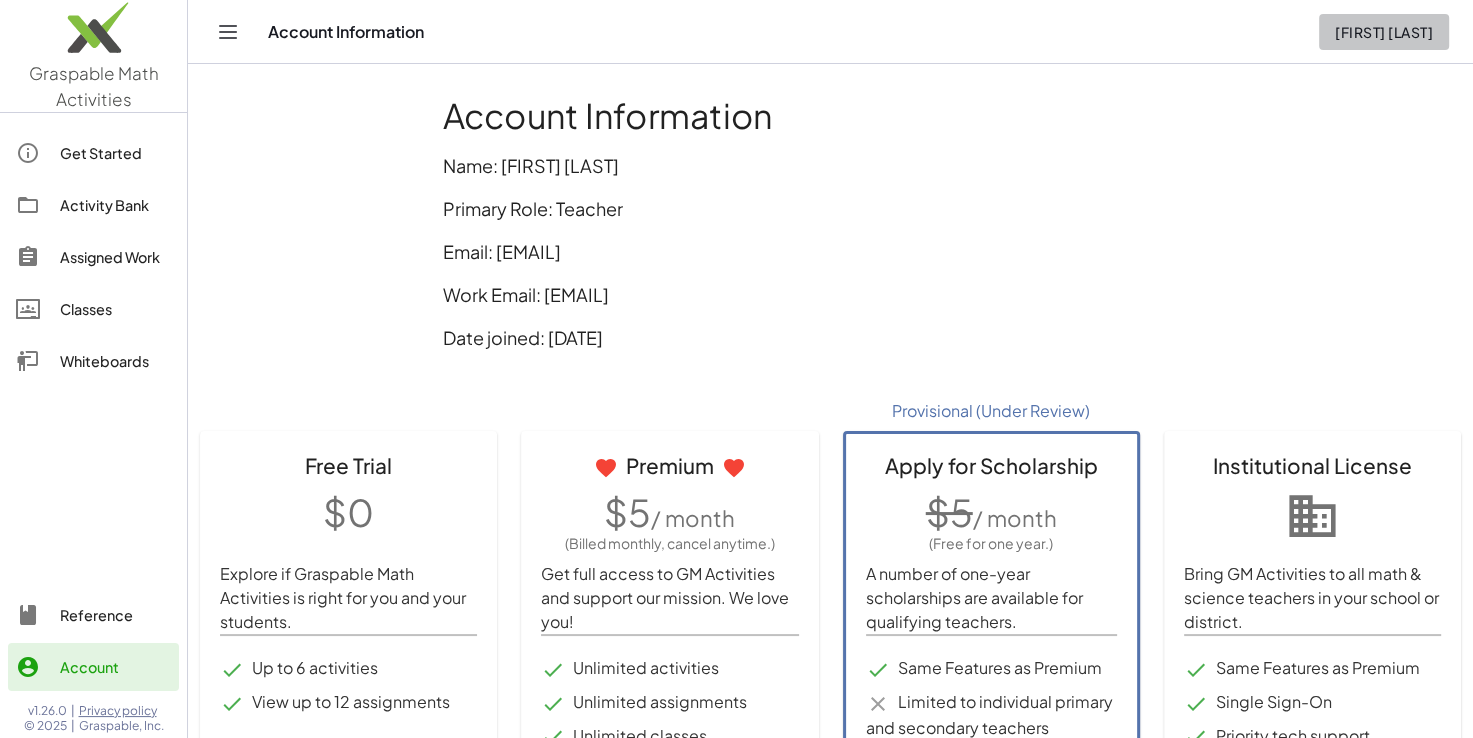 click on "[FIRST] [LAST]" at bounding box center [1384, 32] 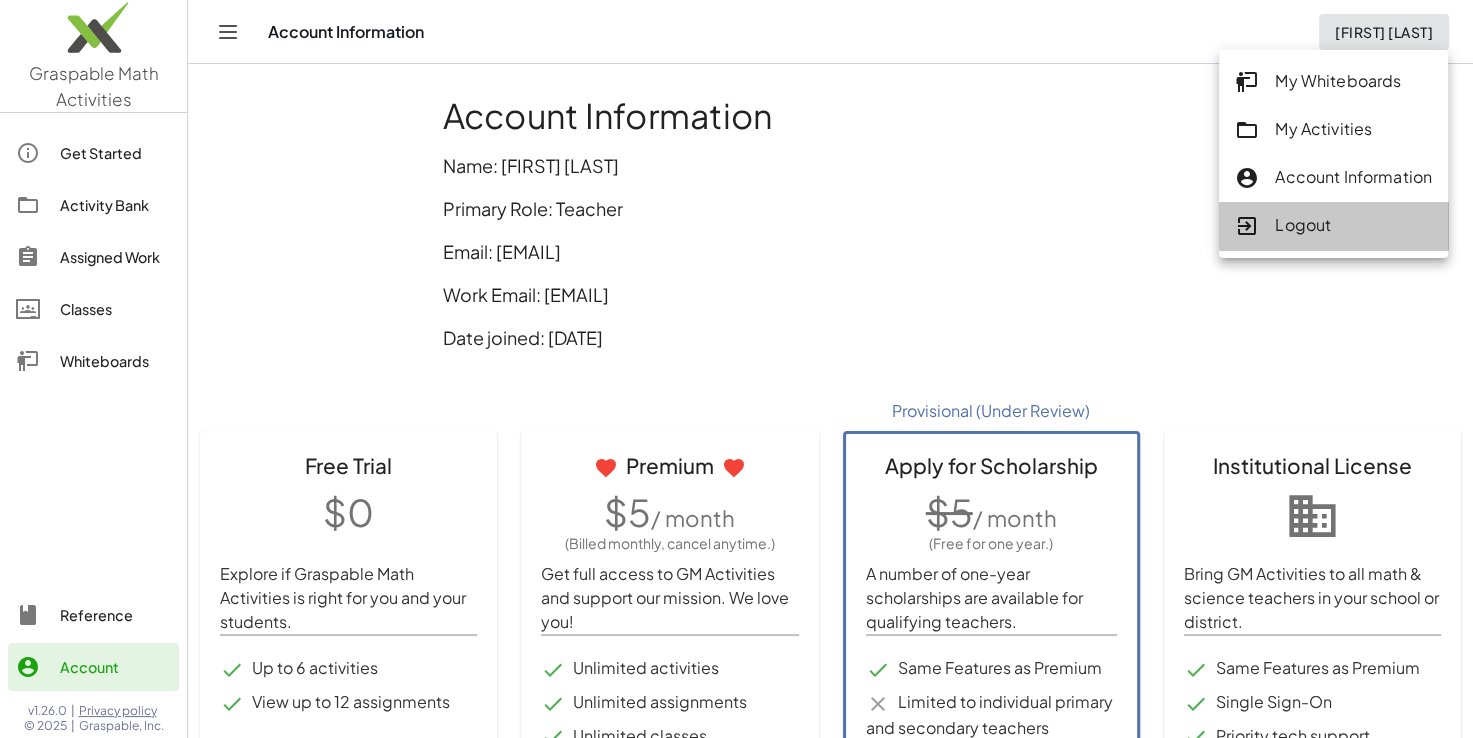 click on "Logout" 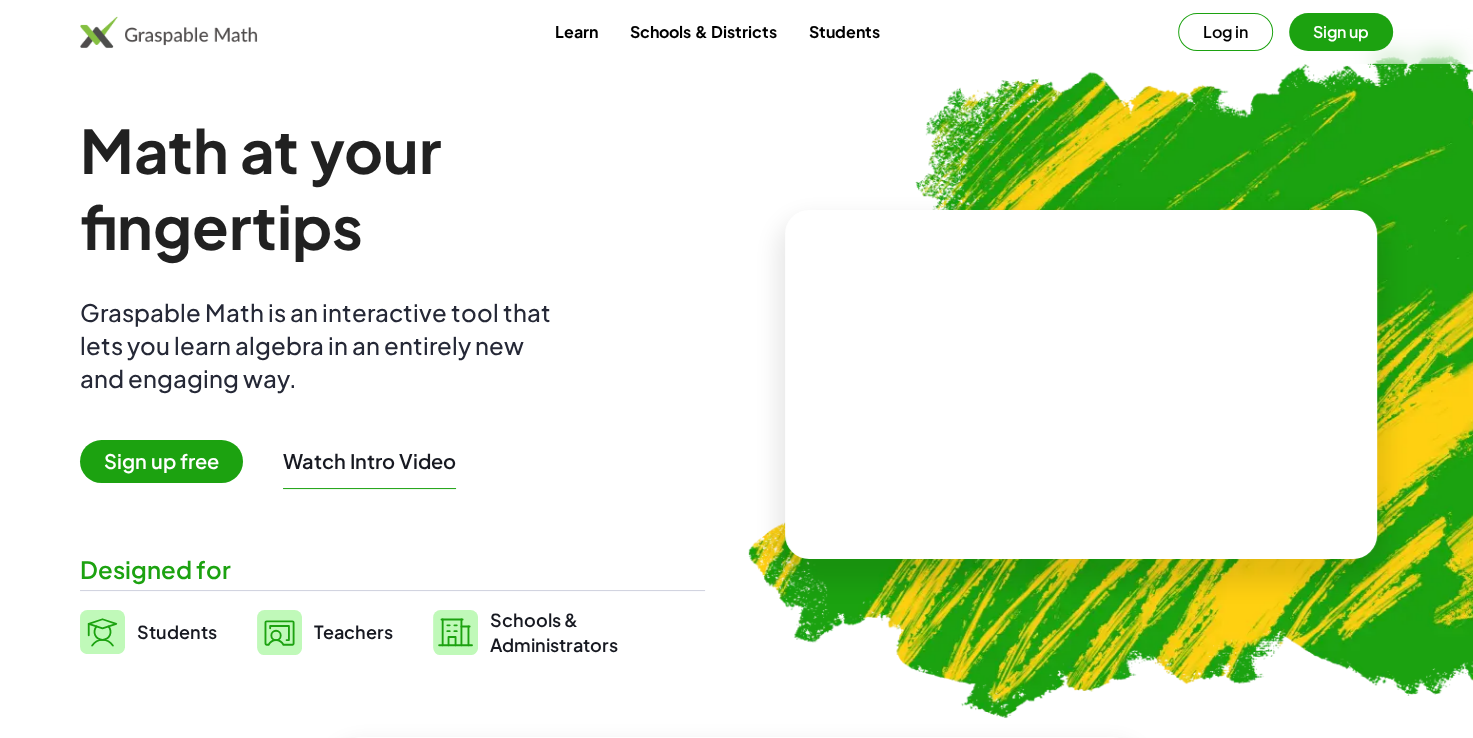 click on "Log in" at bounding box center (1225, 32) 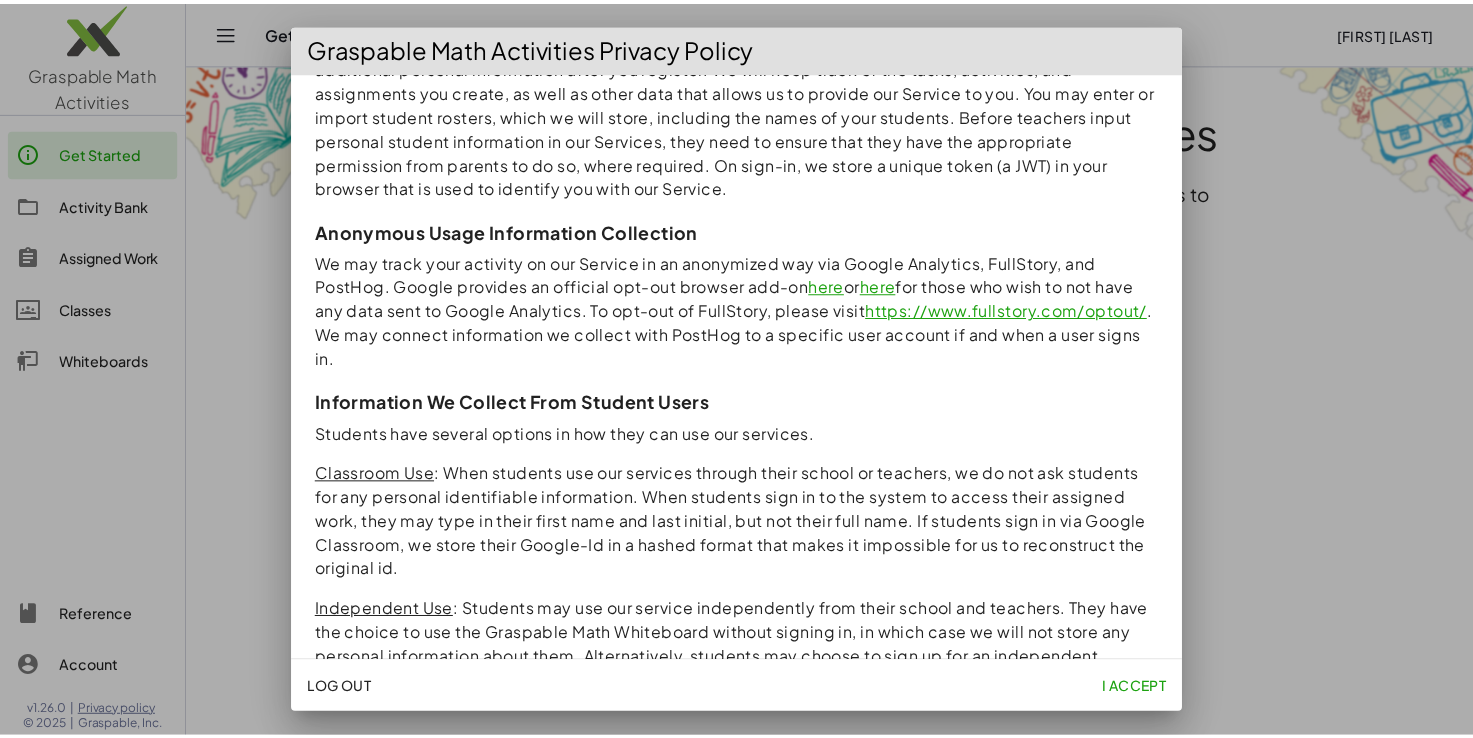 scroll, scrollTop: 454, scrollLeft: 0, axis: vertical 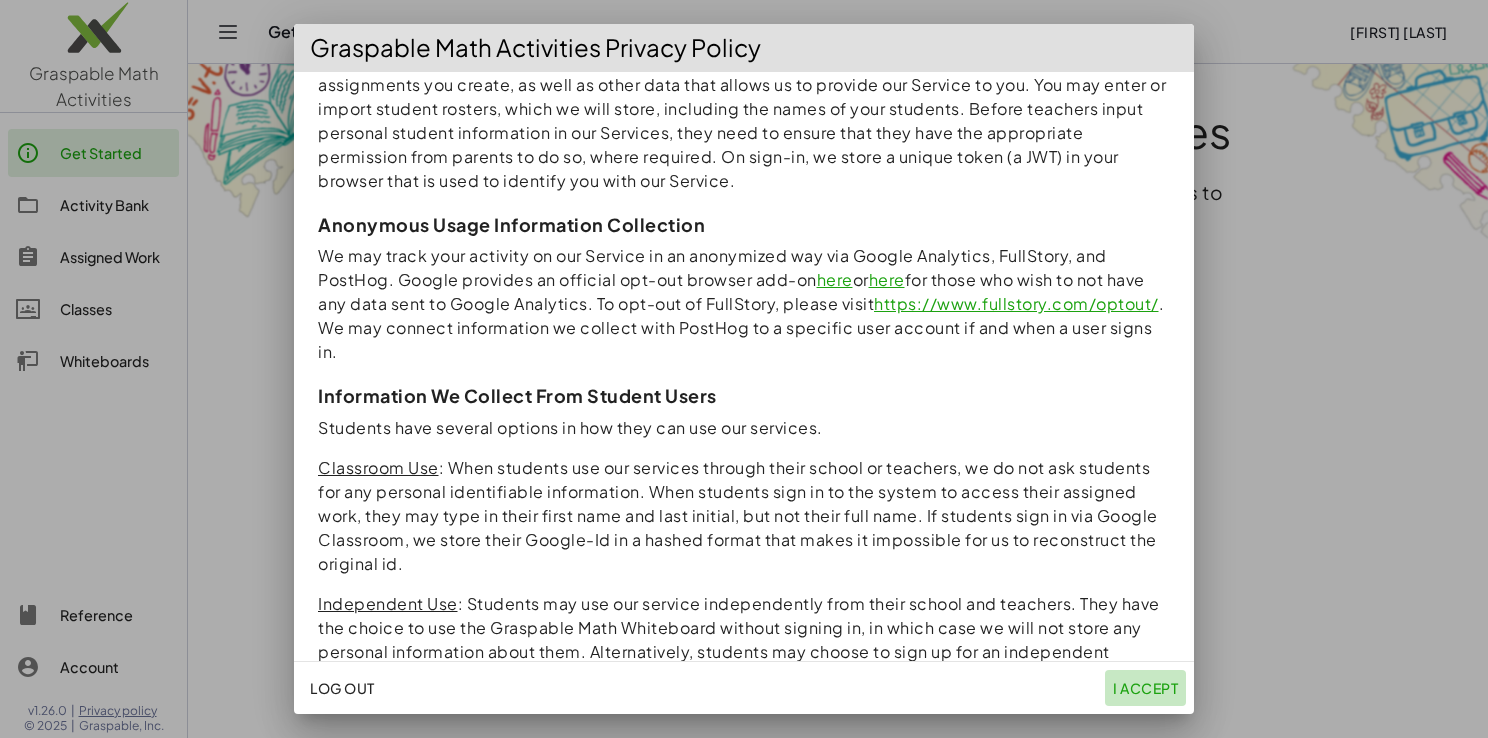 click on "I accept" 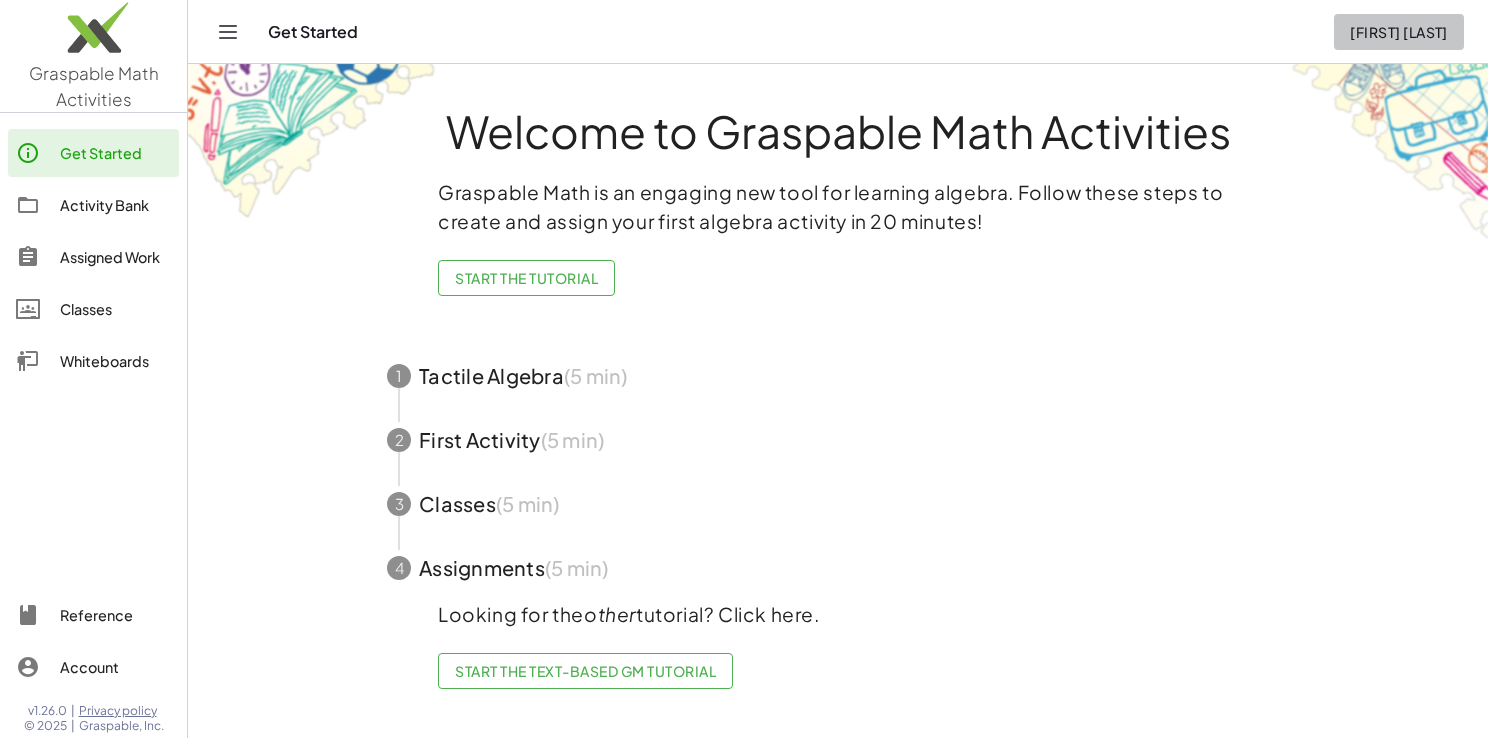 click on "[FIRST] [LAST]" at bounding box center (1399, 32) 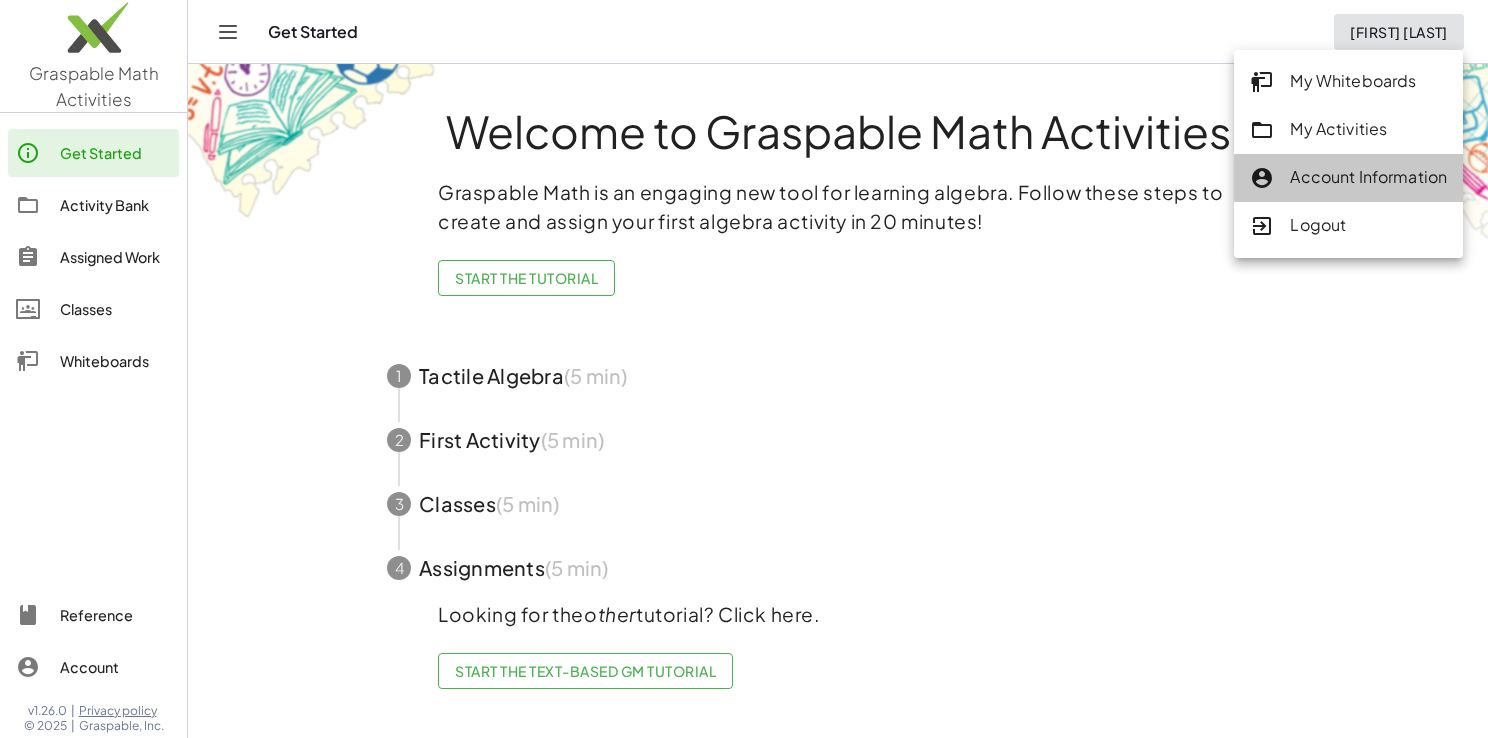 click on "Account Information" 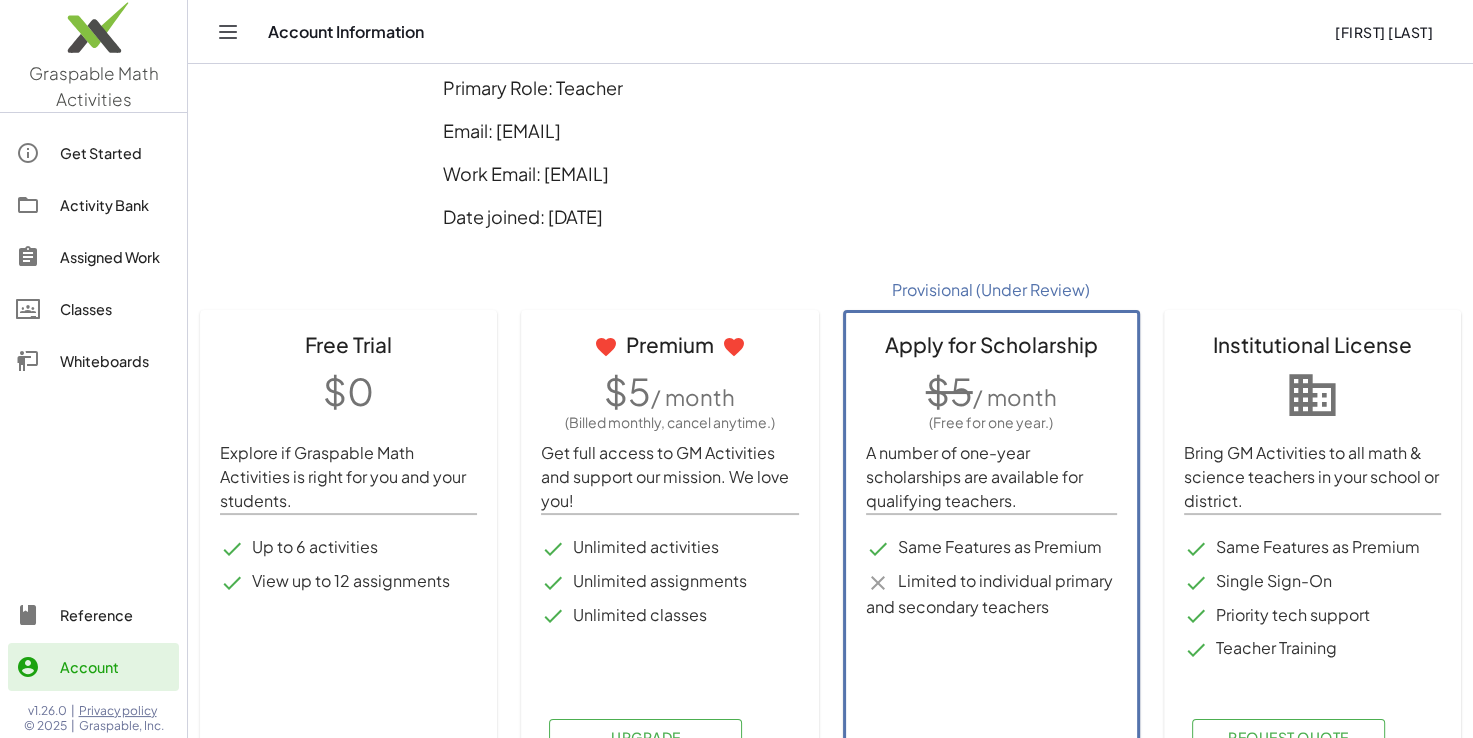 scroll, scrollTop: 122, scrollLeft: 0, axis: vertical 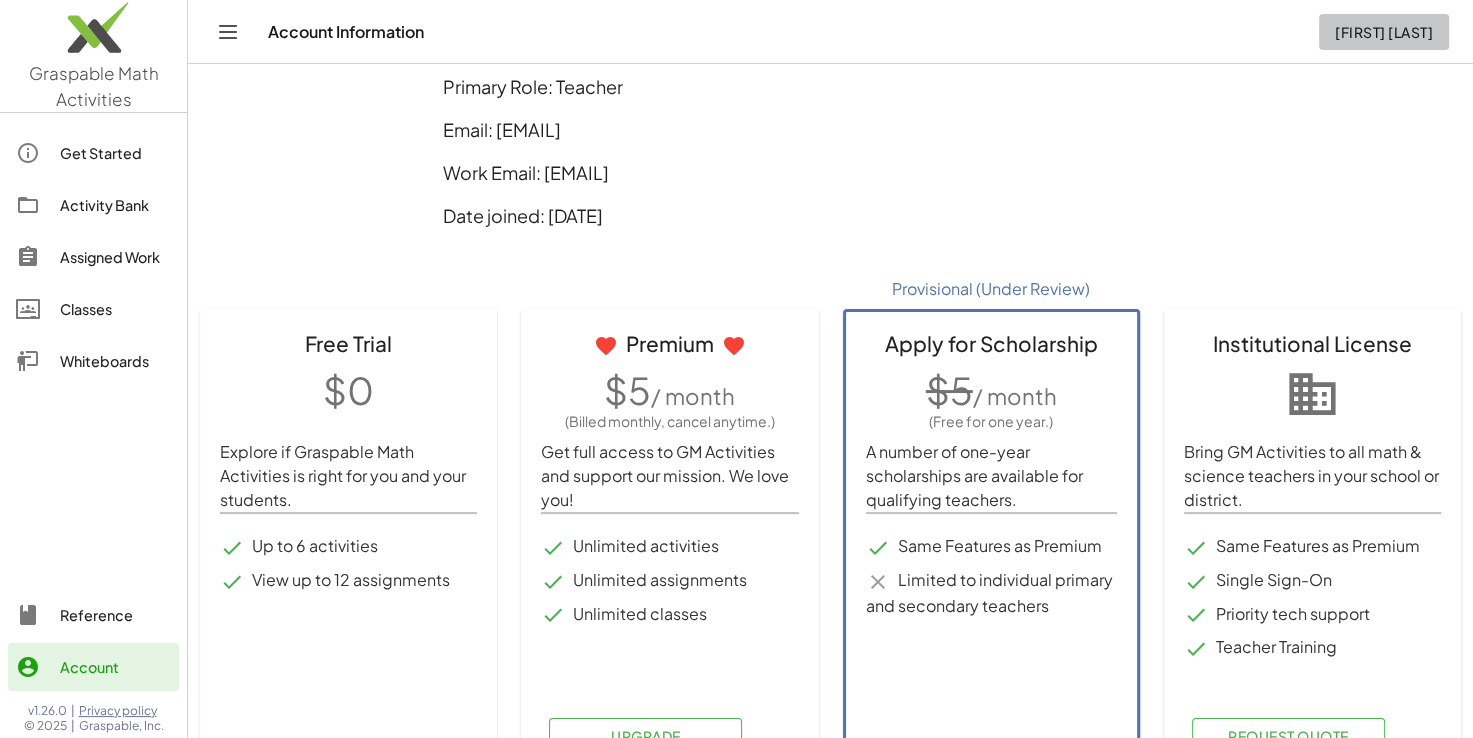 click on "[FIRST] [LAST]" 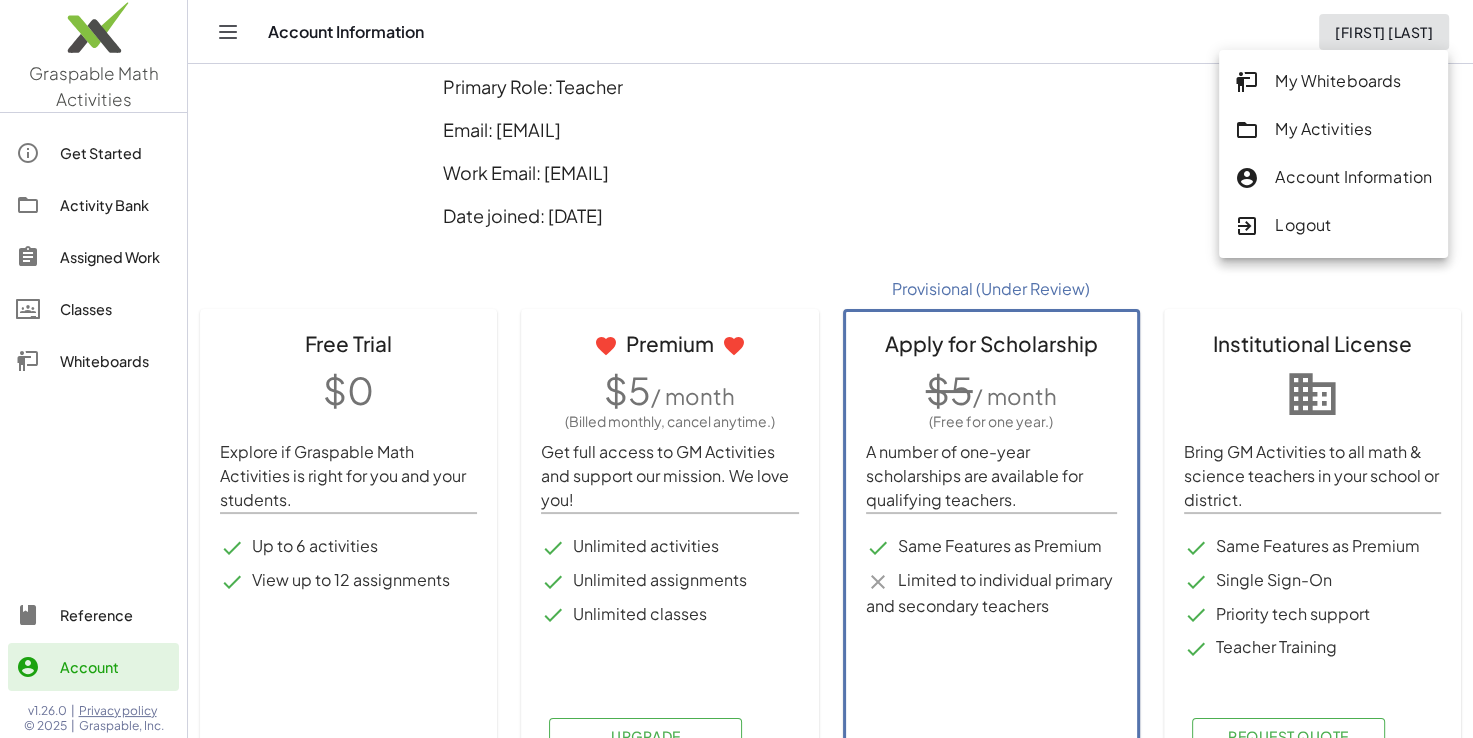 scroll, scrollTop: 169, scrollLeft: 0, axis: vertical 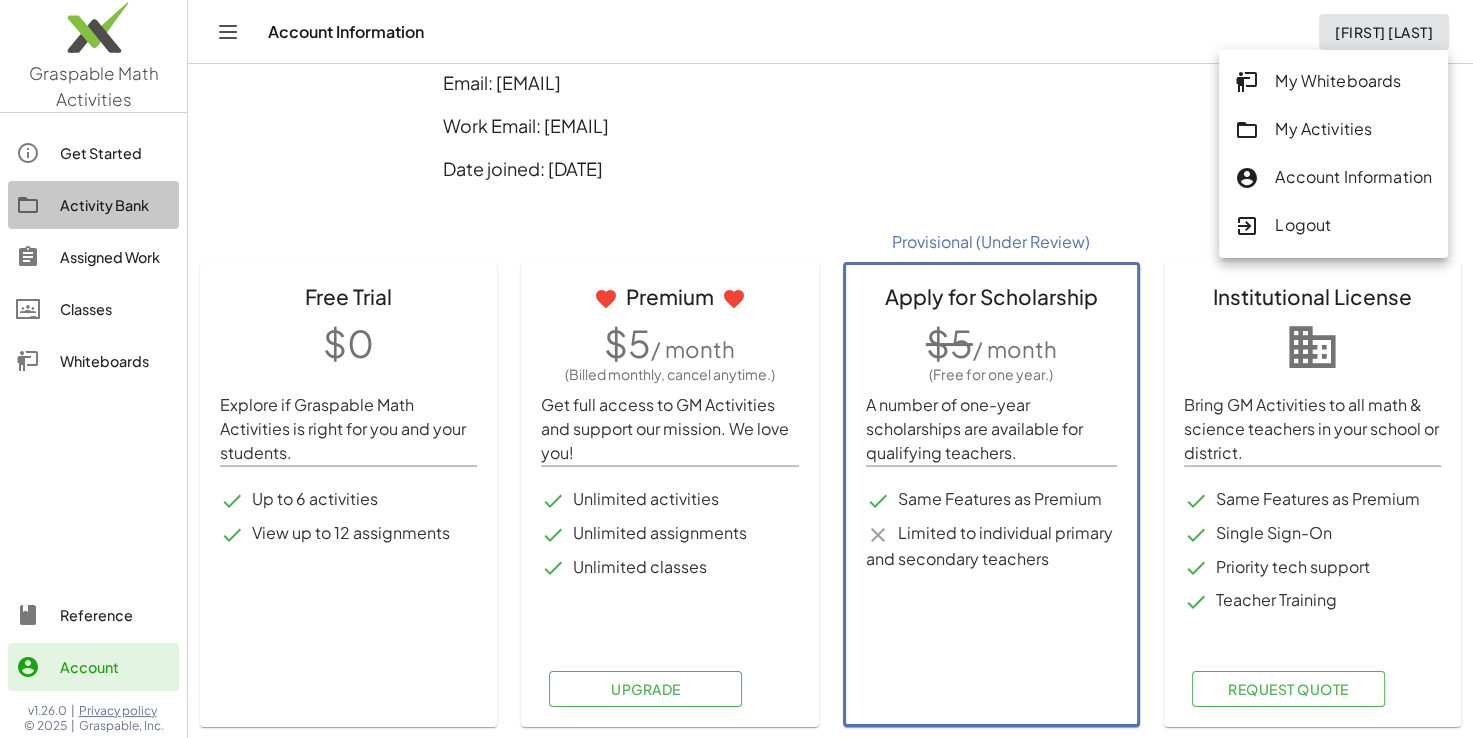 click on "Activity Bank" 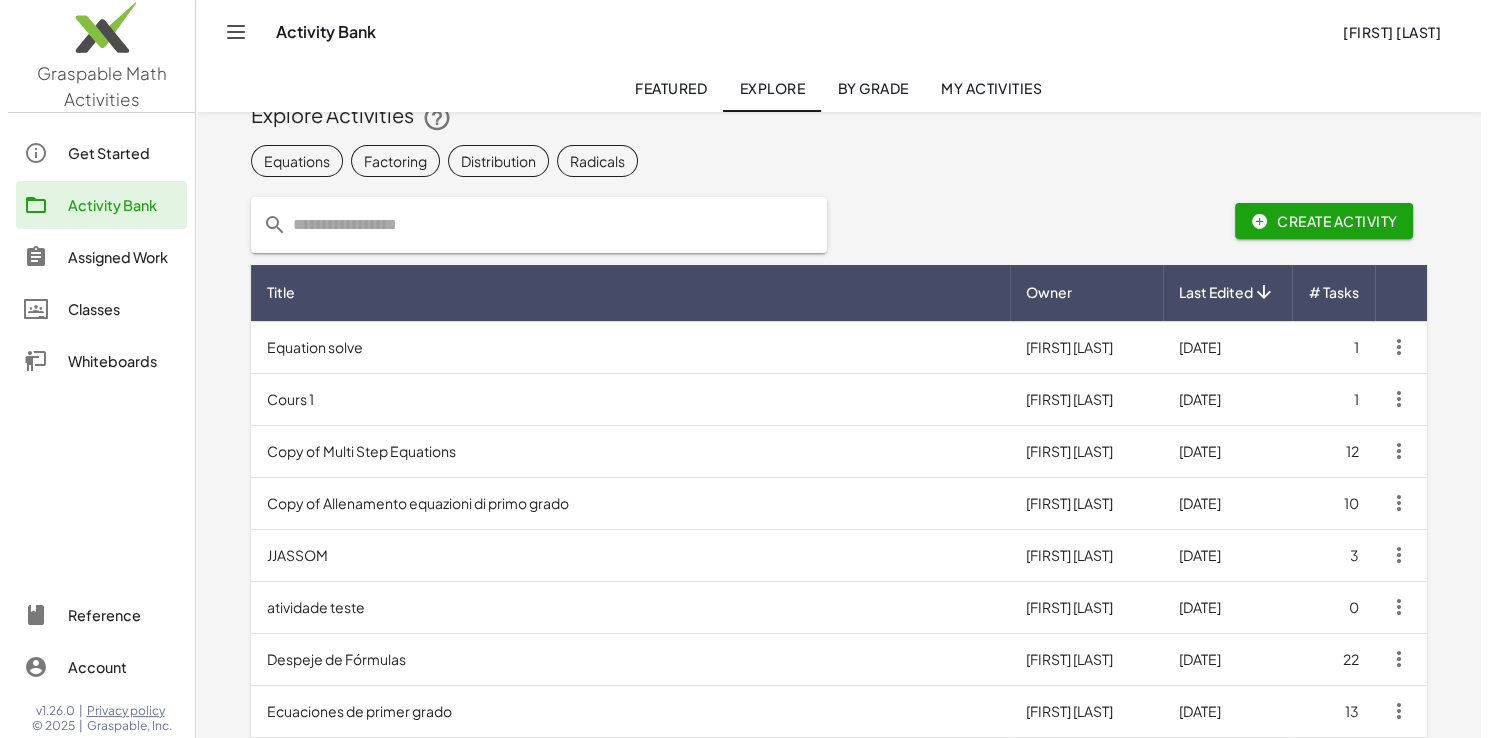 scroll, scrollTop: 0, scrollLeft: 0, axis: both 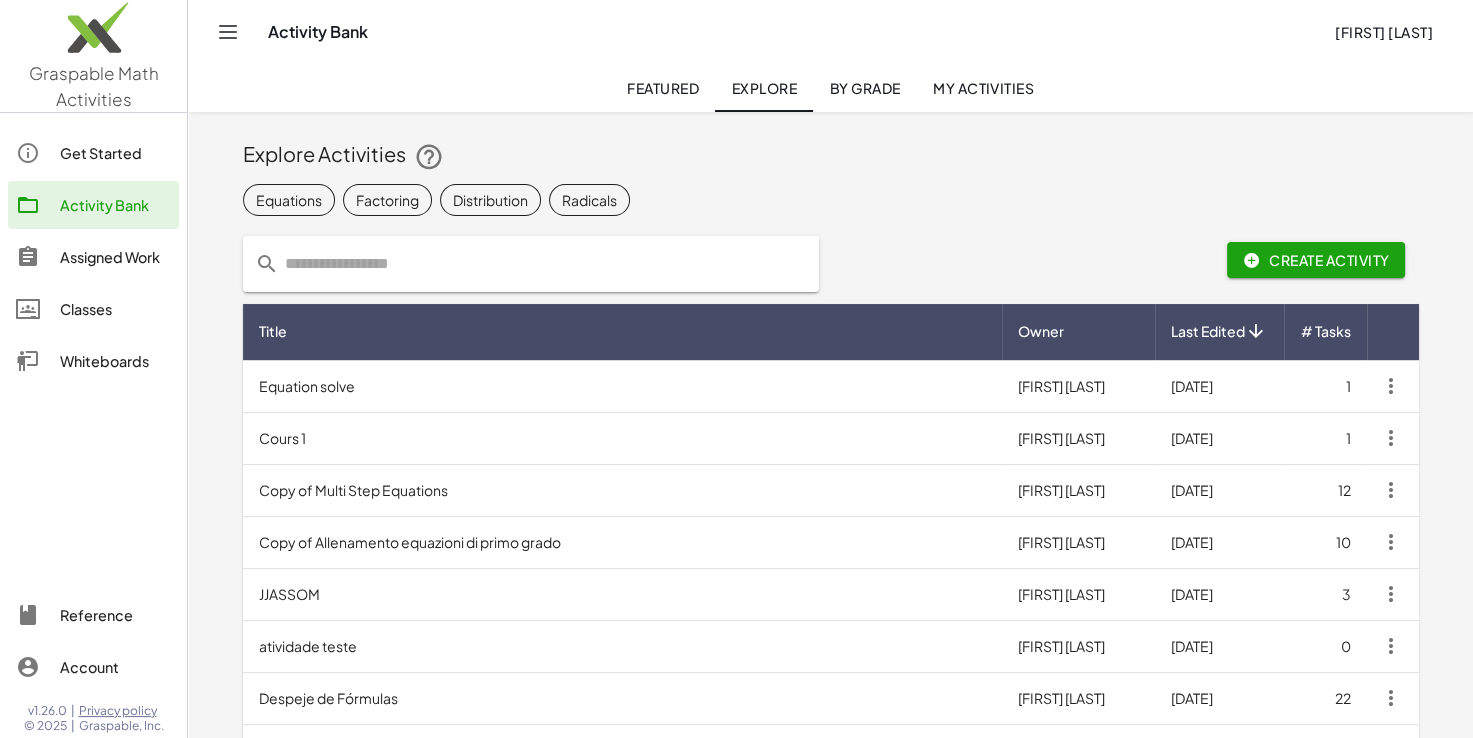 click 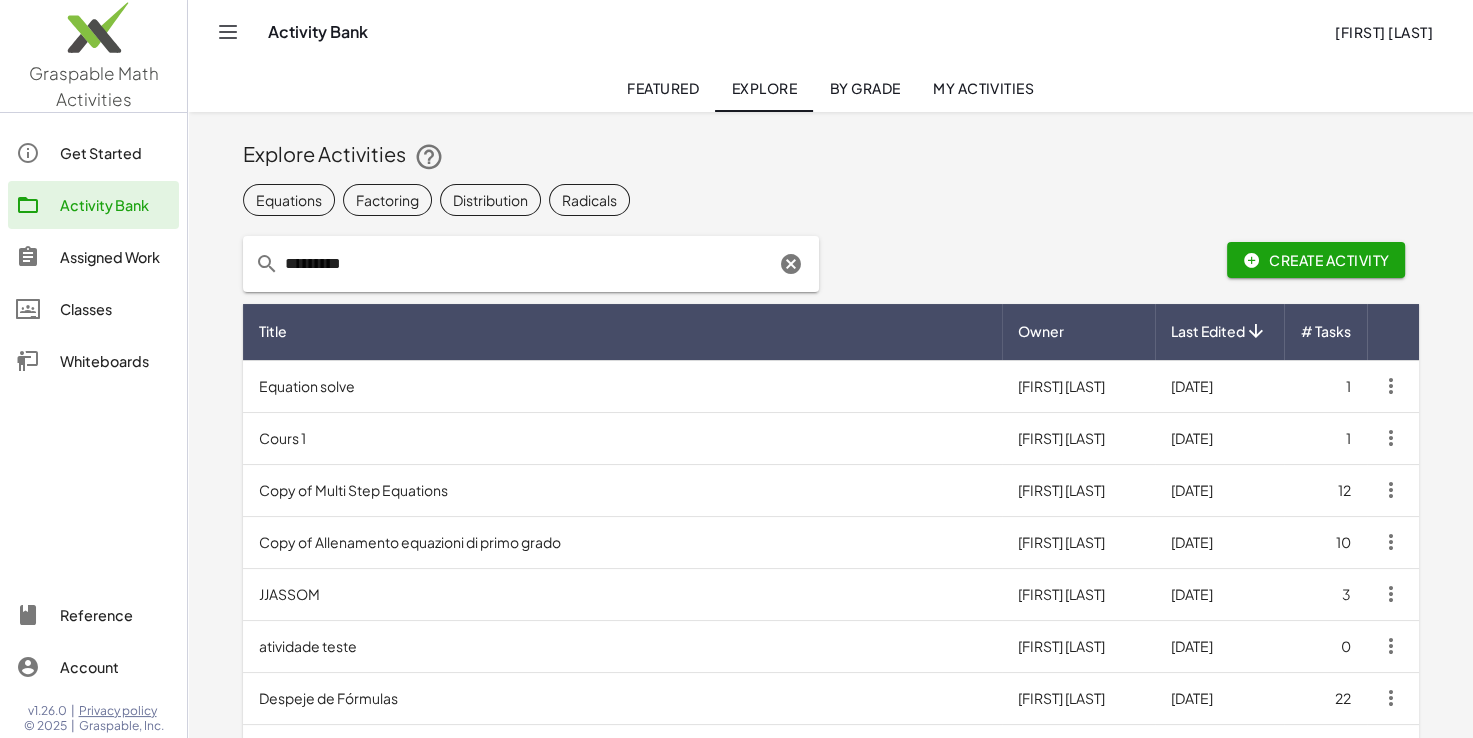type on "*********" 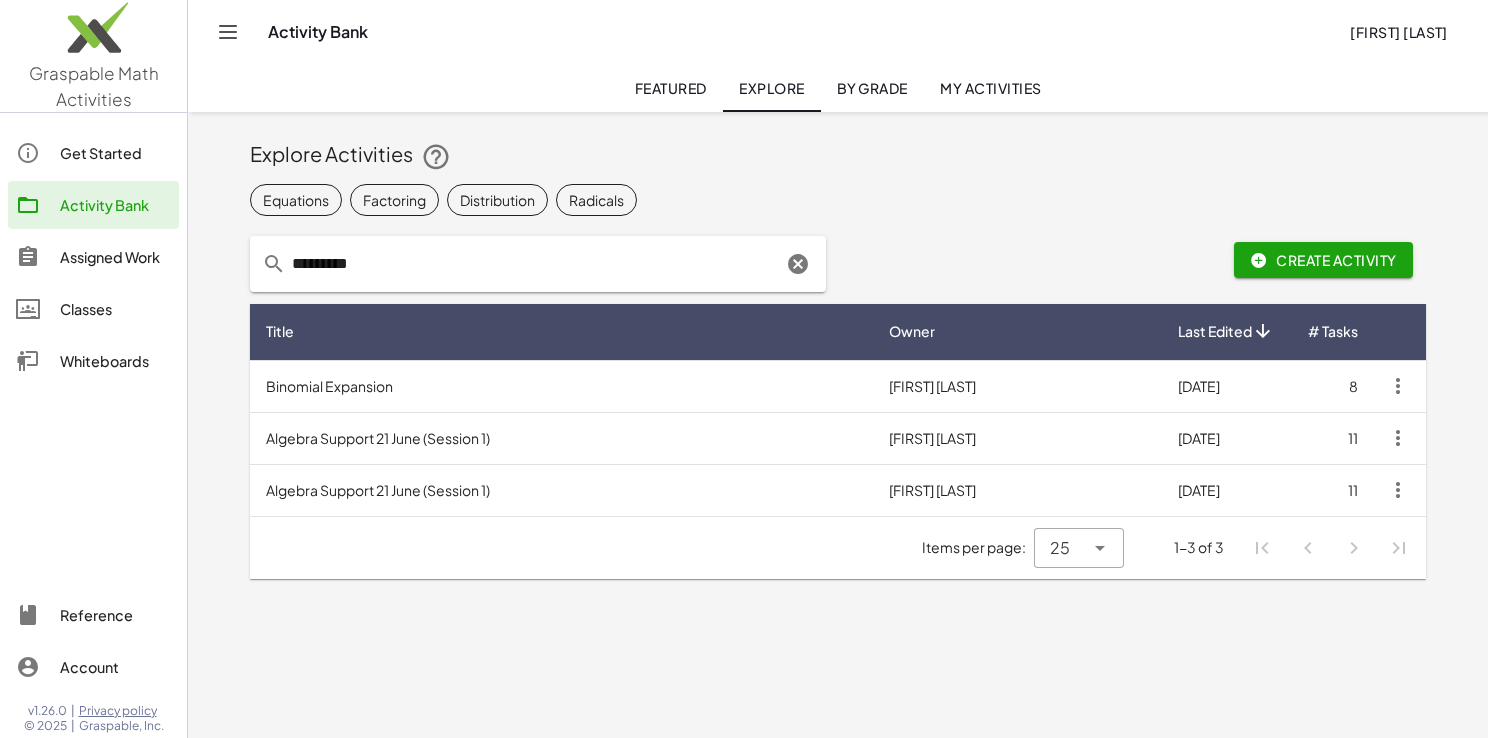 click on "Binomial Expansion" at bounding box center [561, 386] 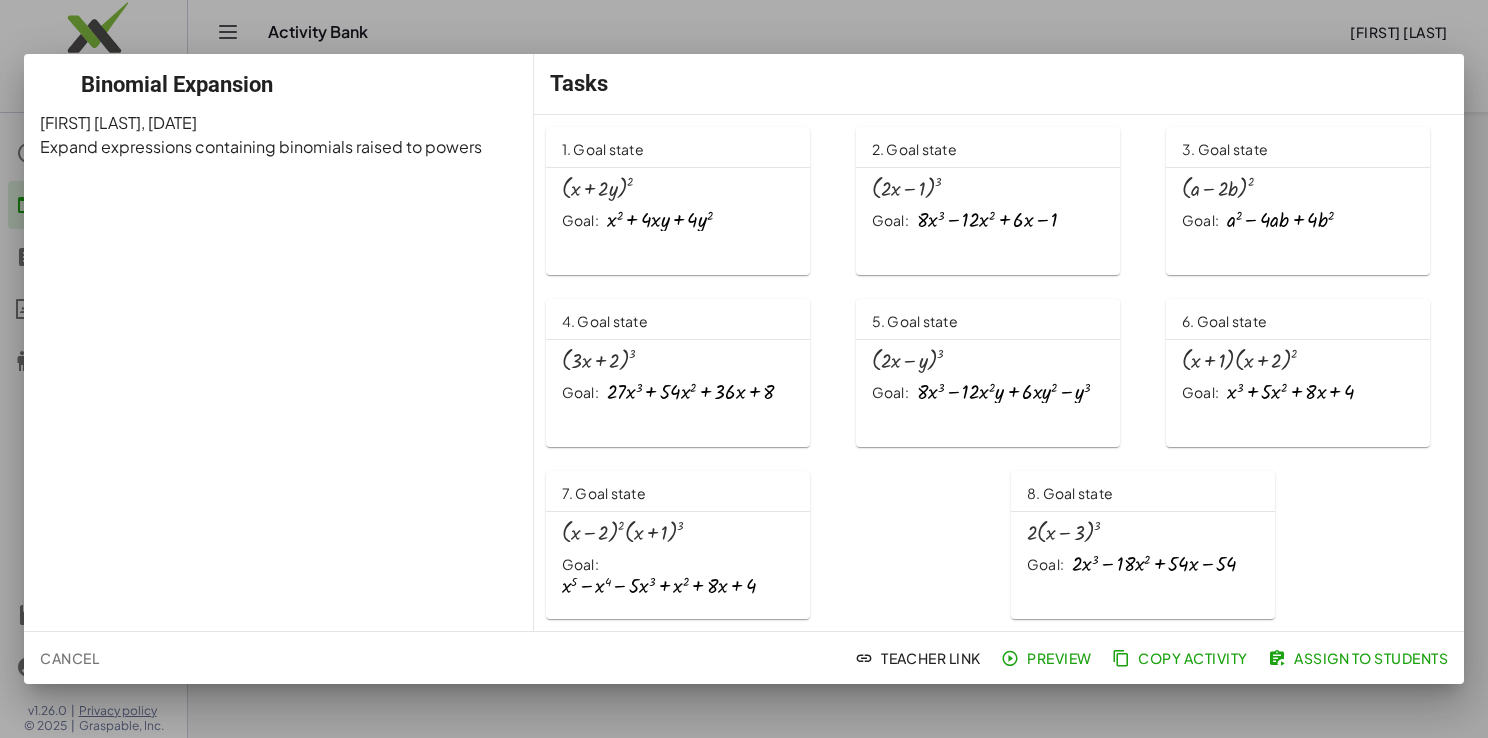 click at bounding box center (744, 369) 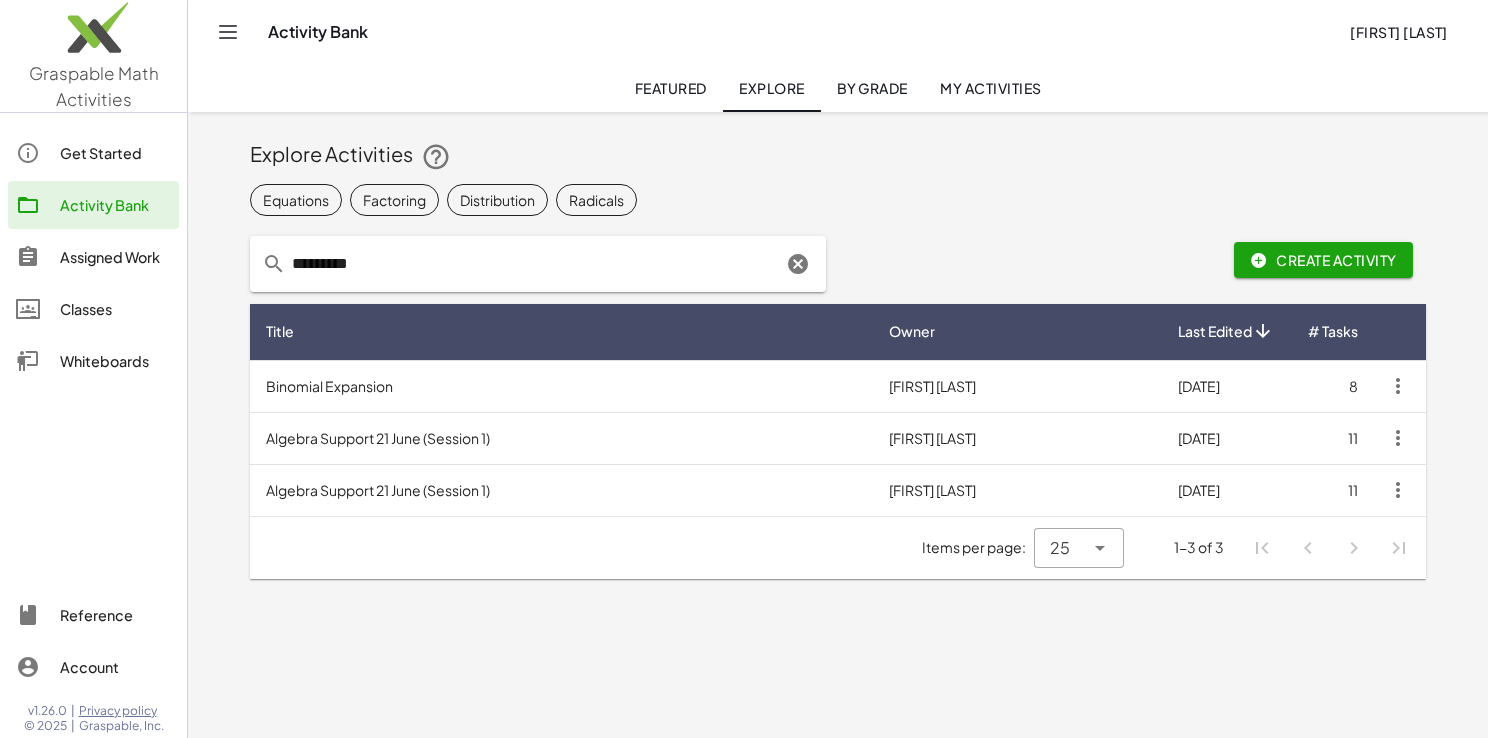 click on "Algebra Support 21 June (Session 1)" at bounding box center [561, 438] 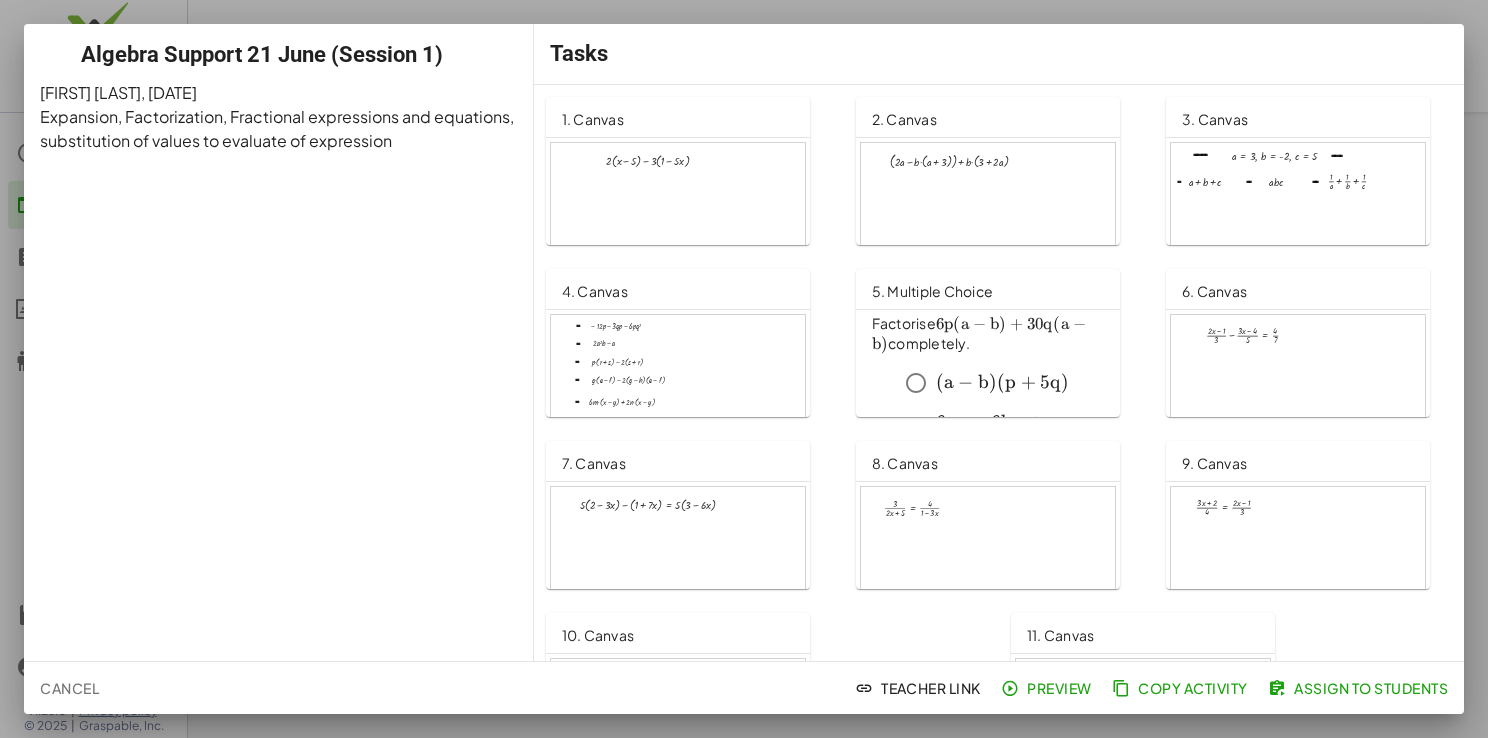 click on "Algebra Support 21 June (Session 1) [FIRST] [LAST] , [DATE] Expansion, Factorization, Fractional expressions and equations, substitution of values to evaluate of expression" at bounding box center (279, 342) 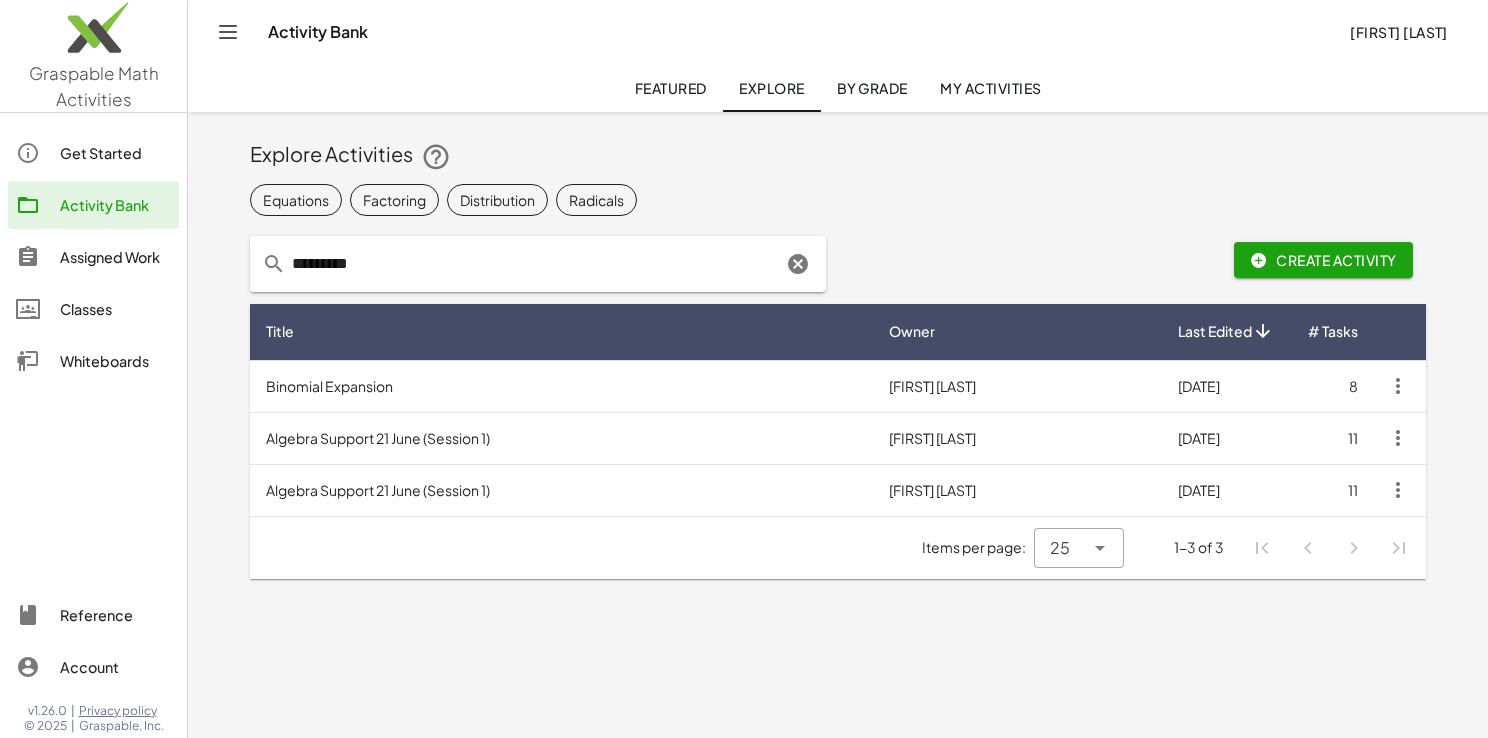 click on "Algebra Support 21 June (Session 1)" at bounding box center [561, 490] 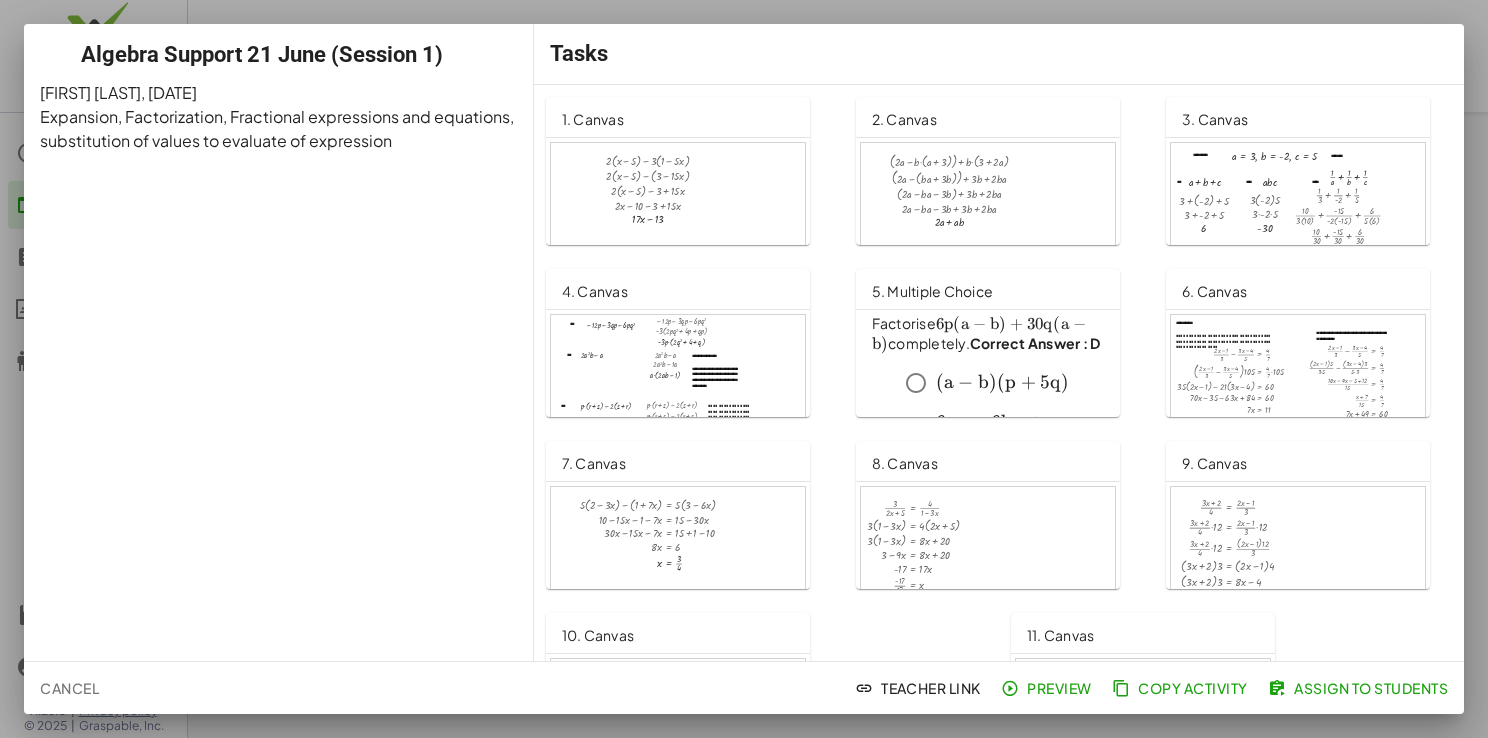 scroll, scrollTop: 111, scrollLeft: 0, axis: vertical 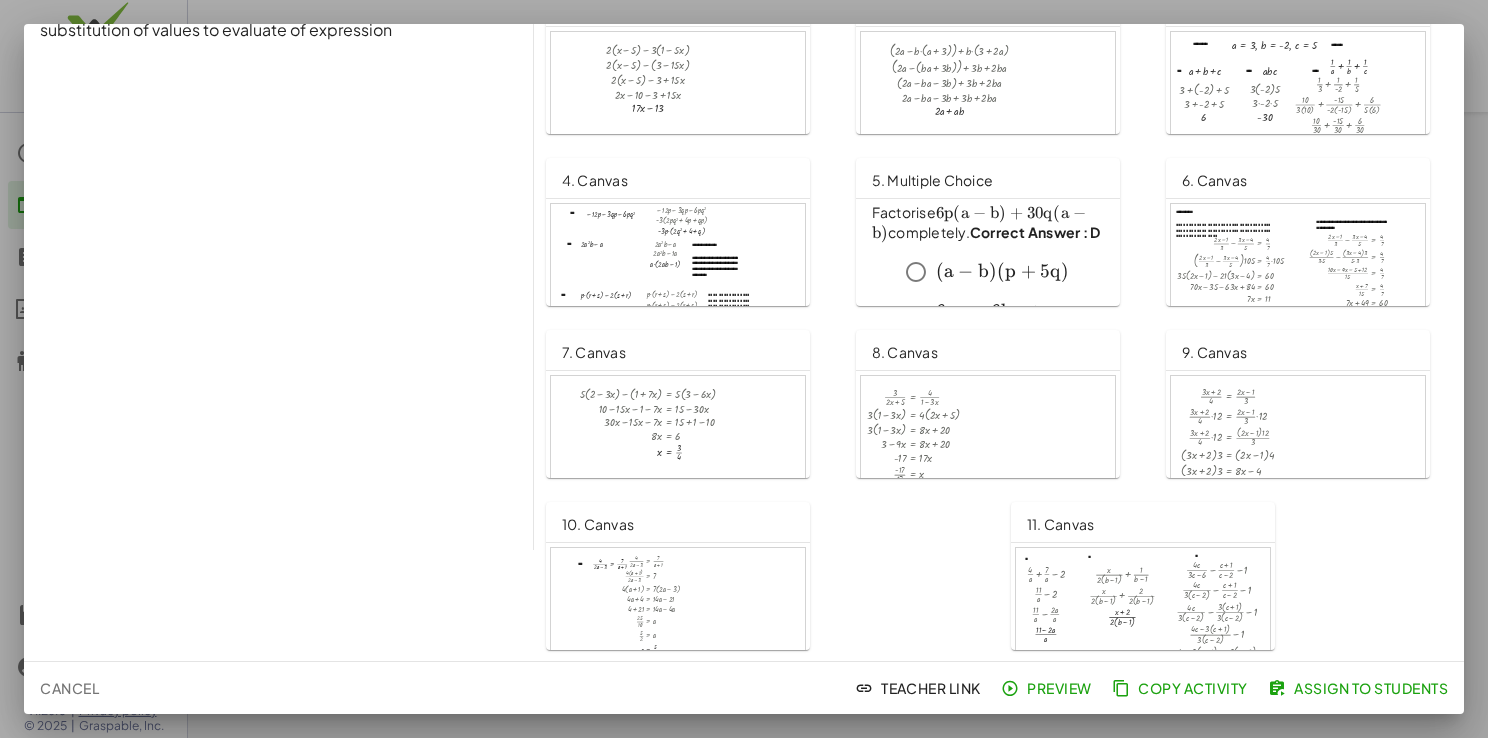 click at bounding box center [744, 369] 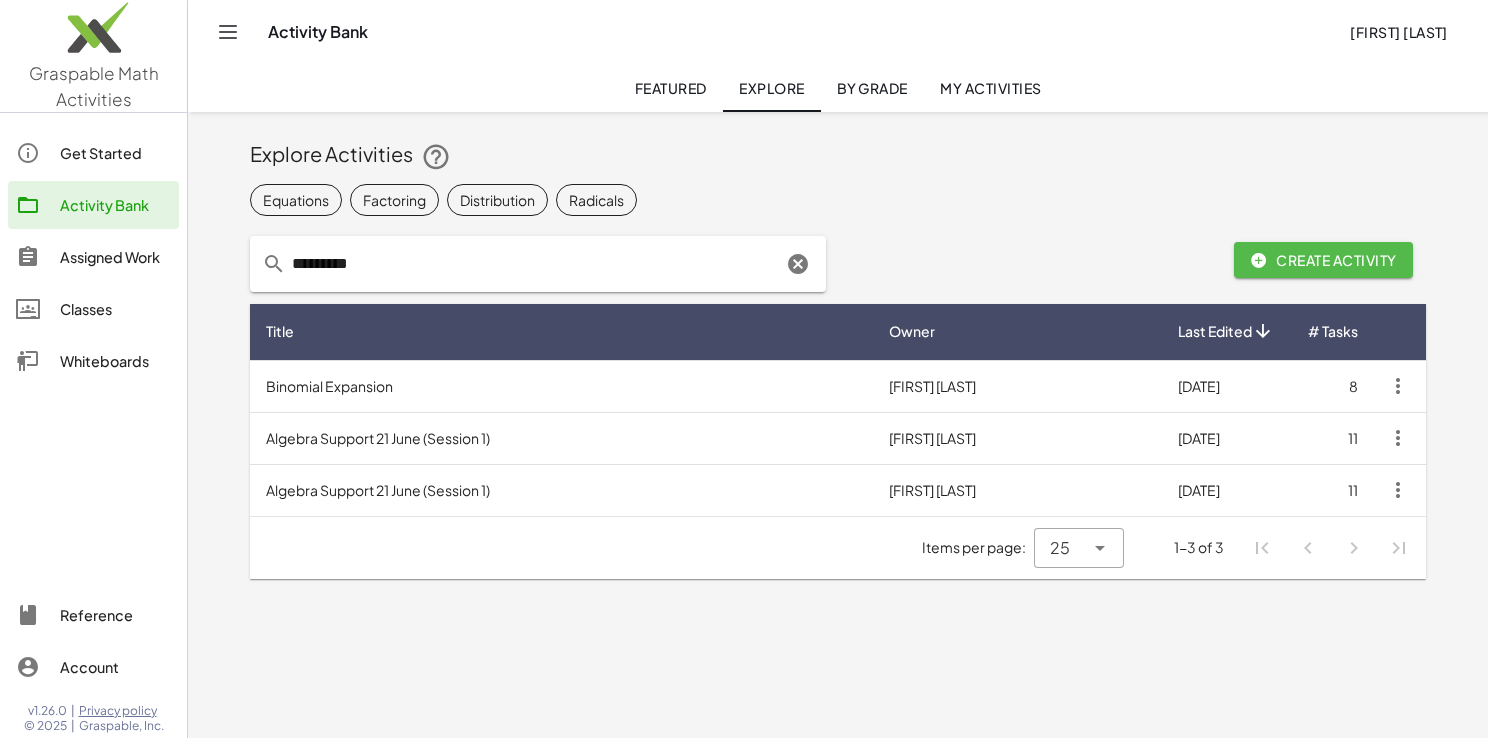 click on "Create Activity" 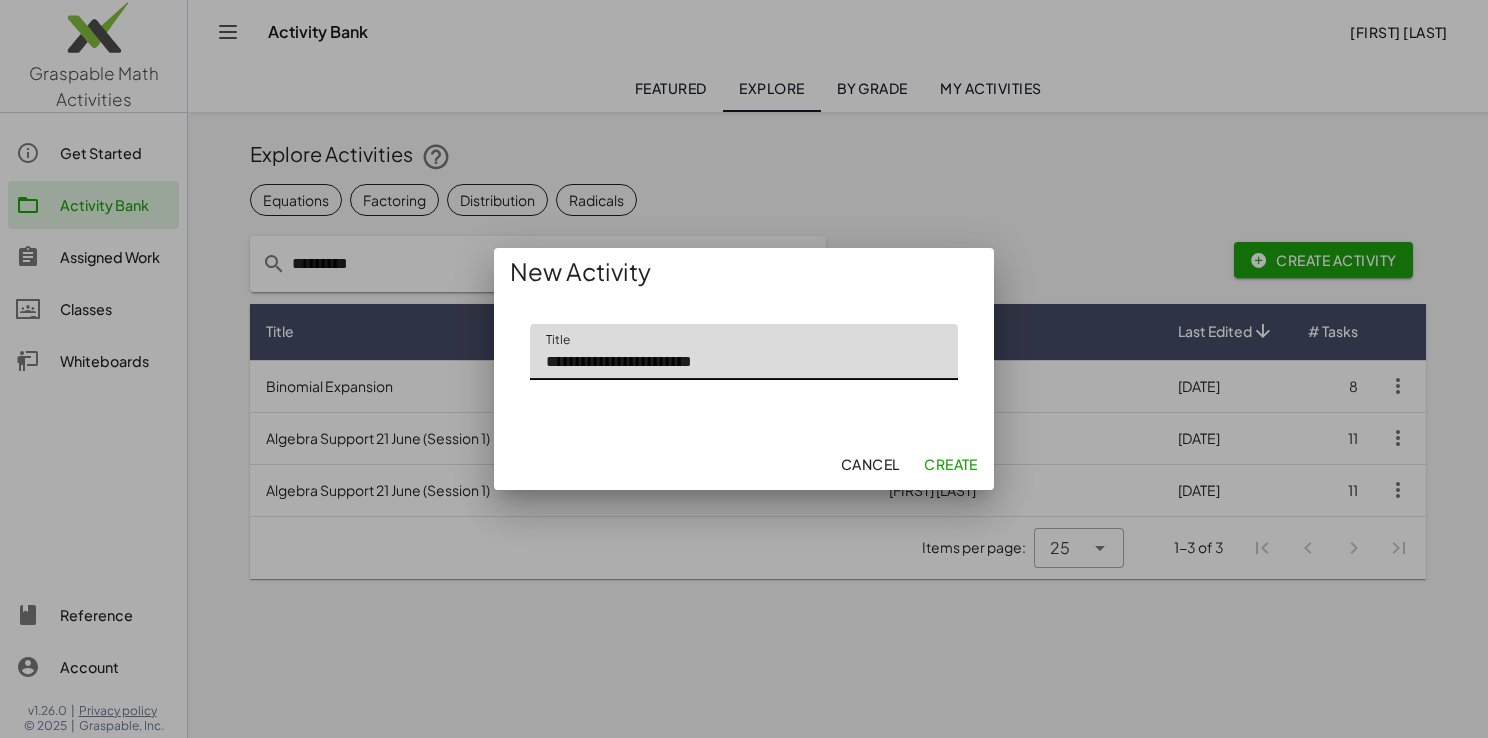 type on "**********" 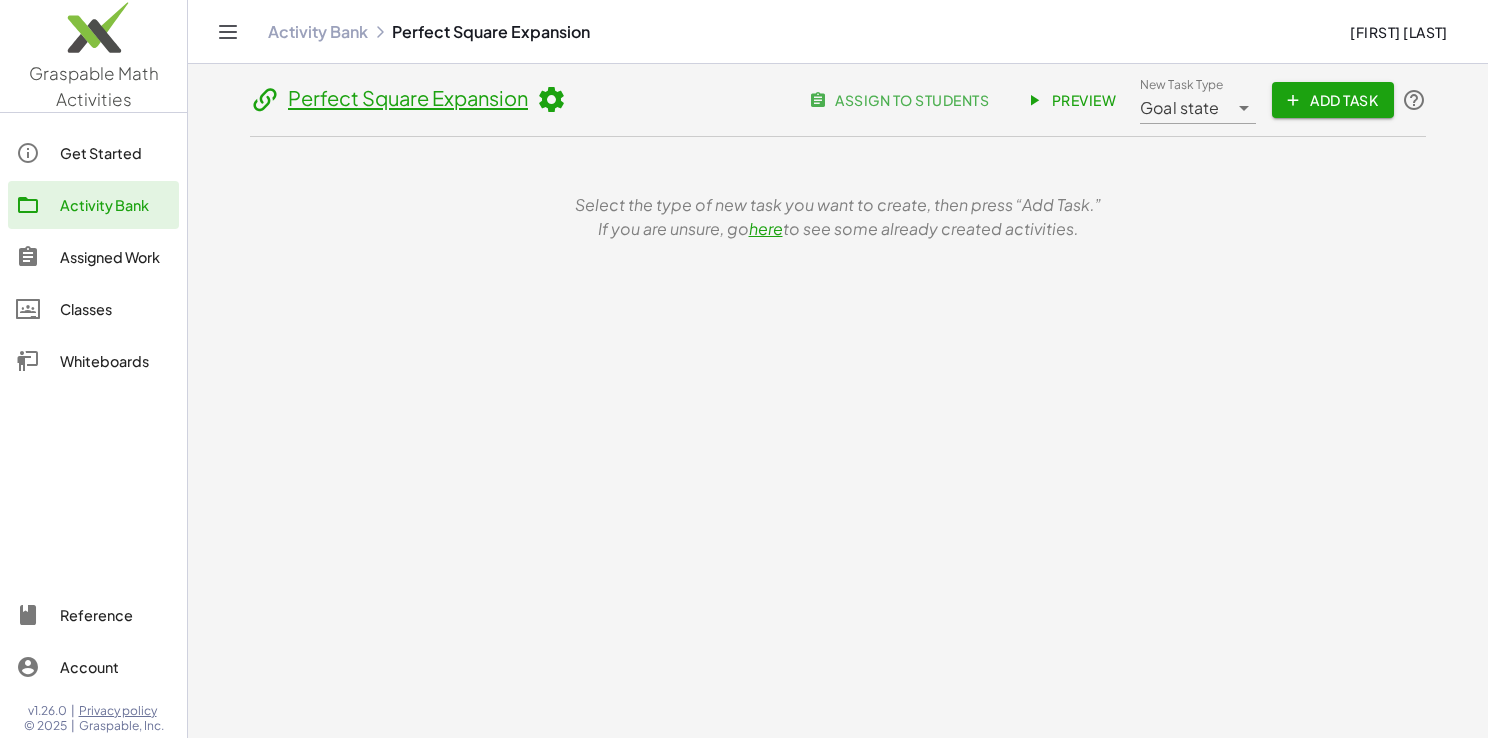click on "Add Task" at bounding box center [1333, 100] 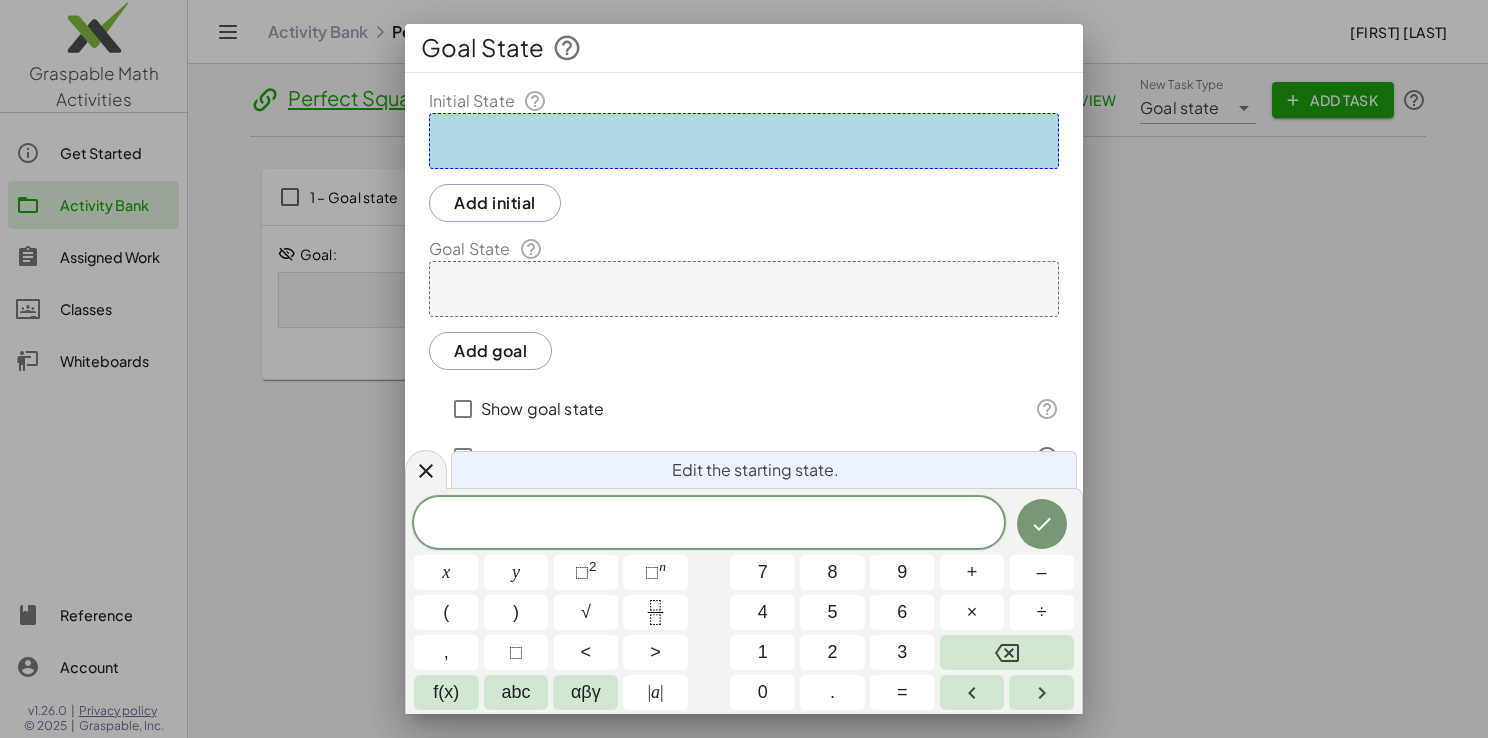 click at bounding box center [744, 141] 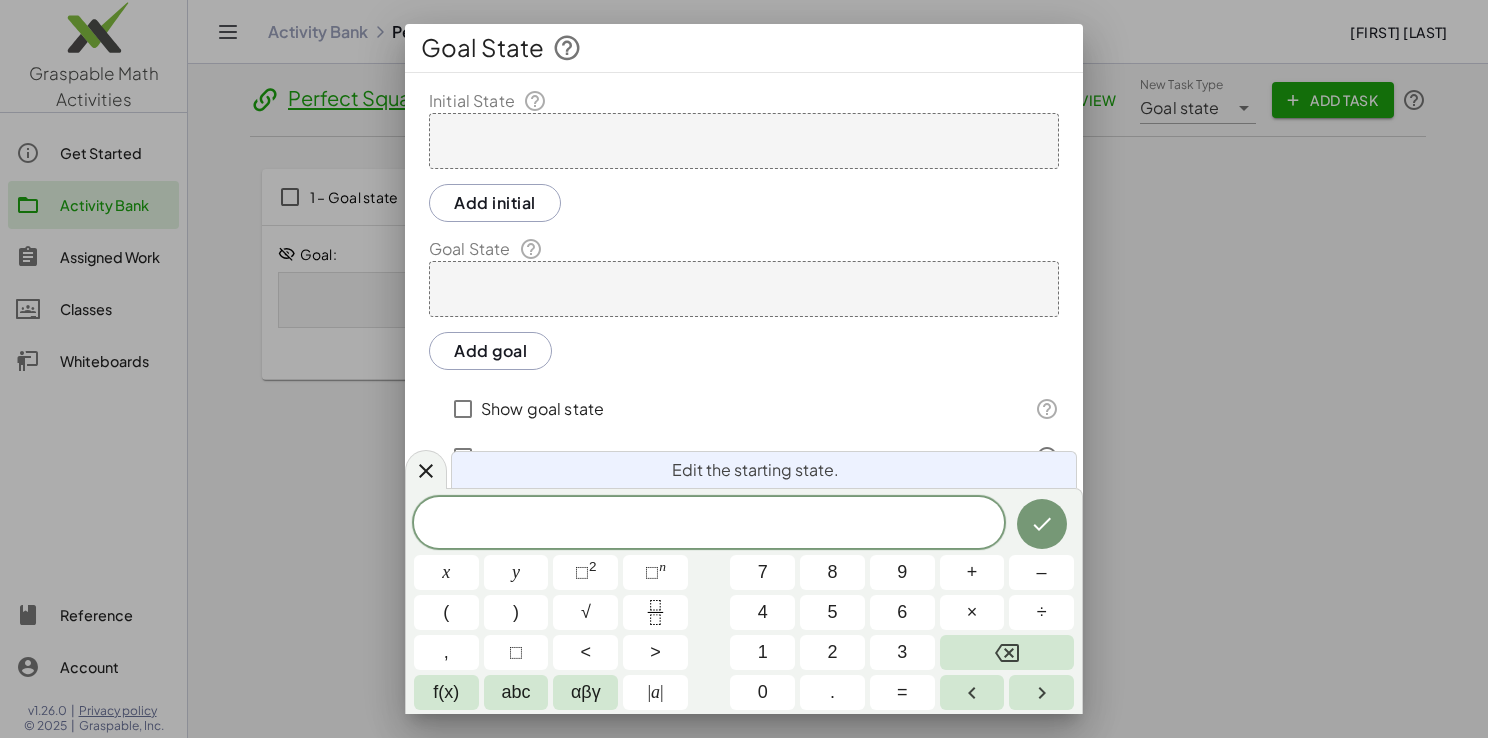 click at bounding box center [744, 141] 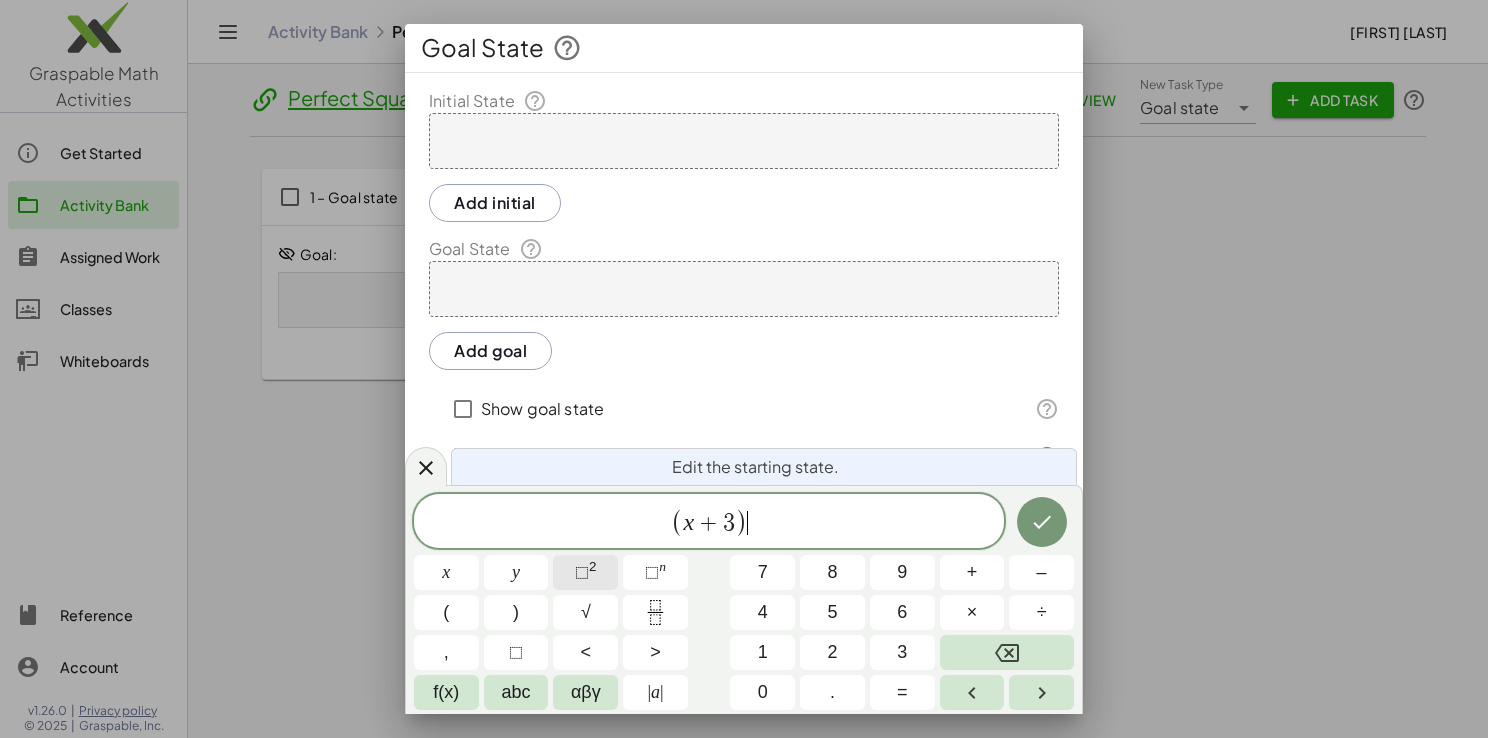 click on "⬚ 2" at bounding box center (585, 572) 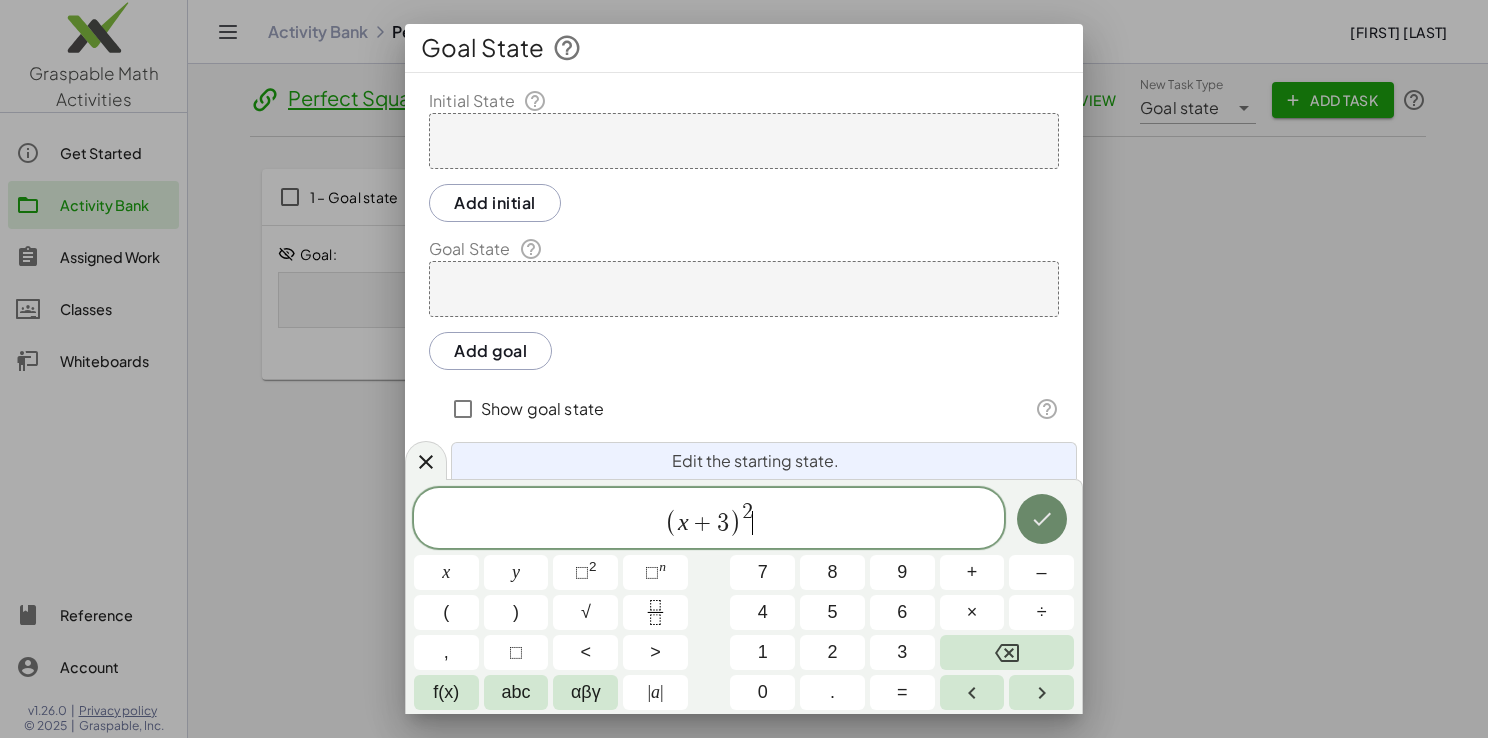 click 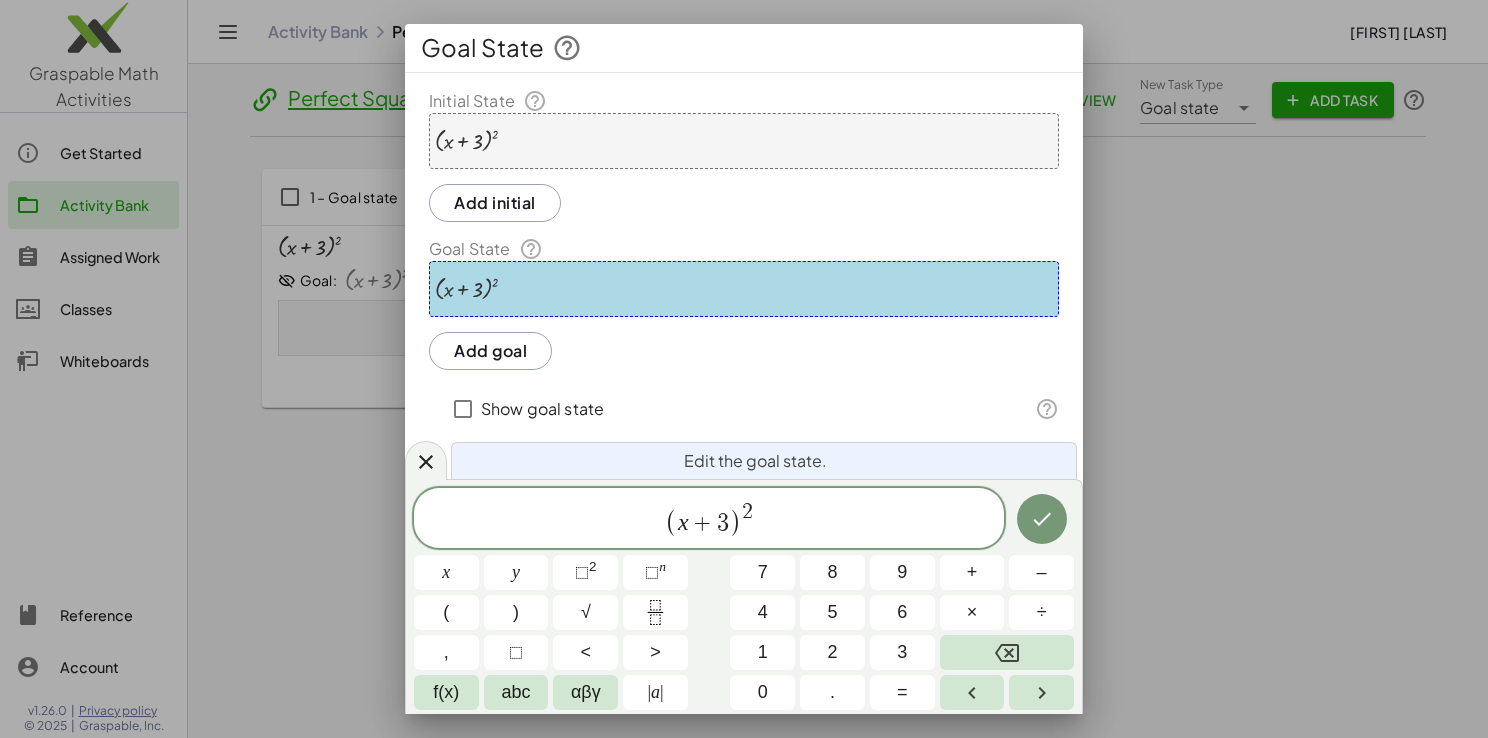 click on "Show goal state" at bounding box center (542, 409) 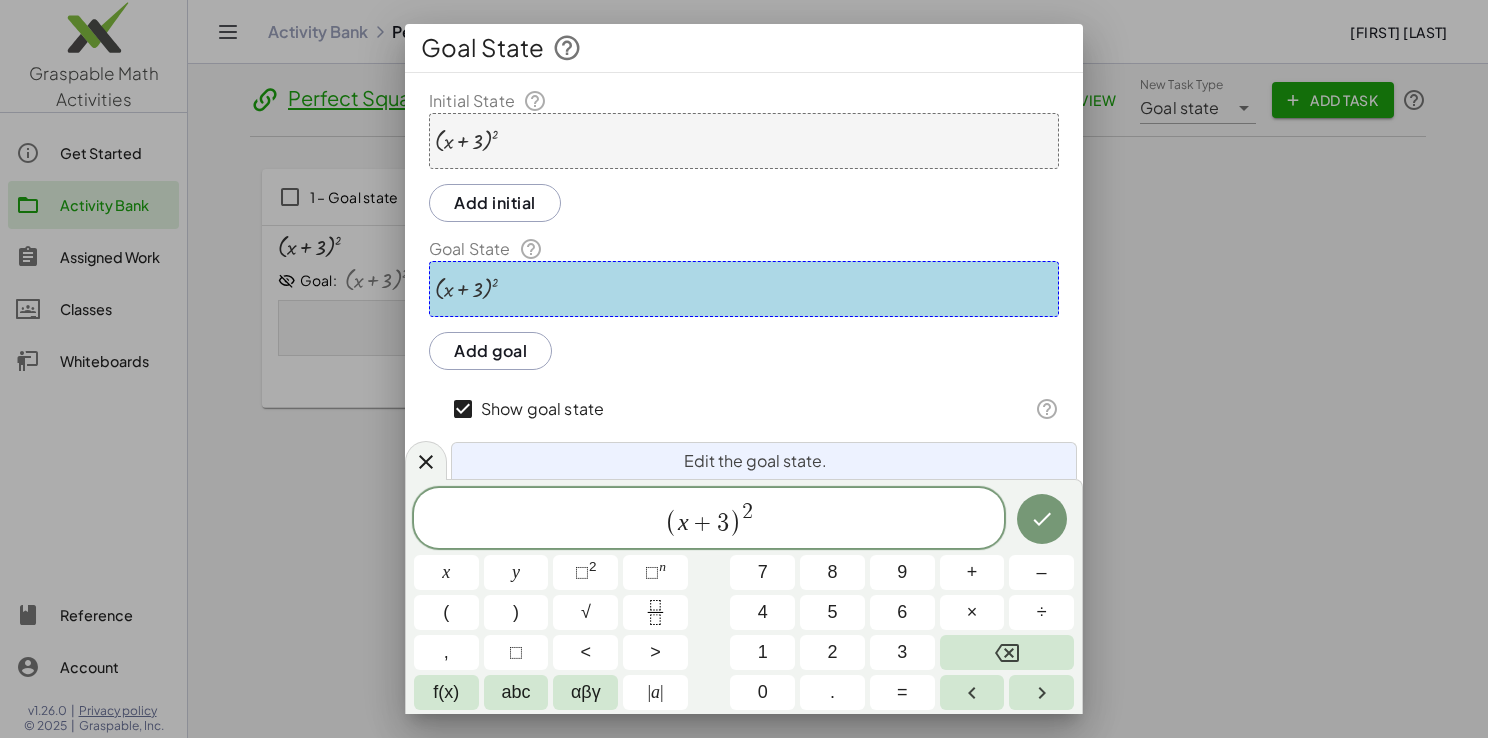 click on "Show goal state" at bounding box center (542, 409) 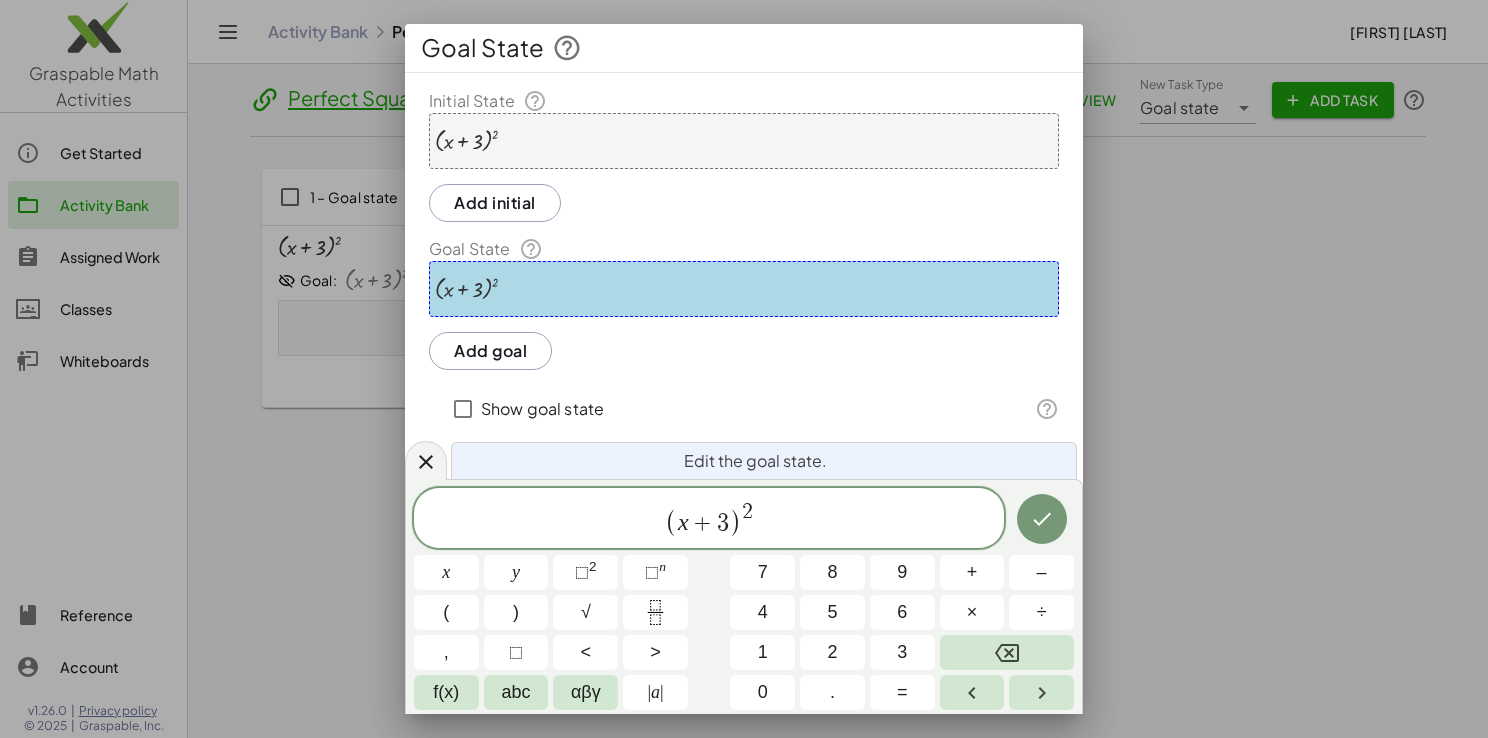 click on "( + x + 3 ) 2" at bounding box center [744, 289] 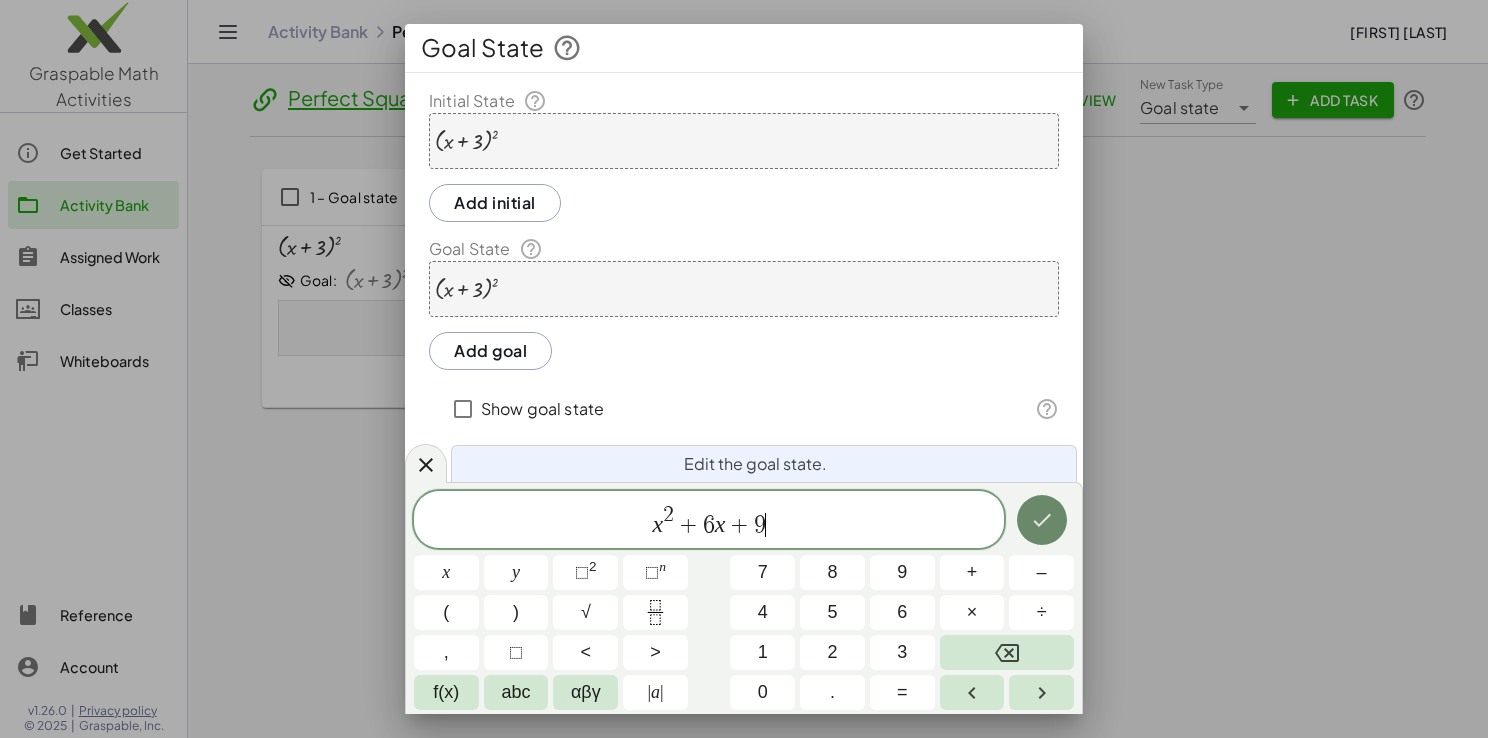 click 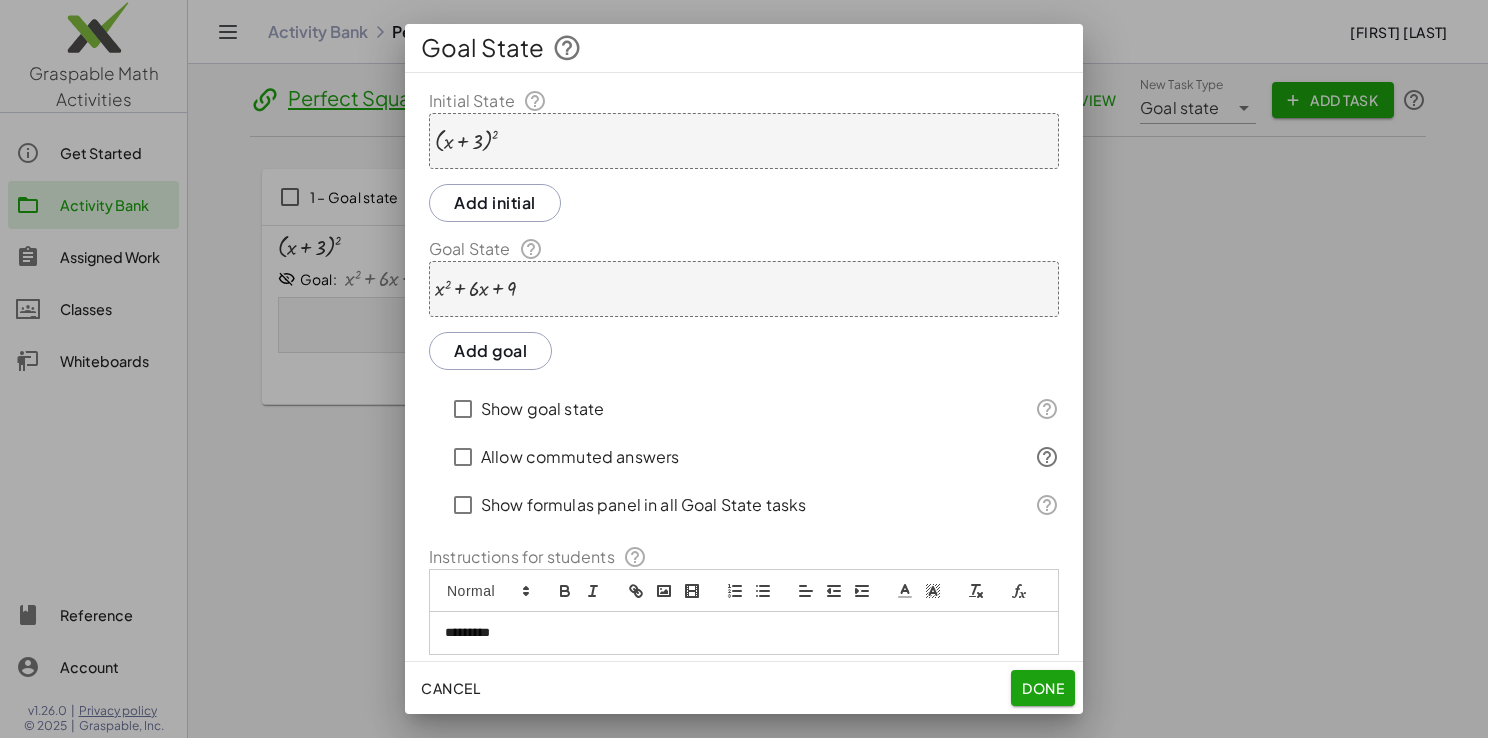 click on "Show goal state" at bounding box center [542, 409] 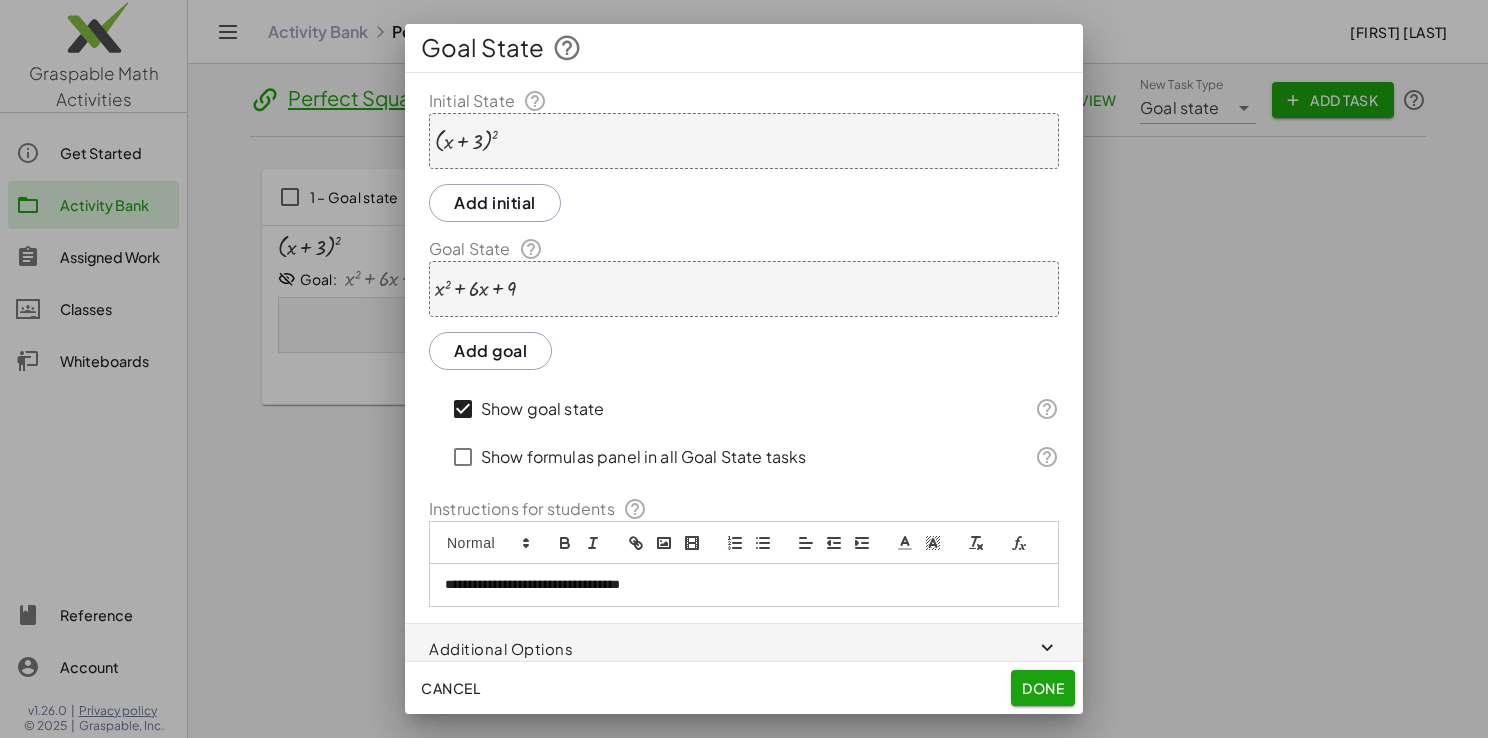 click on "Show goal state" at bounding box center [542, 409] 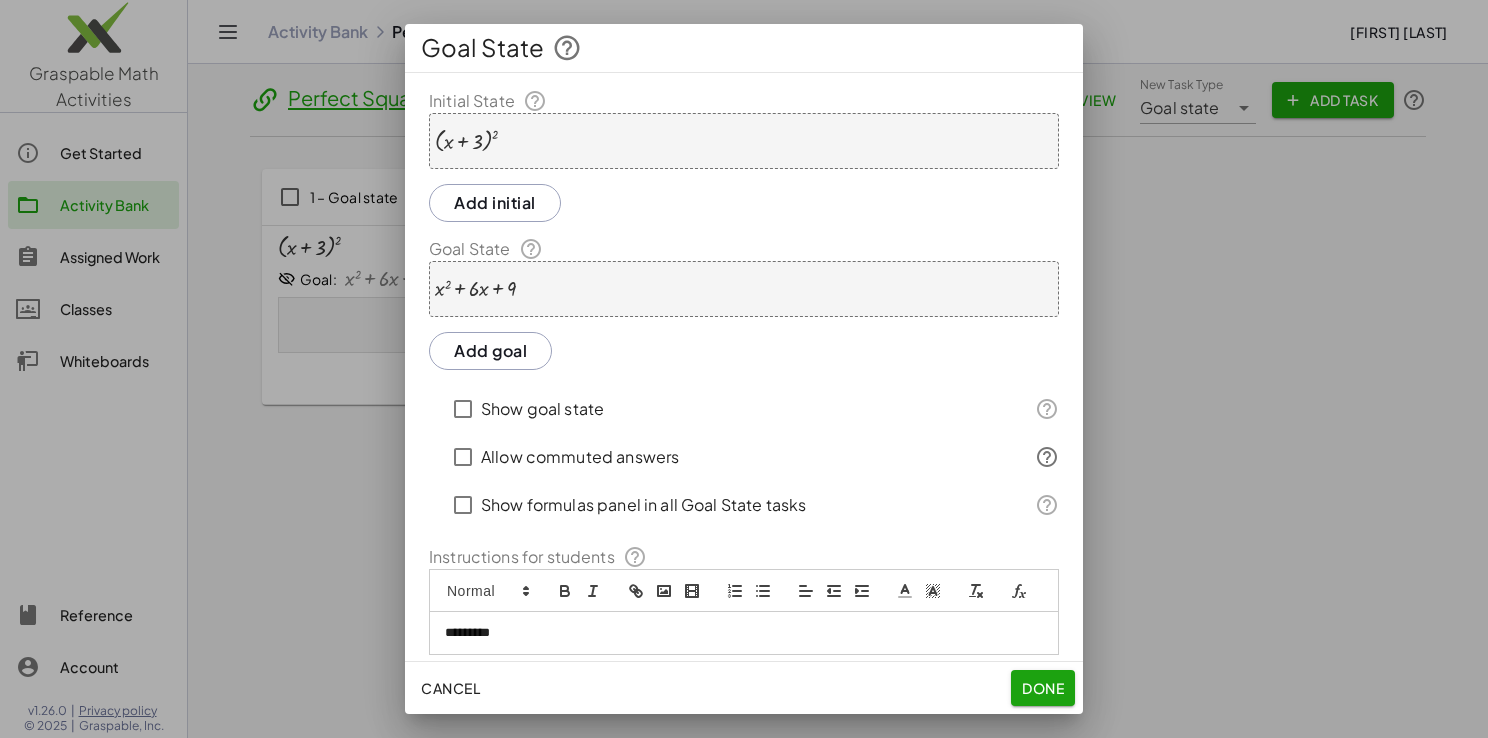 click on "Add goal" at bounding box center (490, 351) 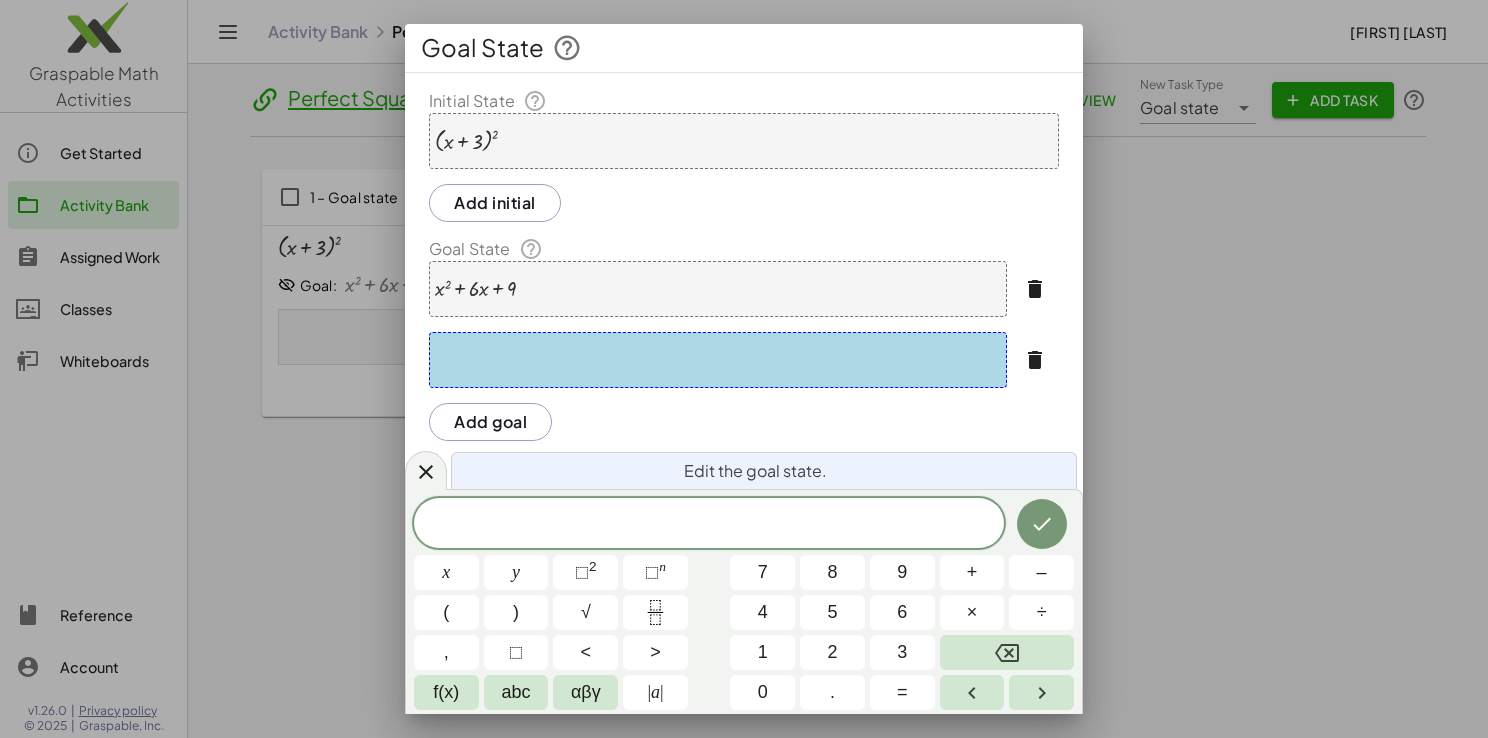 click 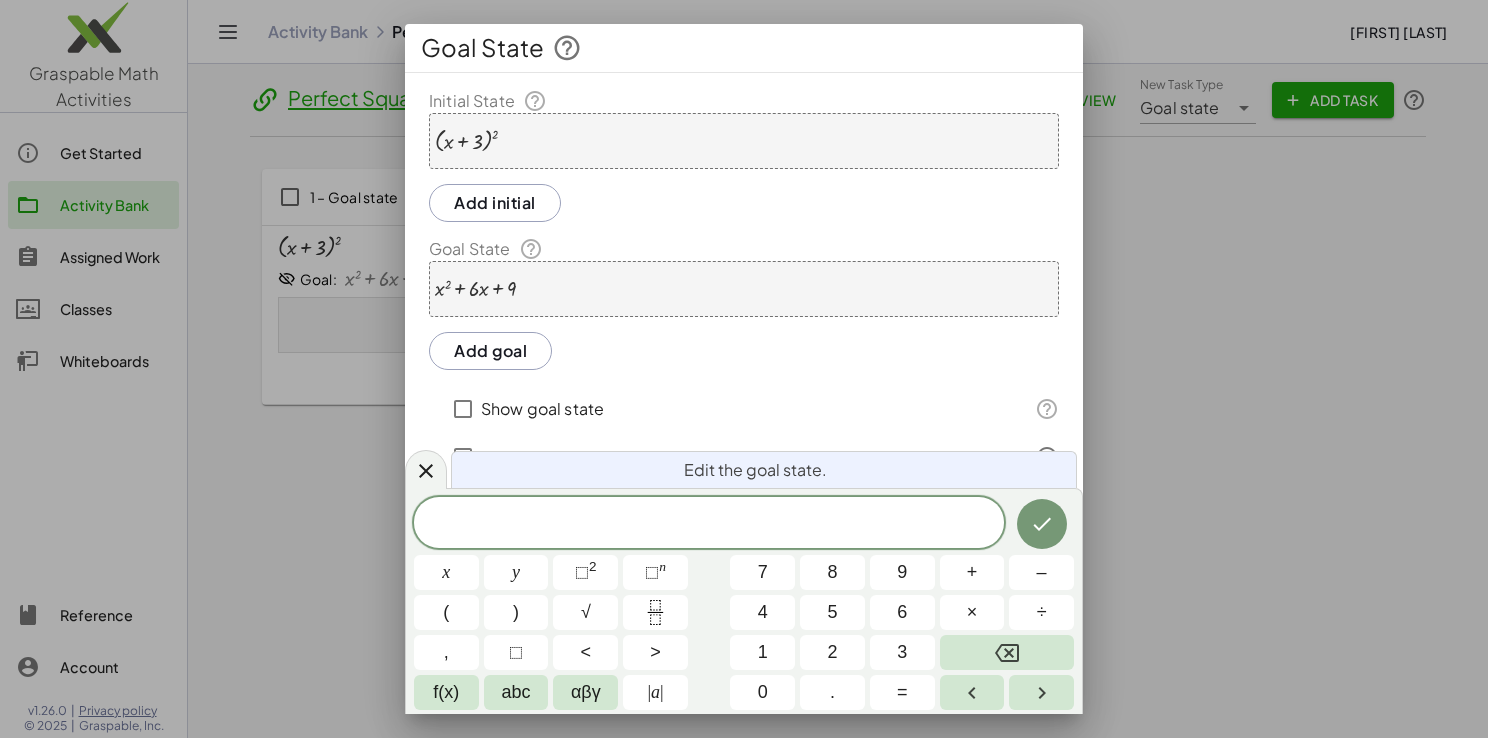 scroll, scrollTop: 82, scrollLeft: 0, axis: vertical 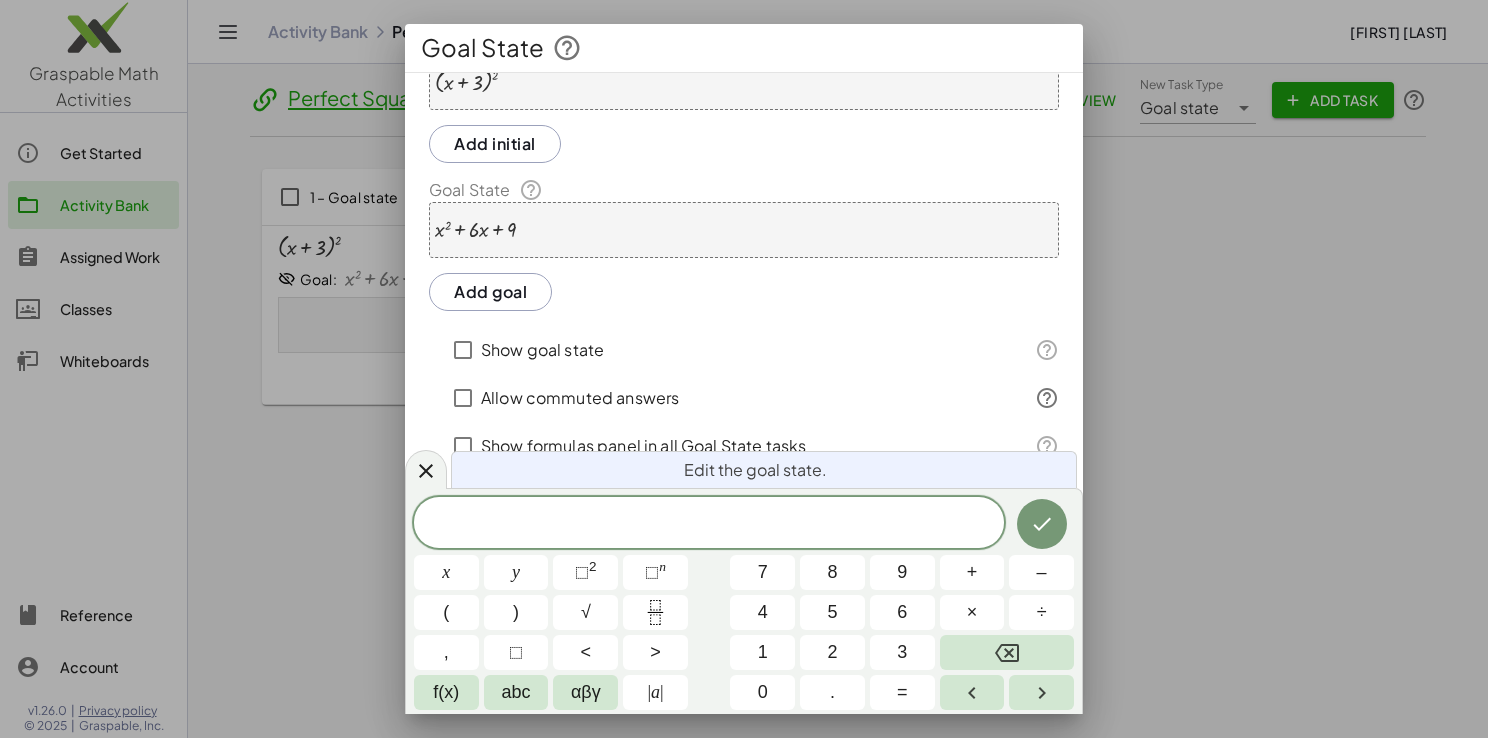 click on "Show formulas panel in all Goal State tasks" at bounding box center [643, 446] 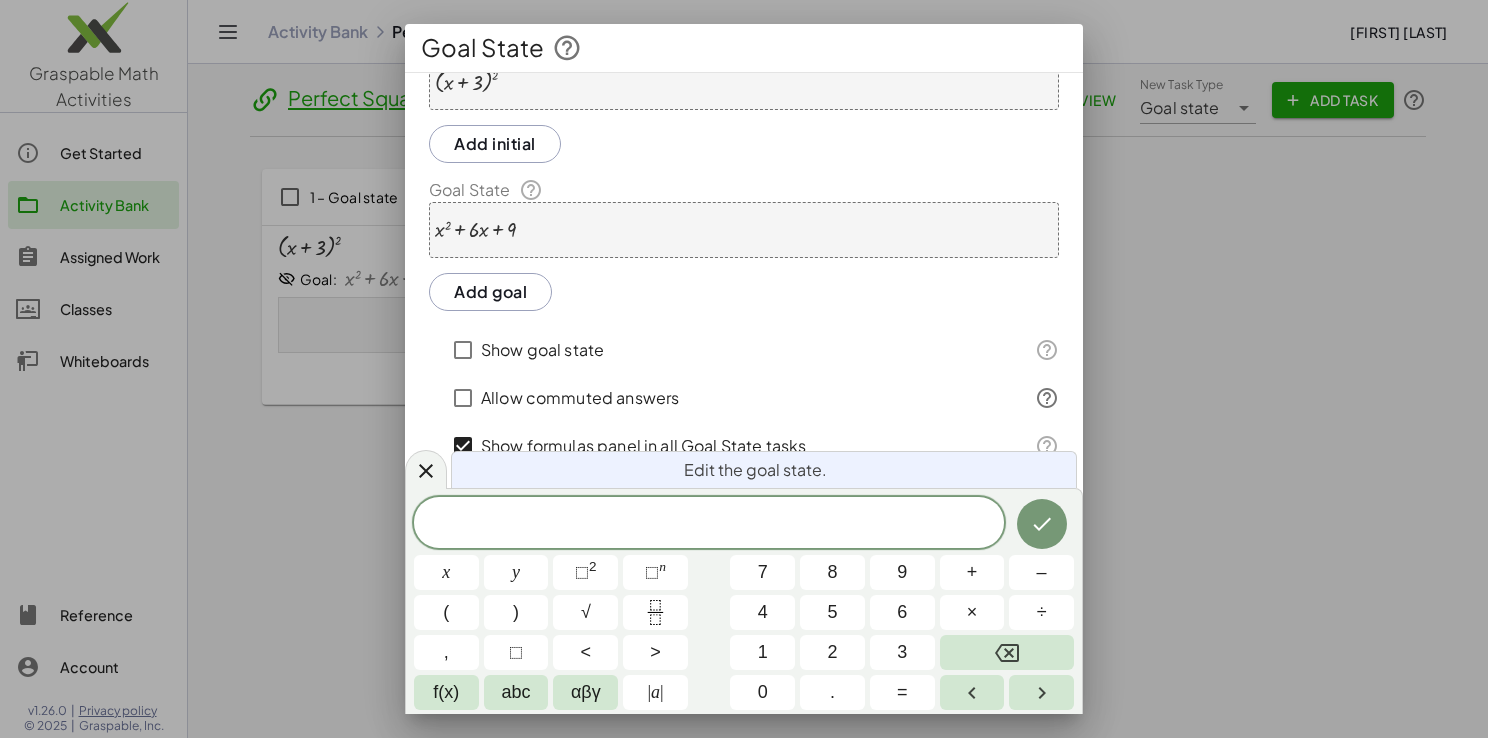 click on "Show formulas panel in all Goal State tasks" at bounding box center (643, 446) 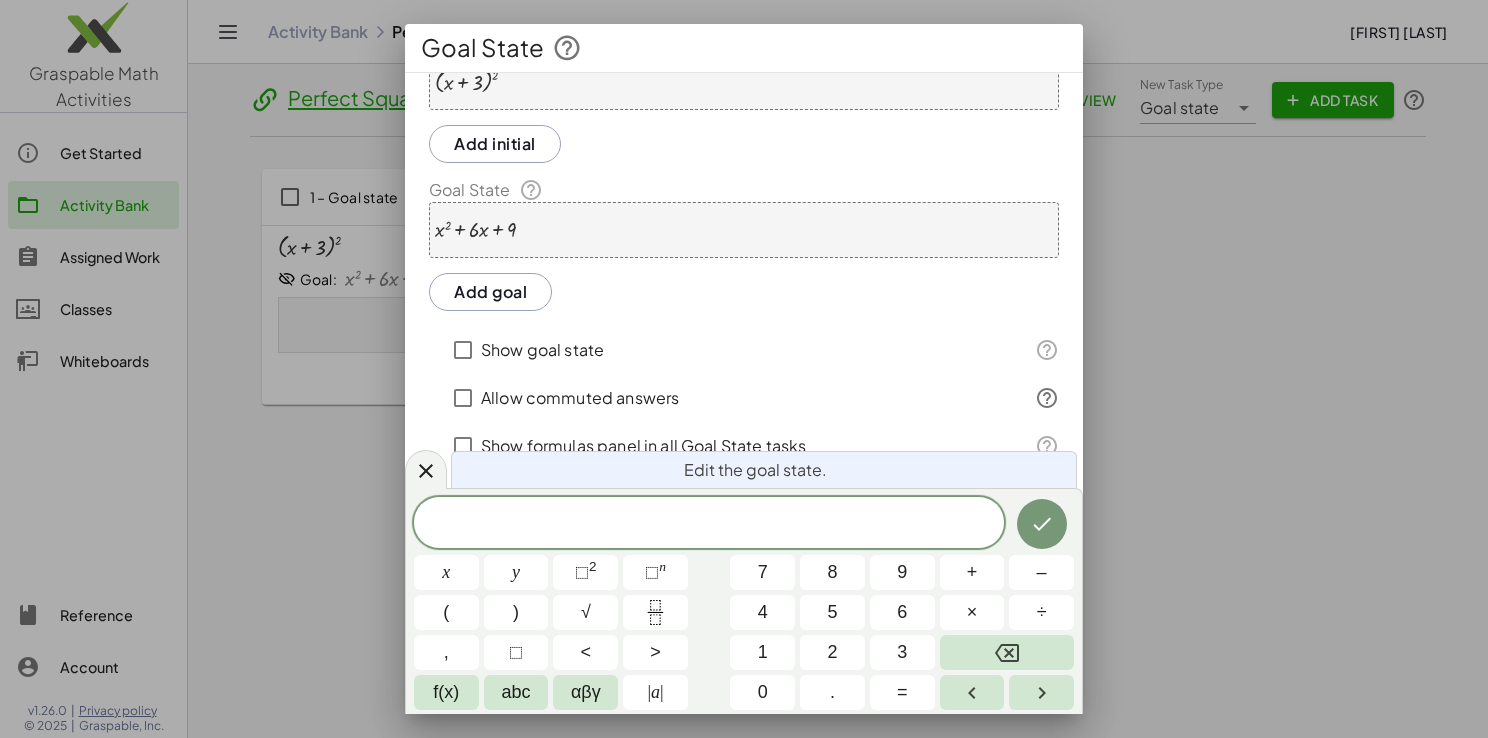 scroll, scrollTop: 0, scrollLeft: 0, axis: both 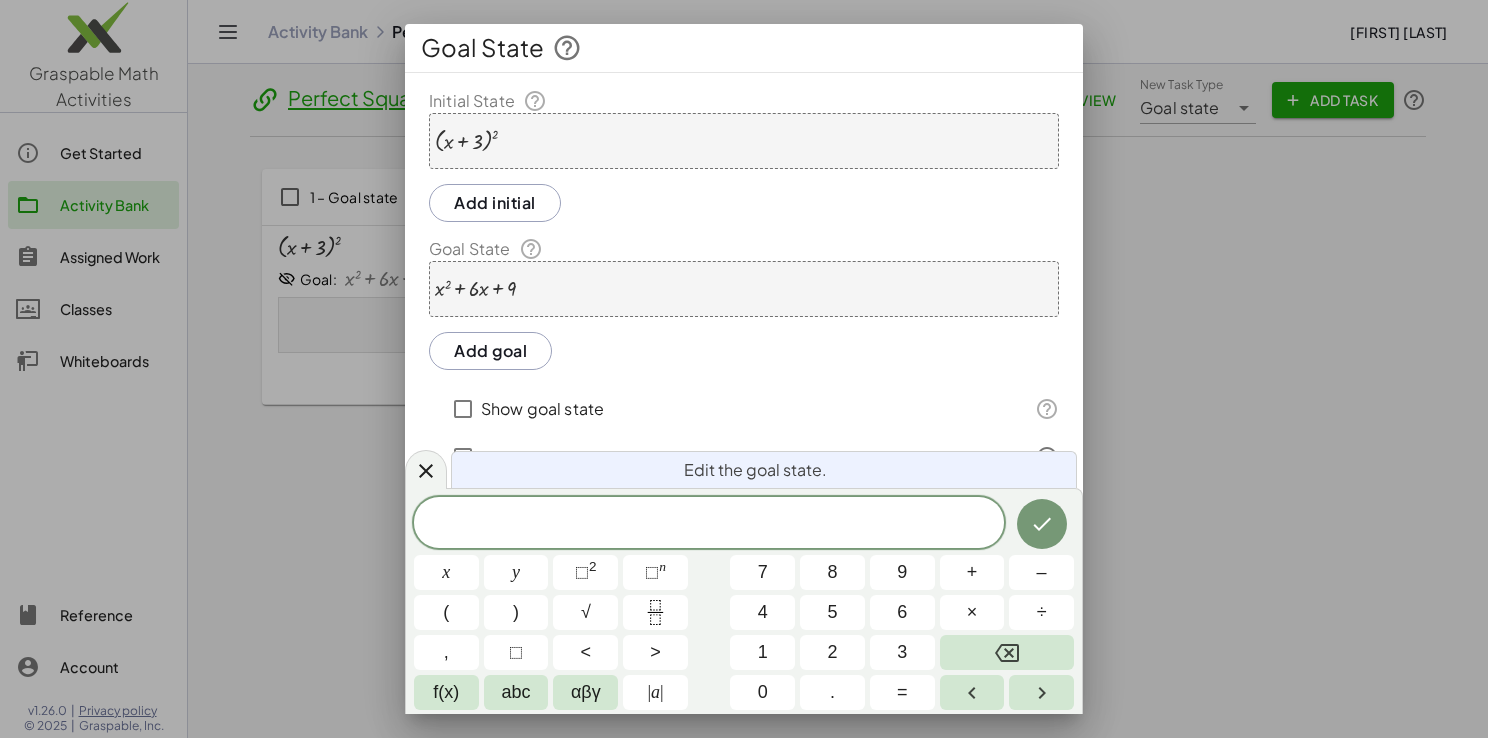 click on "Initial State  ( + x + 3 ) 2 Add initial   Goal State  + x 2 + · 6 · x + 9 Add goal  Show goal state Allow commuted answers Show formulas panel in all Goal State tasks  Instructions for students  *********" at bounding box center (744, 372) 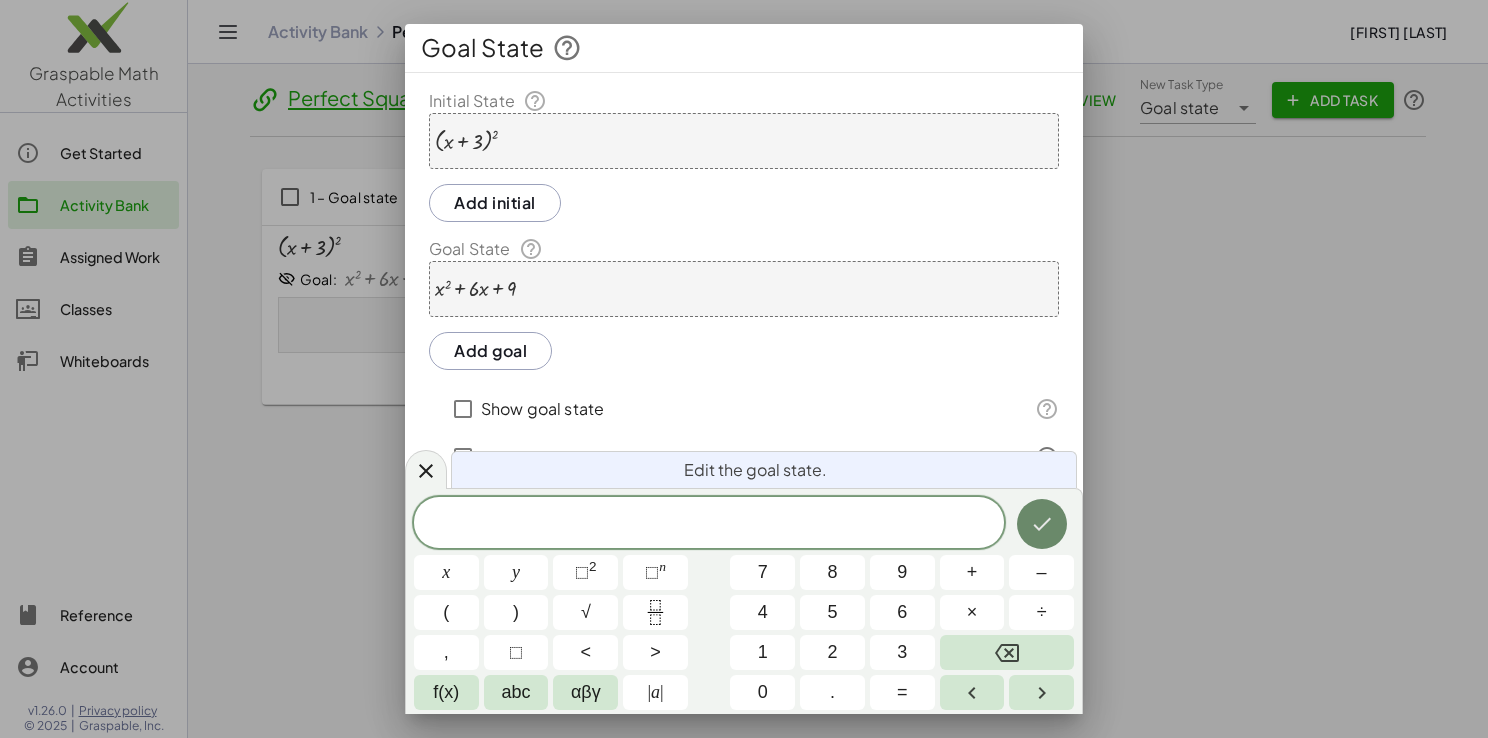 click at bounding box center [1042, 524] 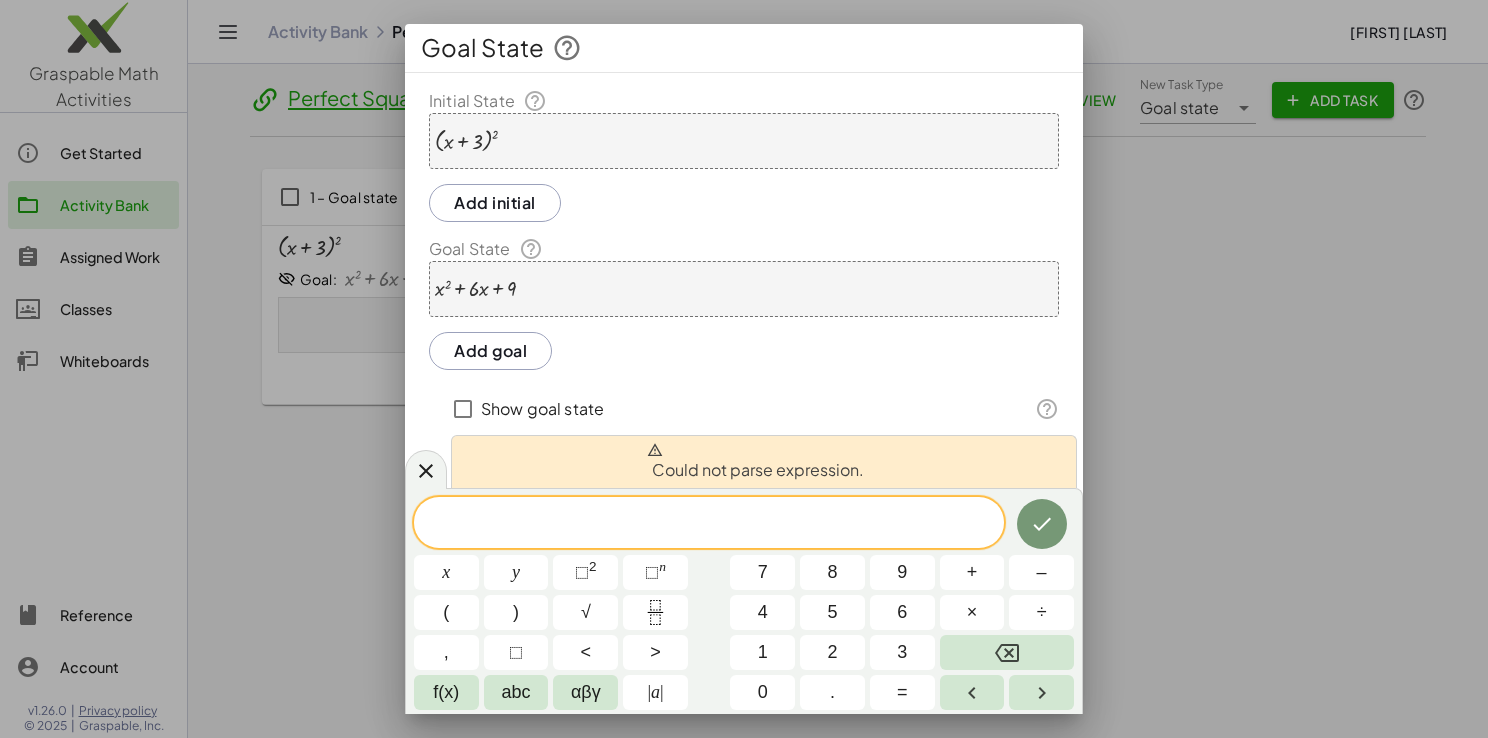 click on "Show goal state" 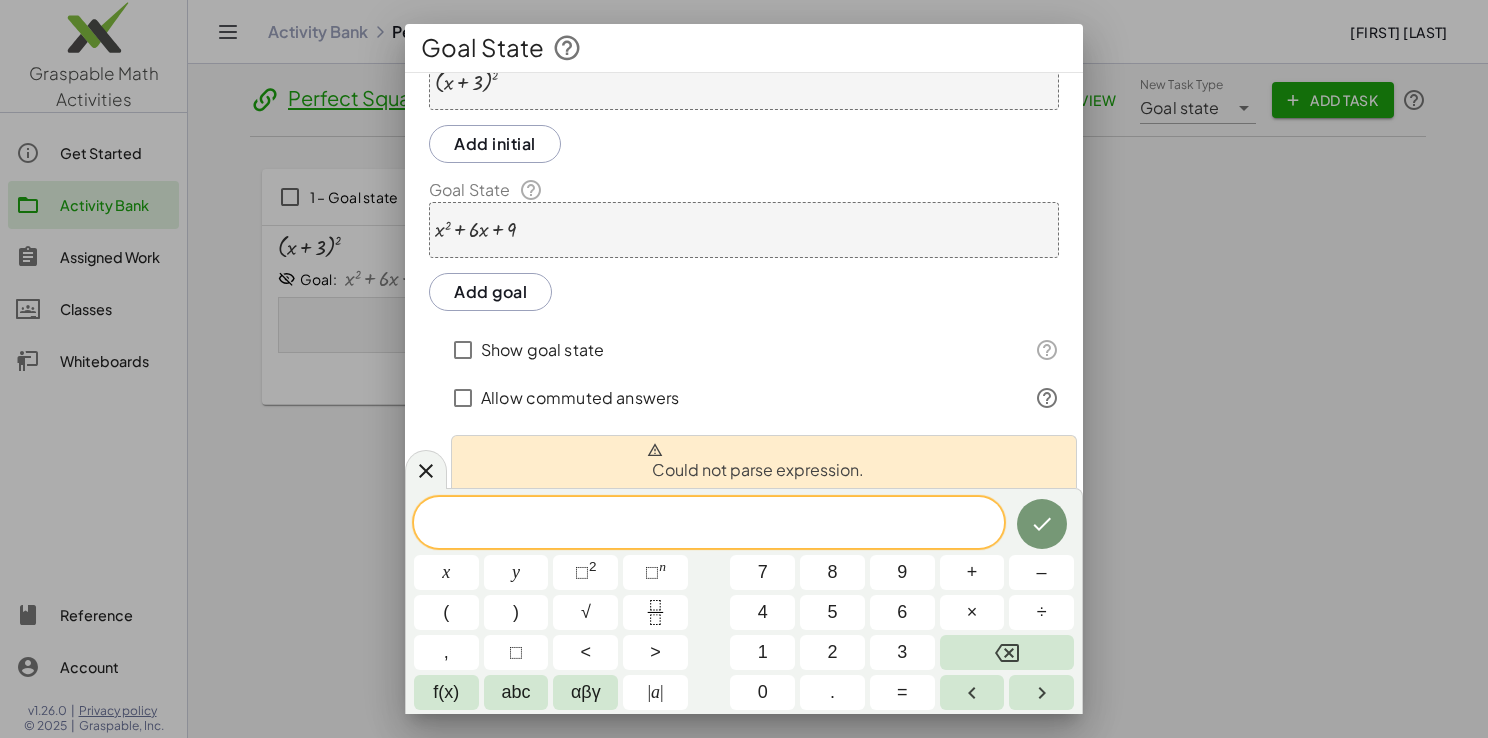 scroll, scrollTop: 0, scrollLeft: 0, axis: both 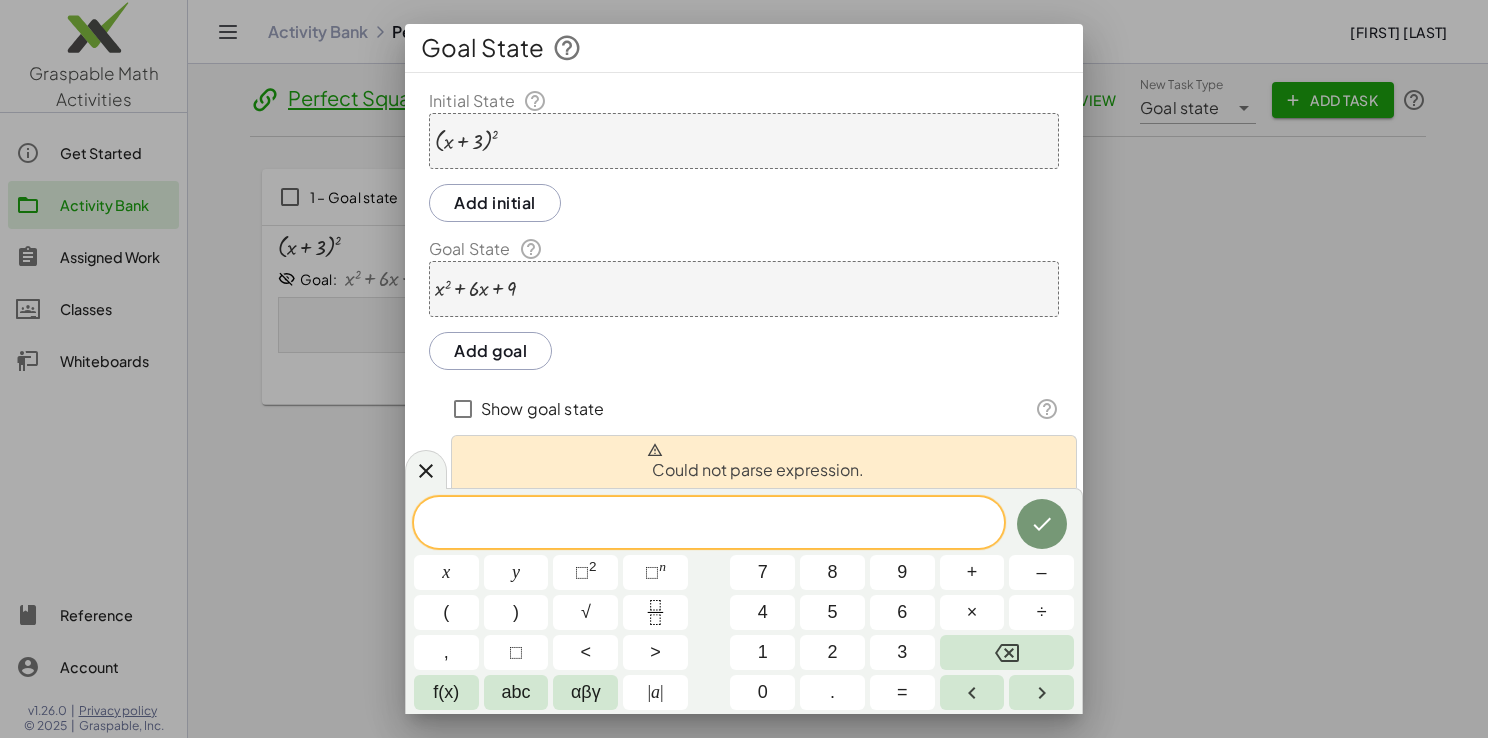 click at bounding box center [744, 369] 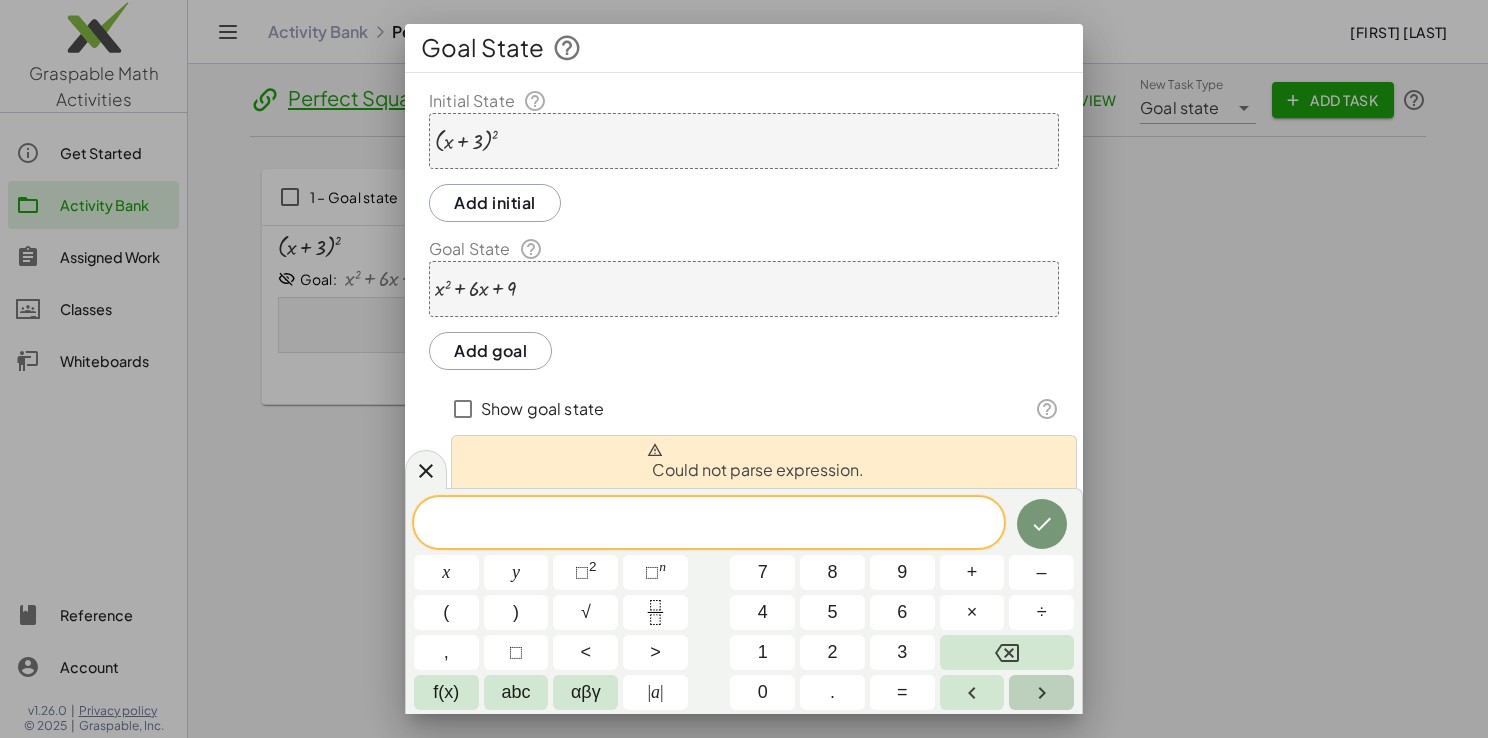 click 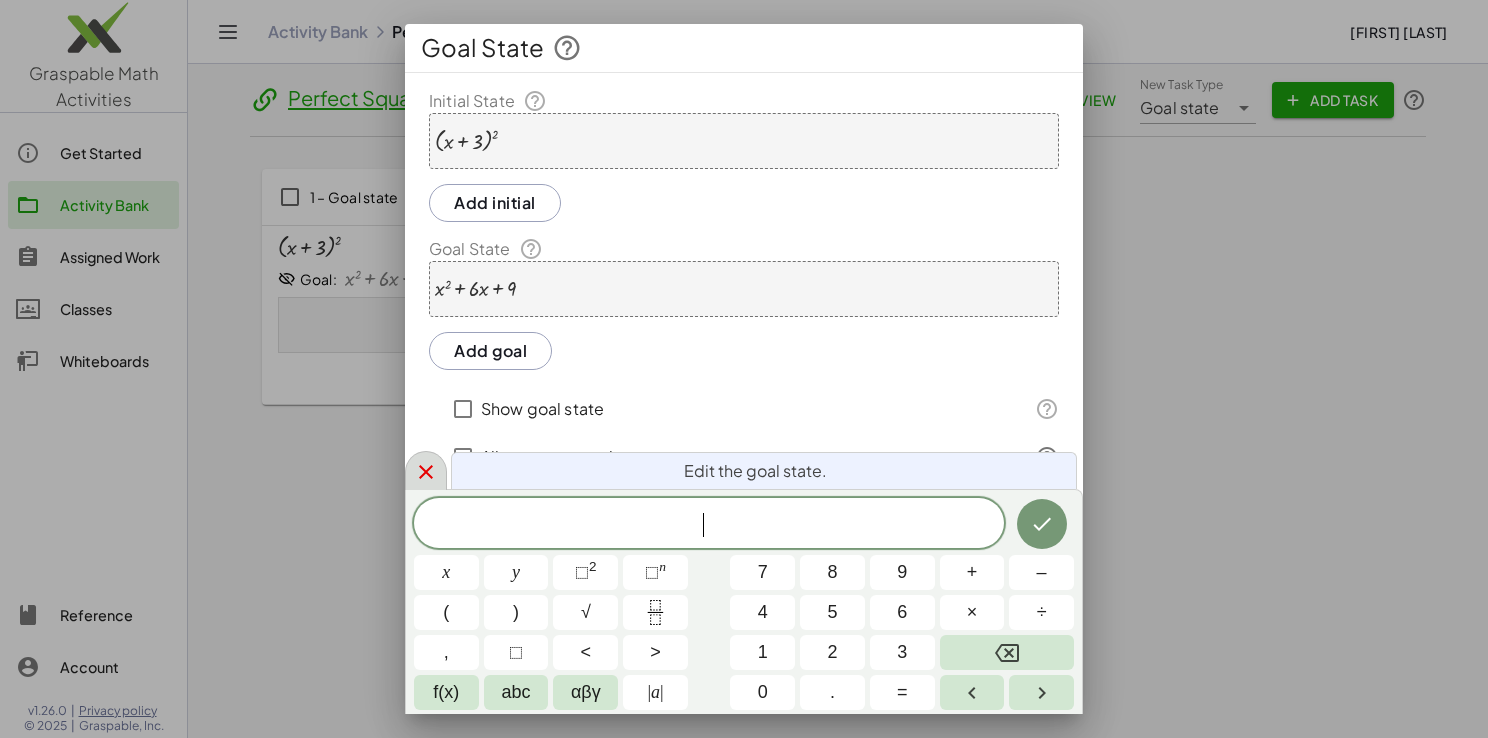 click 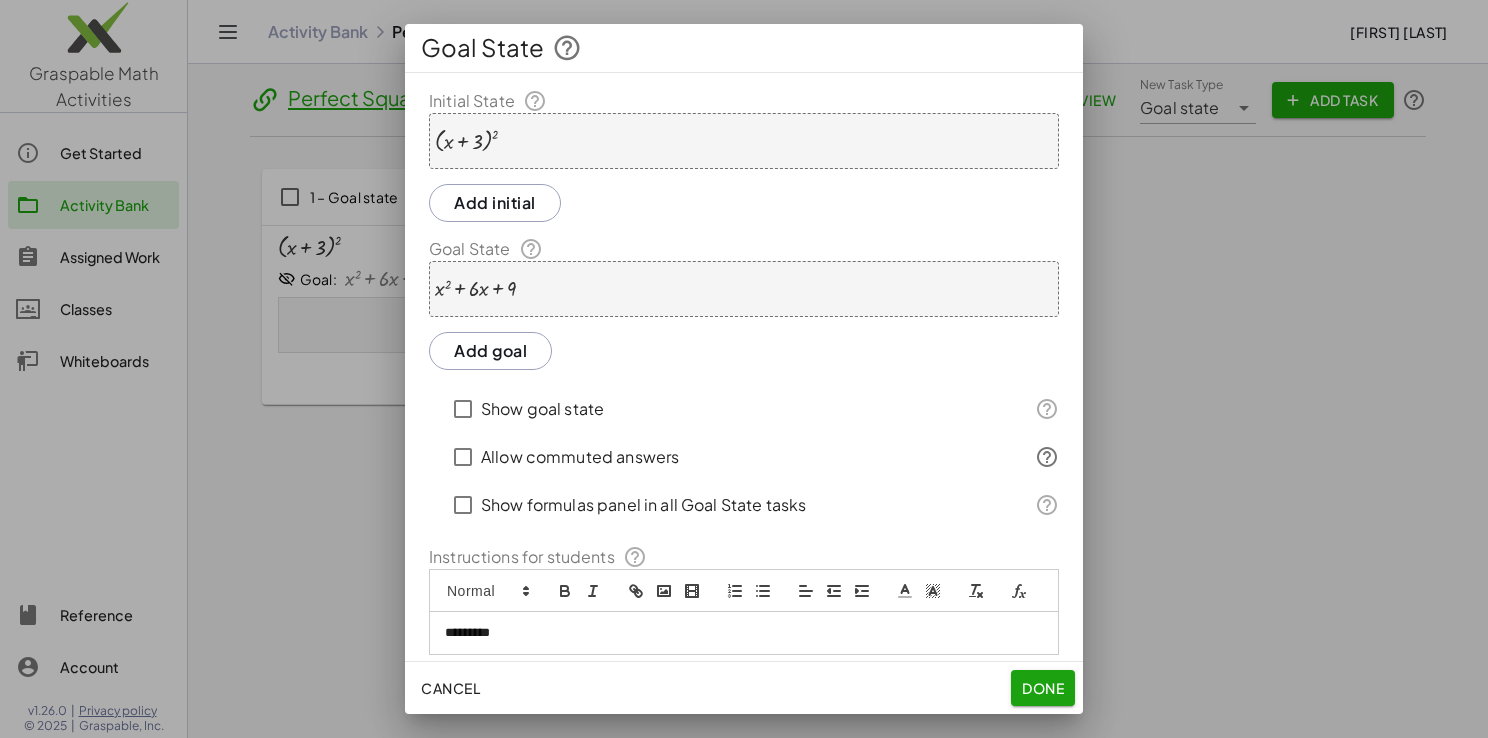 scroll, scrollTop: 82, scrollLeft: 0, axis: vertical 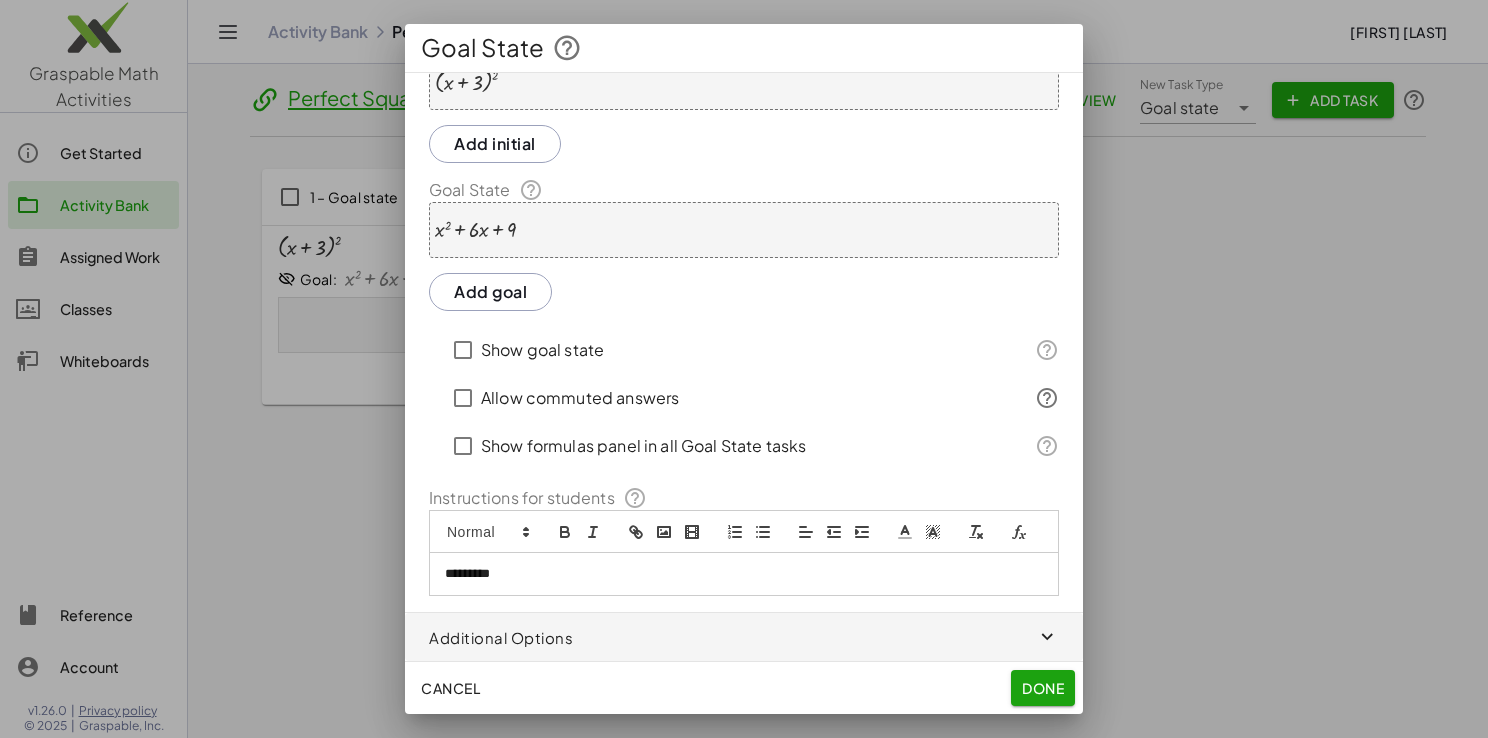 click on "*********" at bounding box center [736, 574] 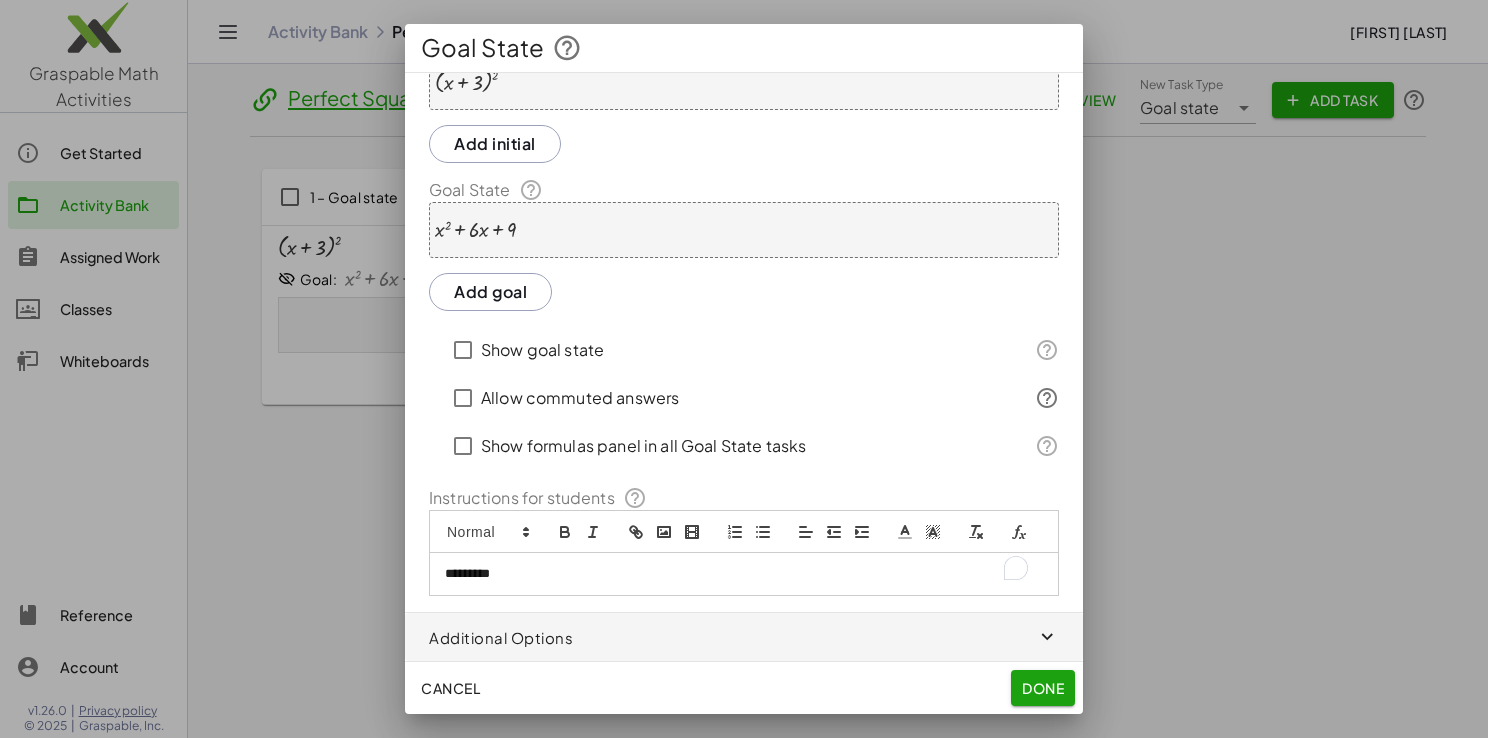 click on "*********" at bounding box center [744, 574] 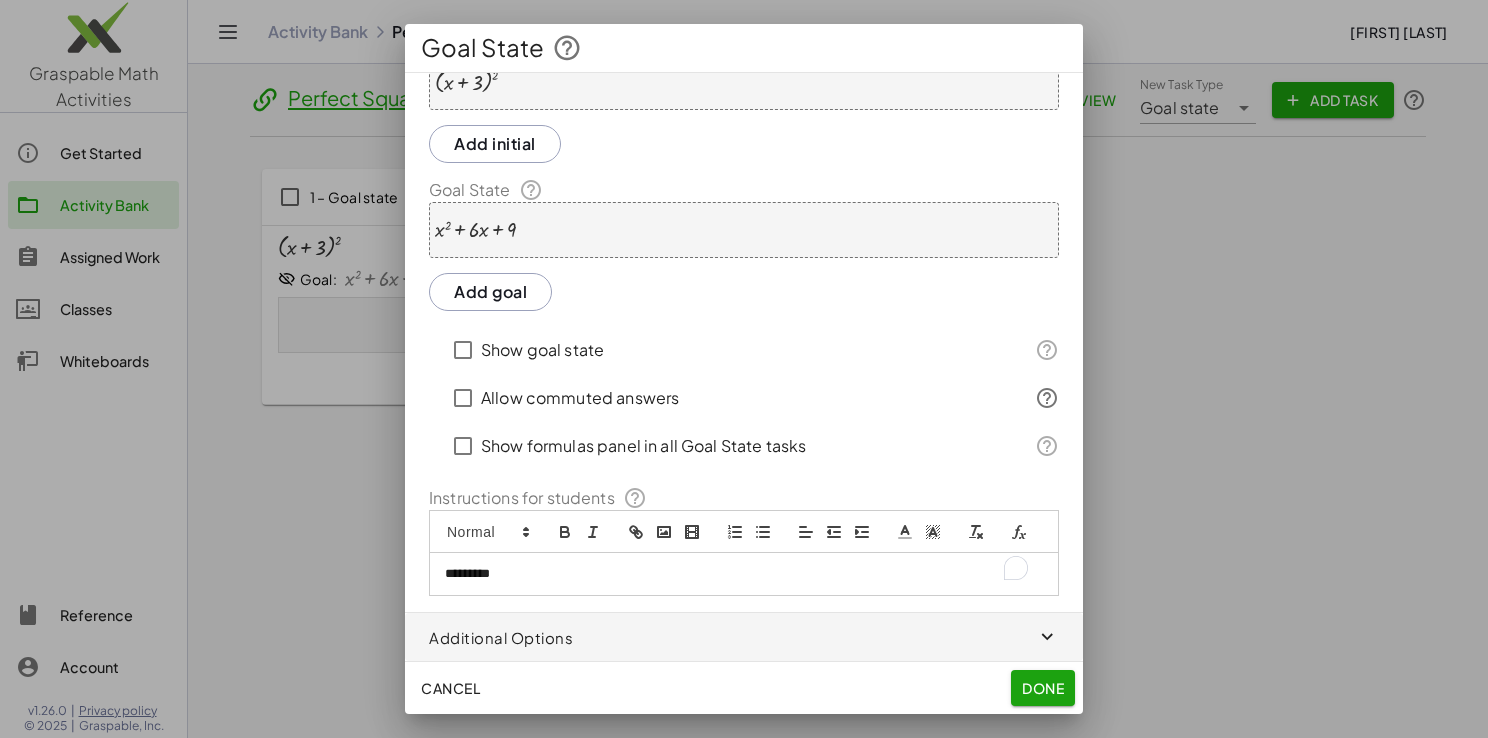 drag, startPoint x: 556, startPoint y: 585, endPoint x: 548, endPoint y: 571, distance: 16.124516 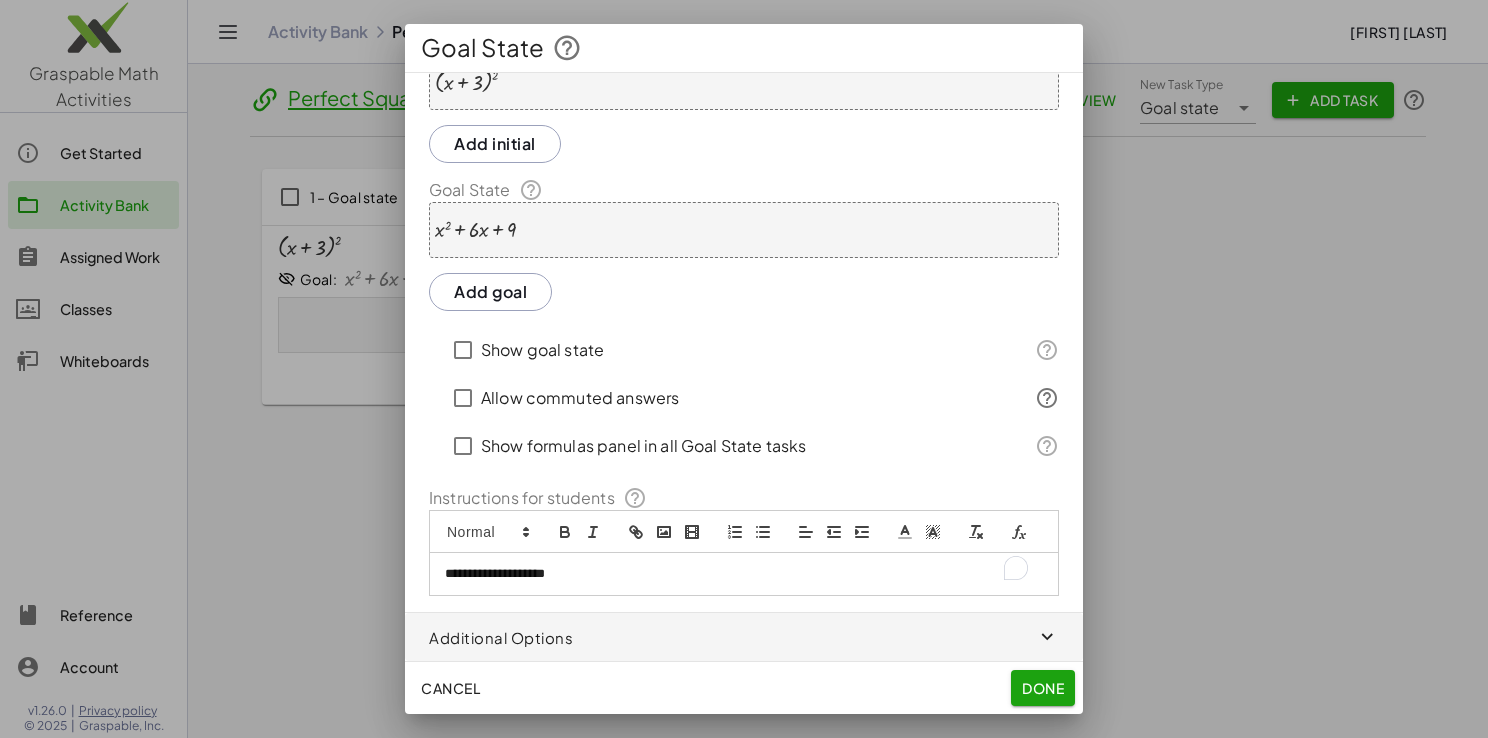 click on "**********" at bounding box center [736, 574] 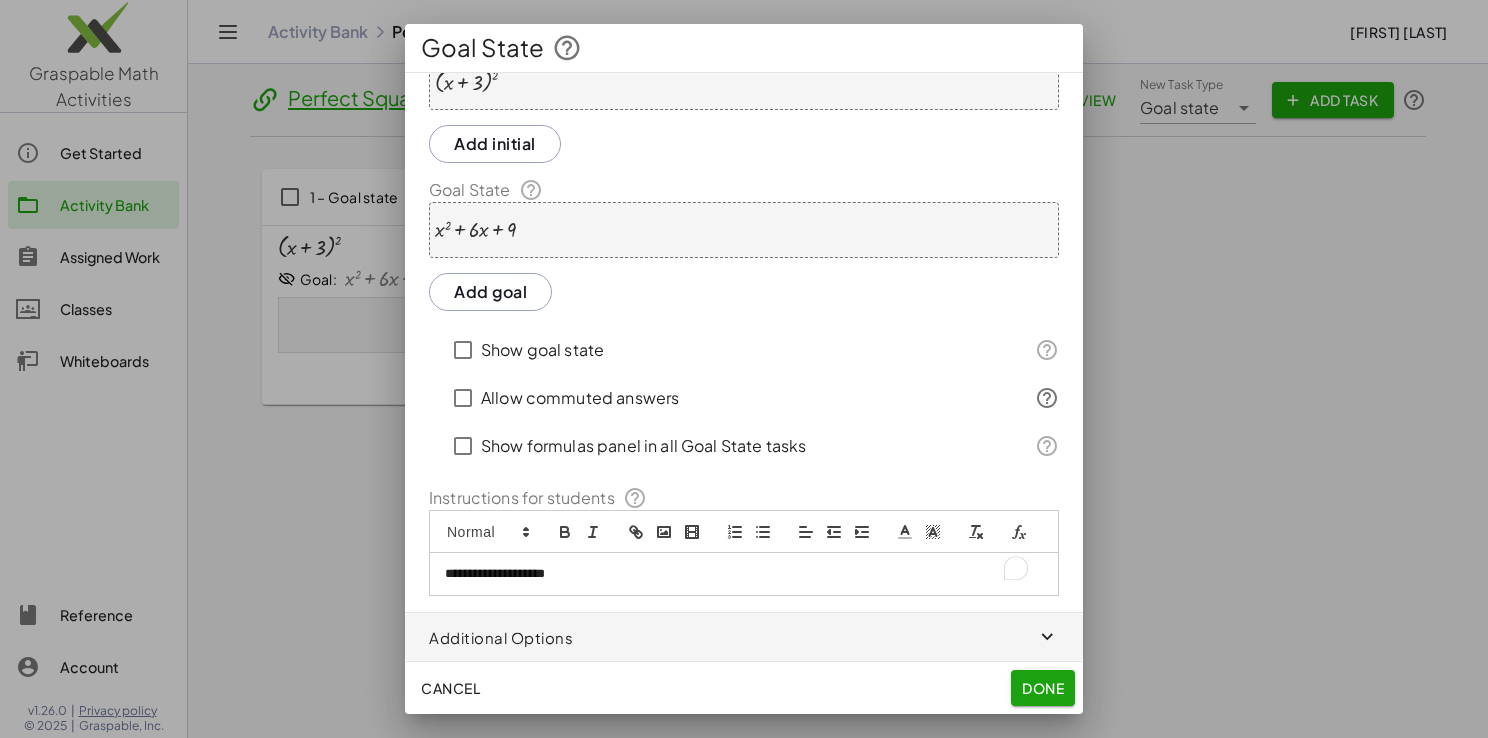 click at bounding box center (1048, 637) 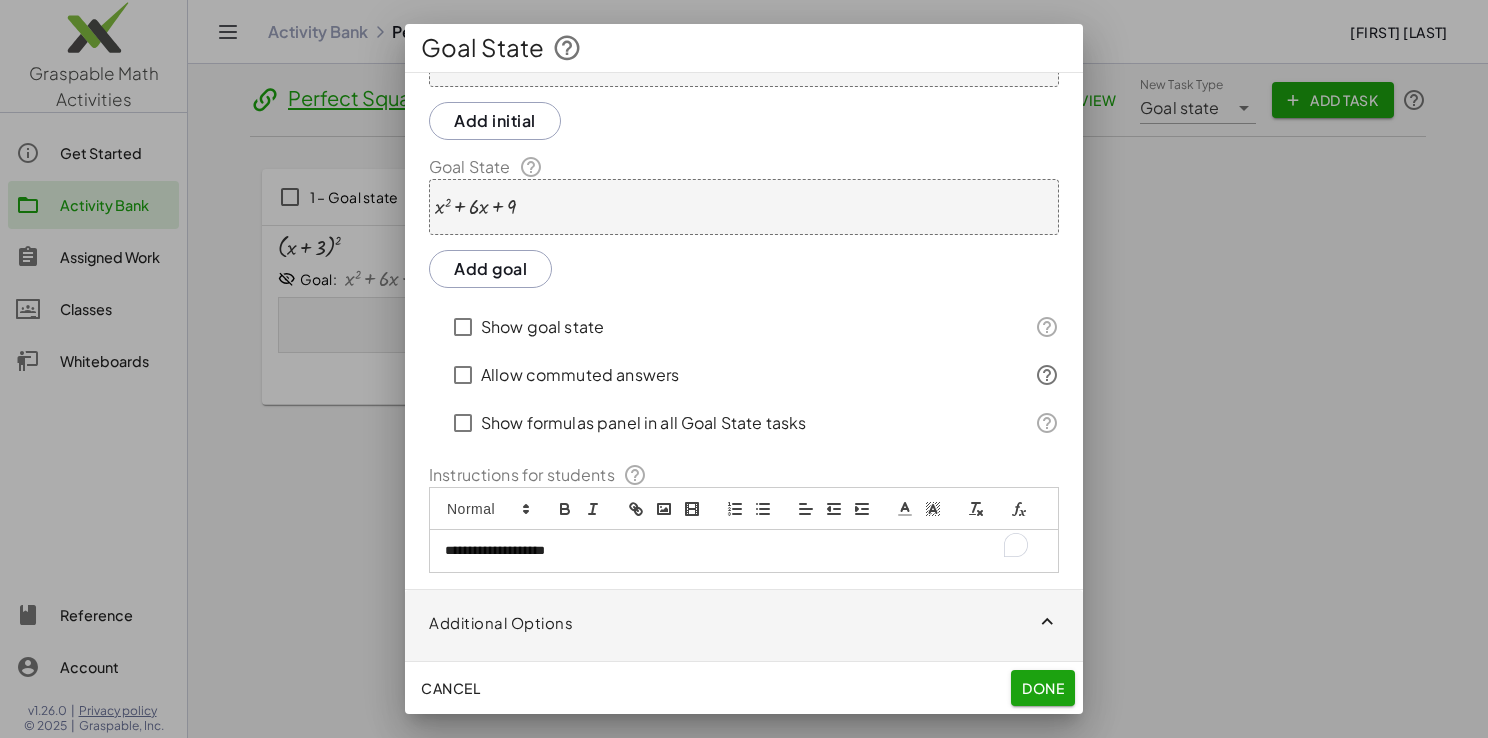 scroll, scrollTop: 170, scrollLeft: 0, axis: vertical 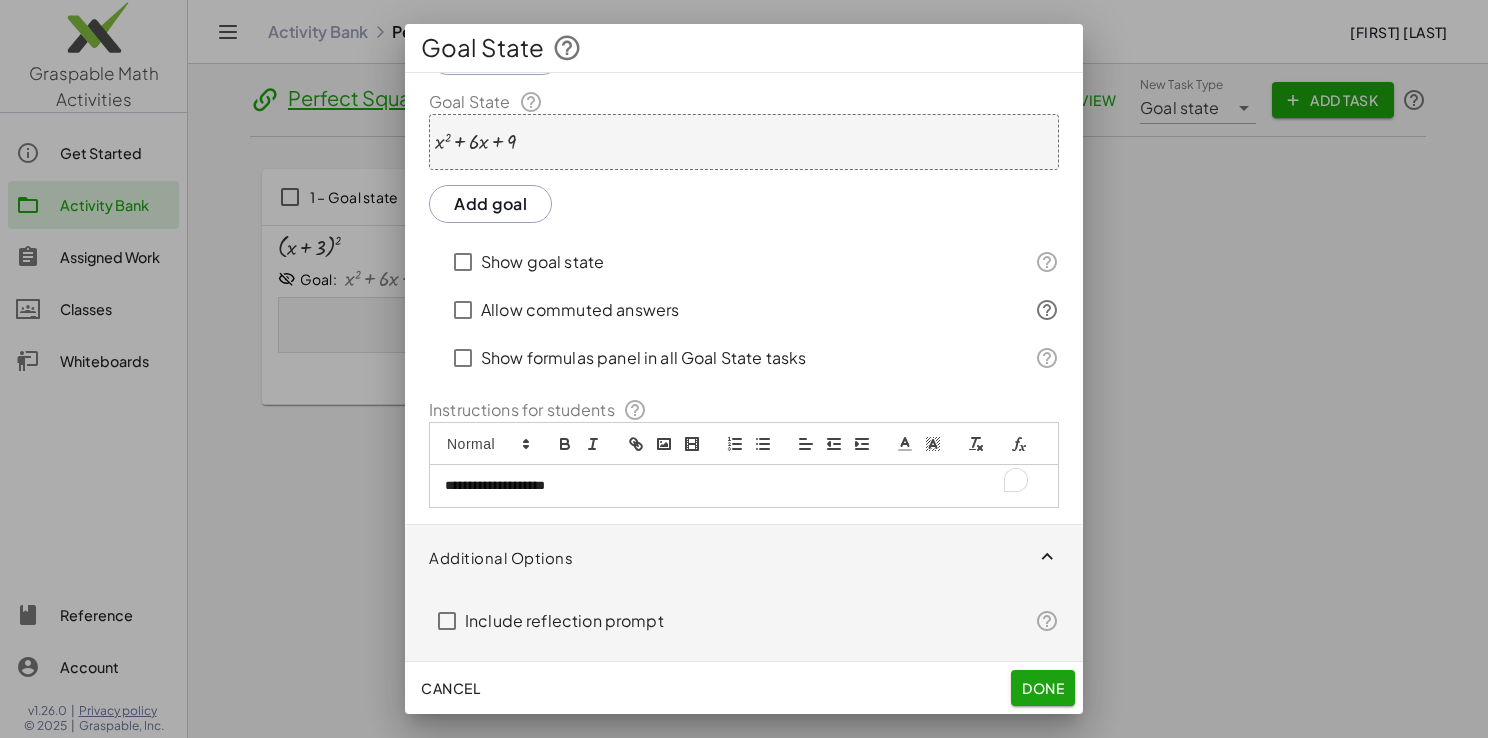 click on "Include reflection prompt" 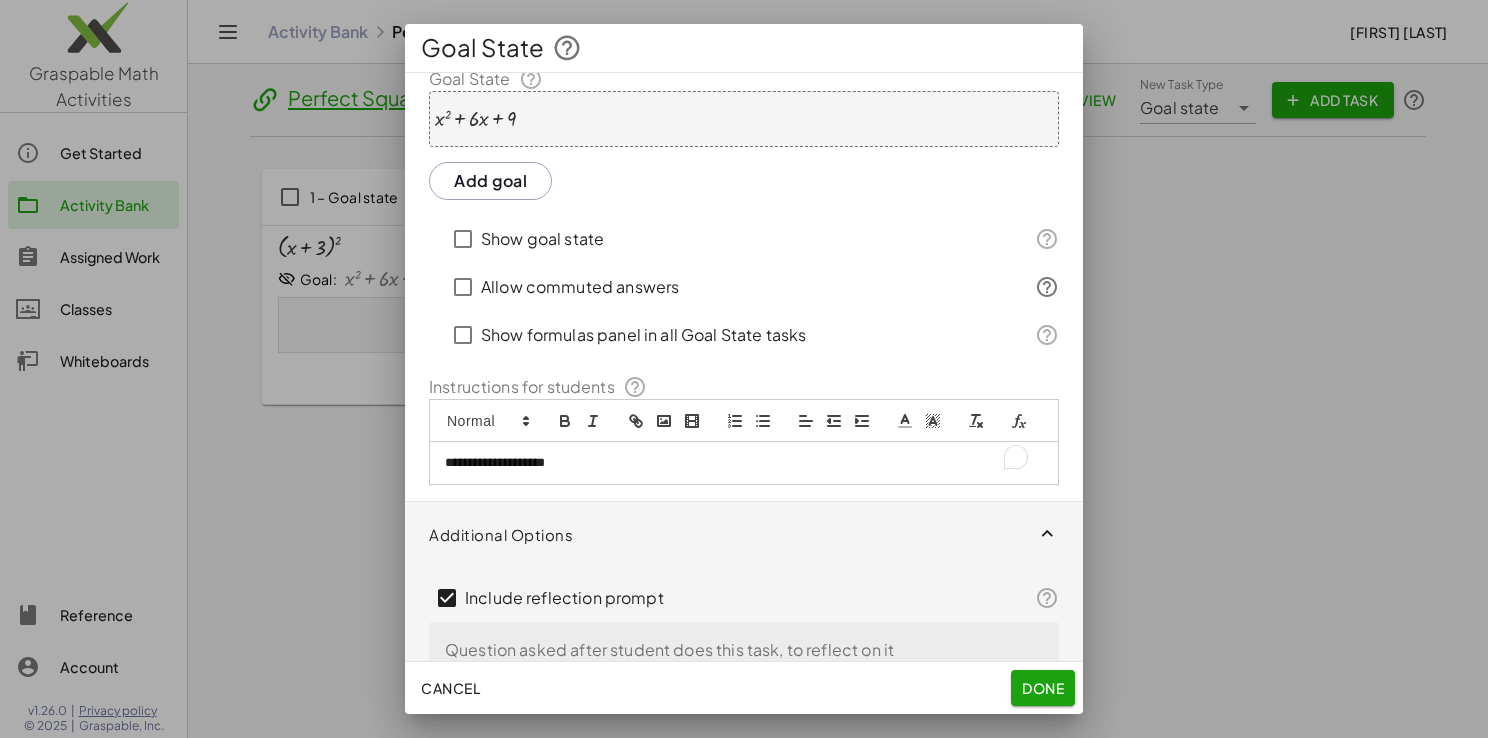 scroll, scrollTop: 246, scrollLeft: 0, axis: vertical 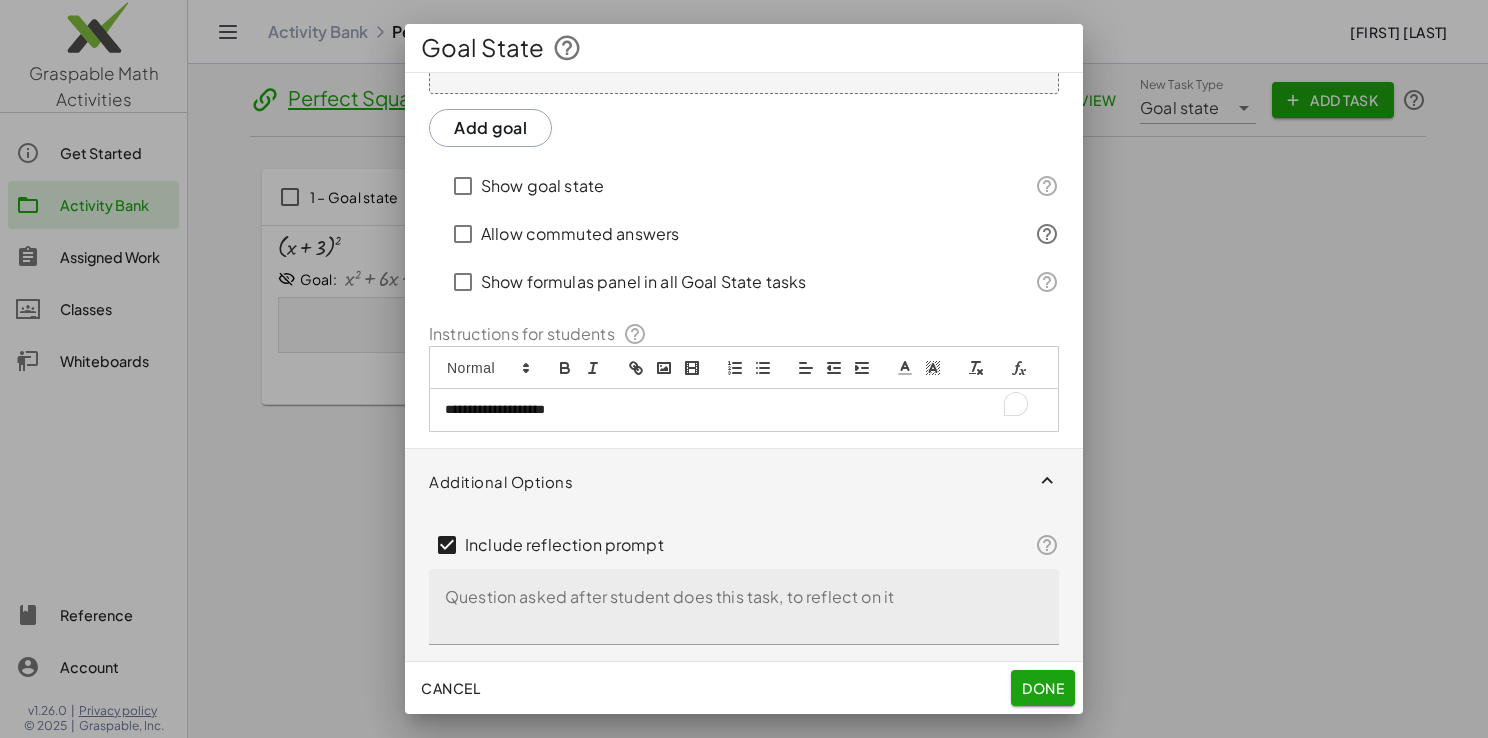 click on "Include reflection prompt" at bounding box center [564, 545] 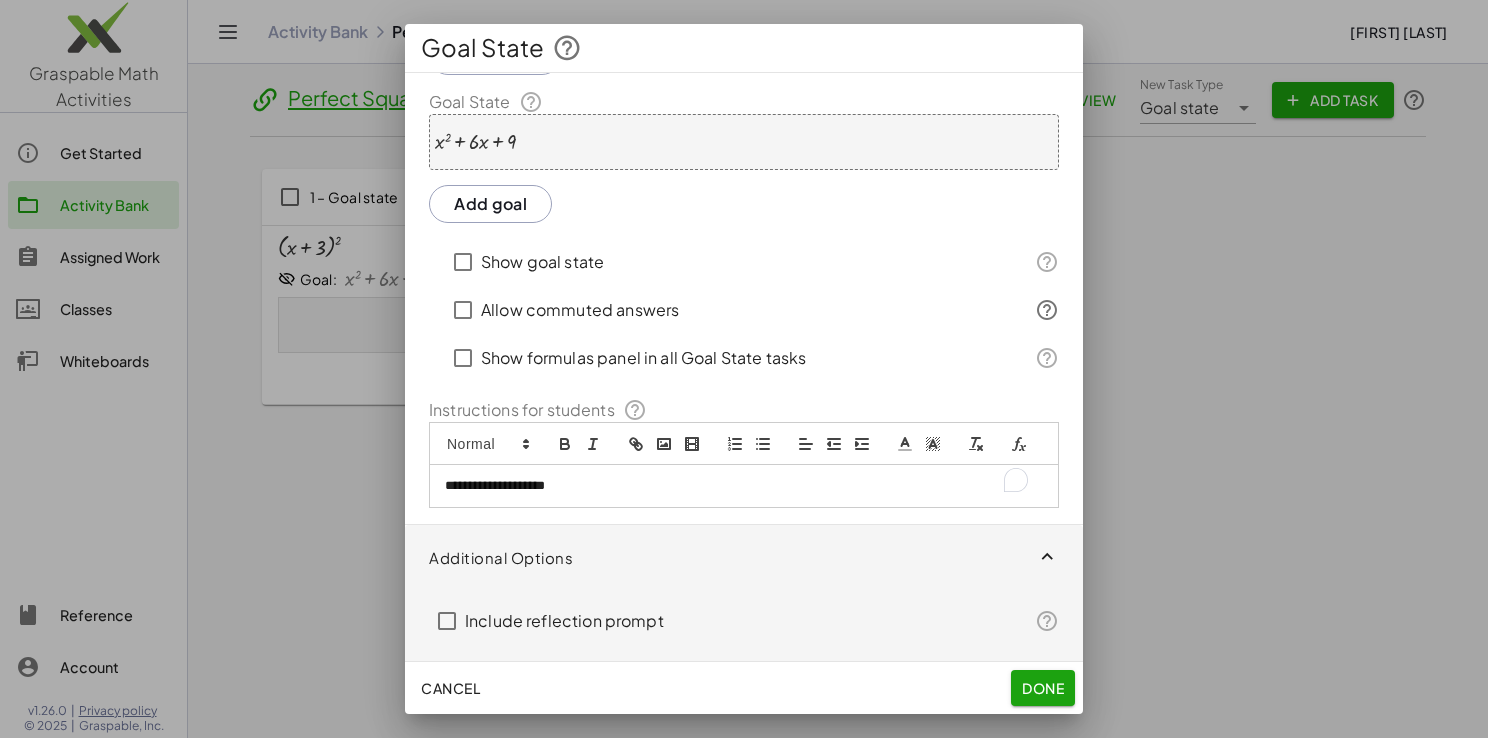 scroll, scrollTop: 170, scrollLeft: 0, axis: vertical 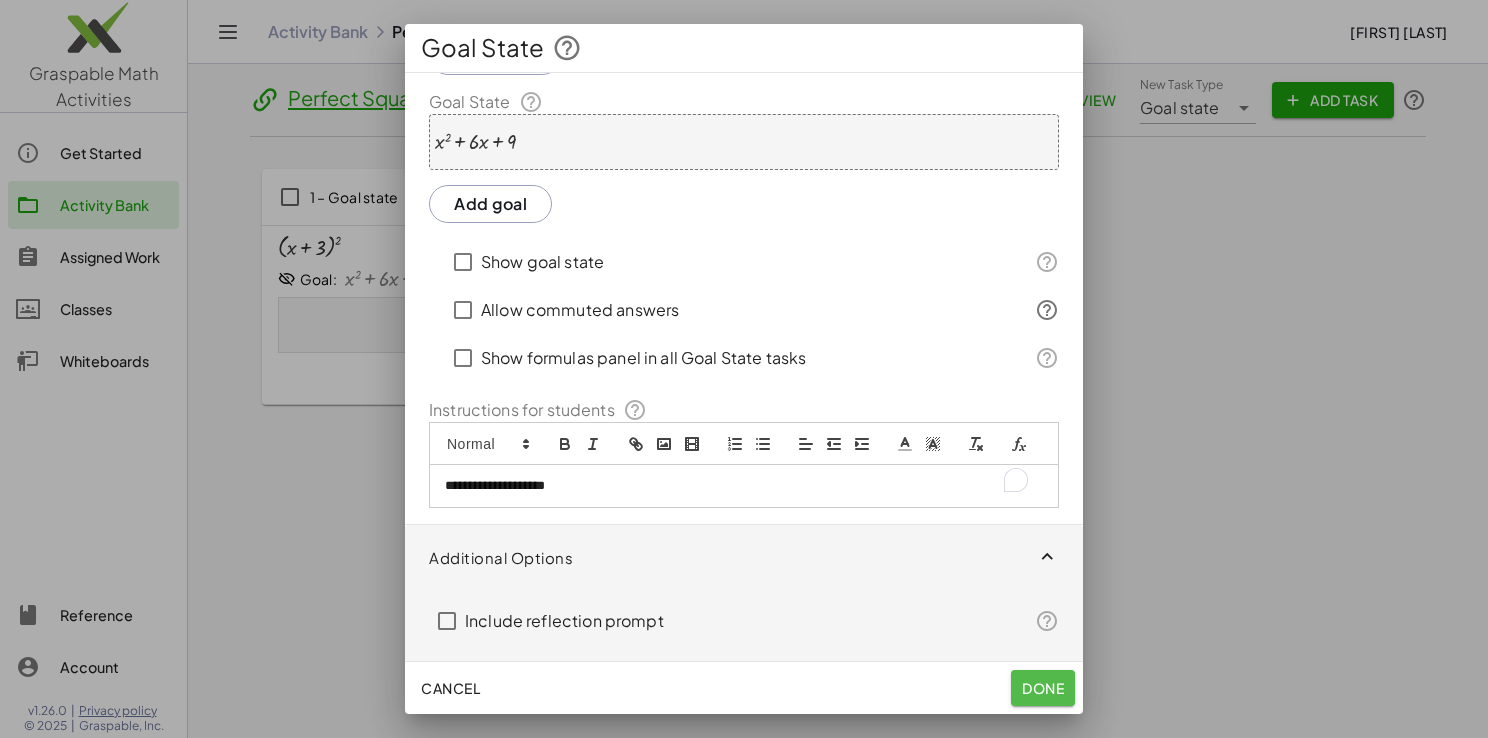 click on "Done" 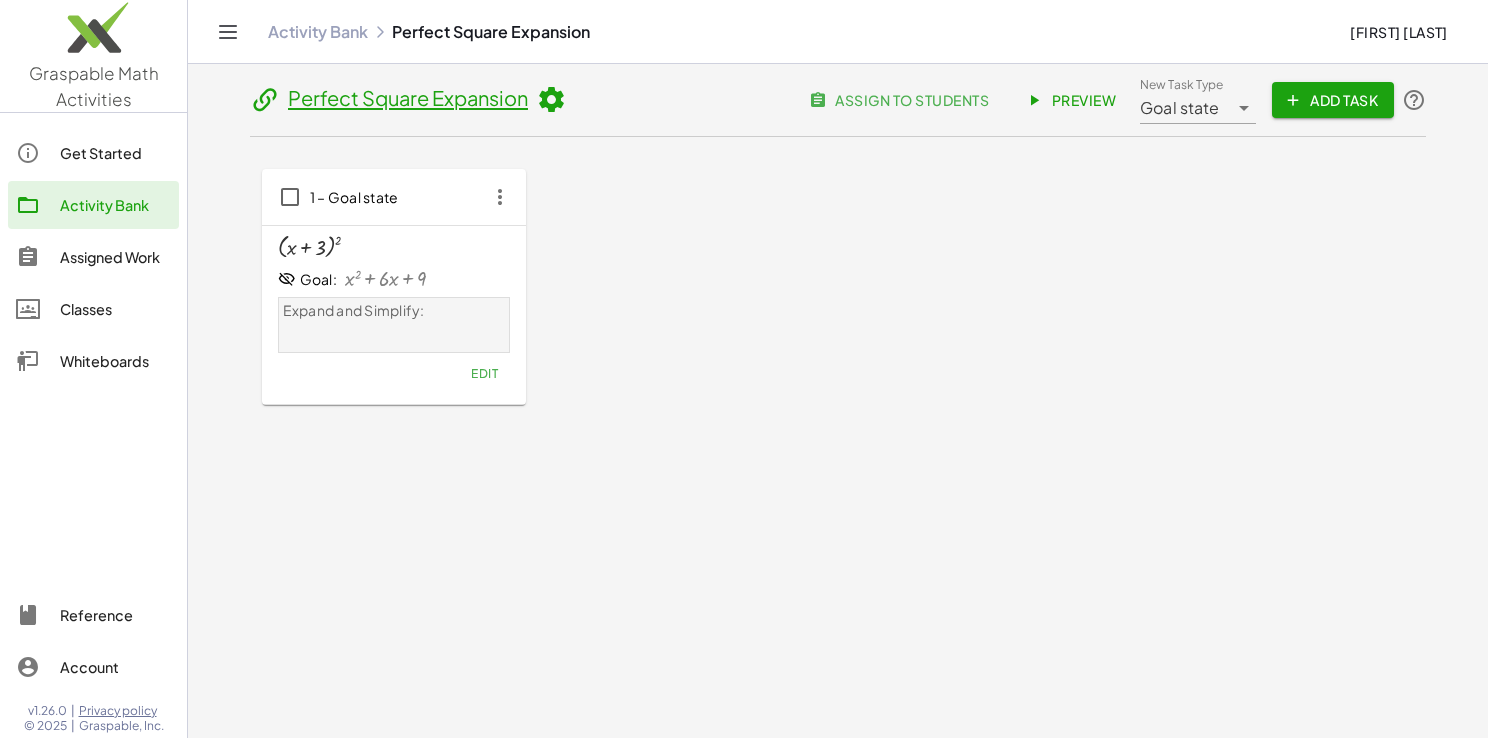 click on "Expand and Simplify:" at bounding box center [394, 324] 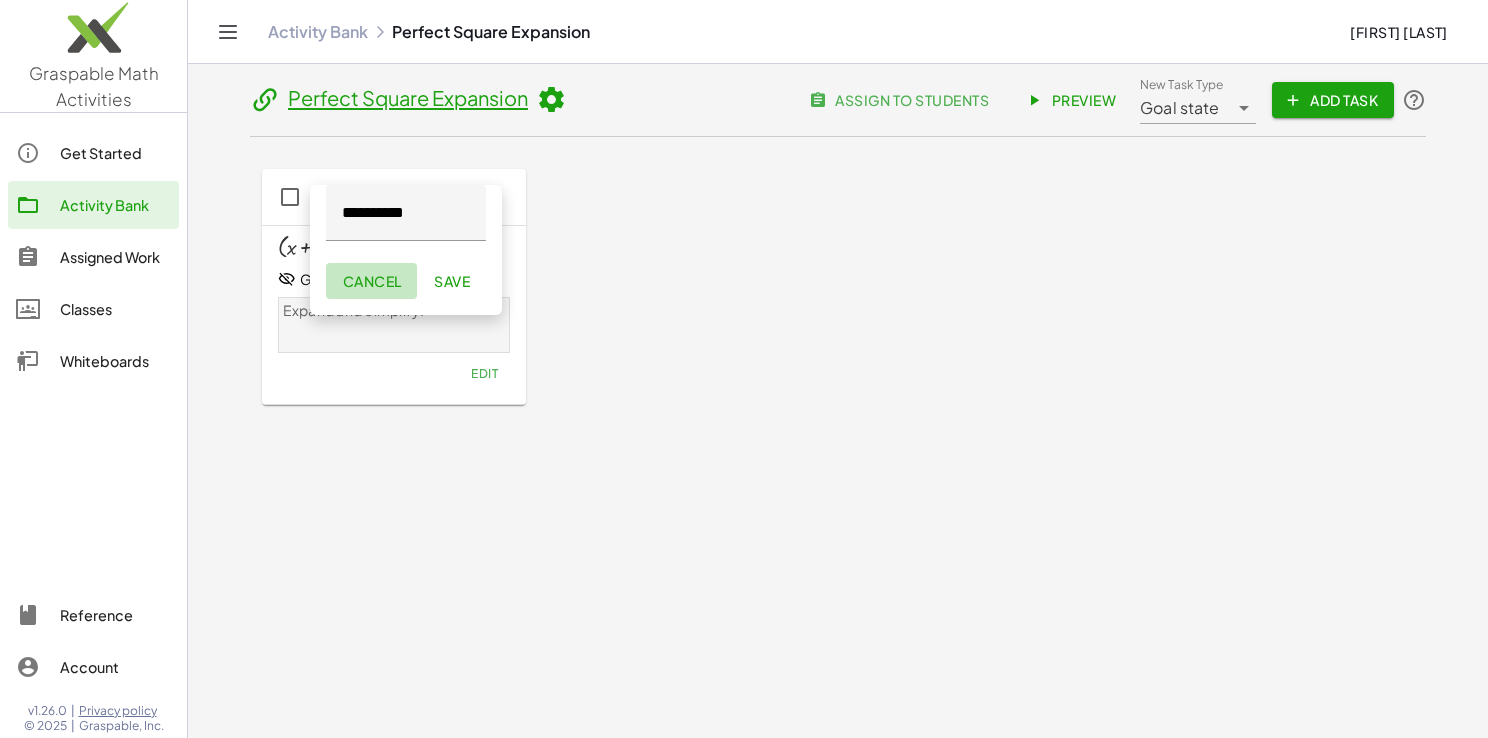 click on "Cancel" 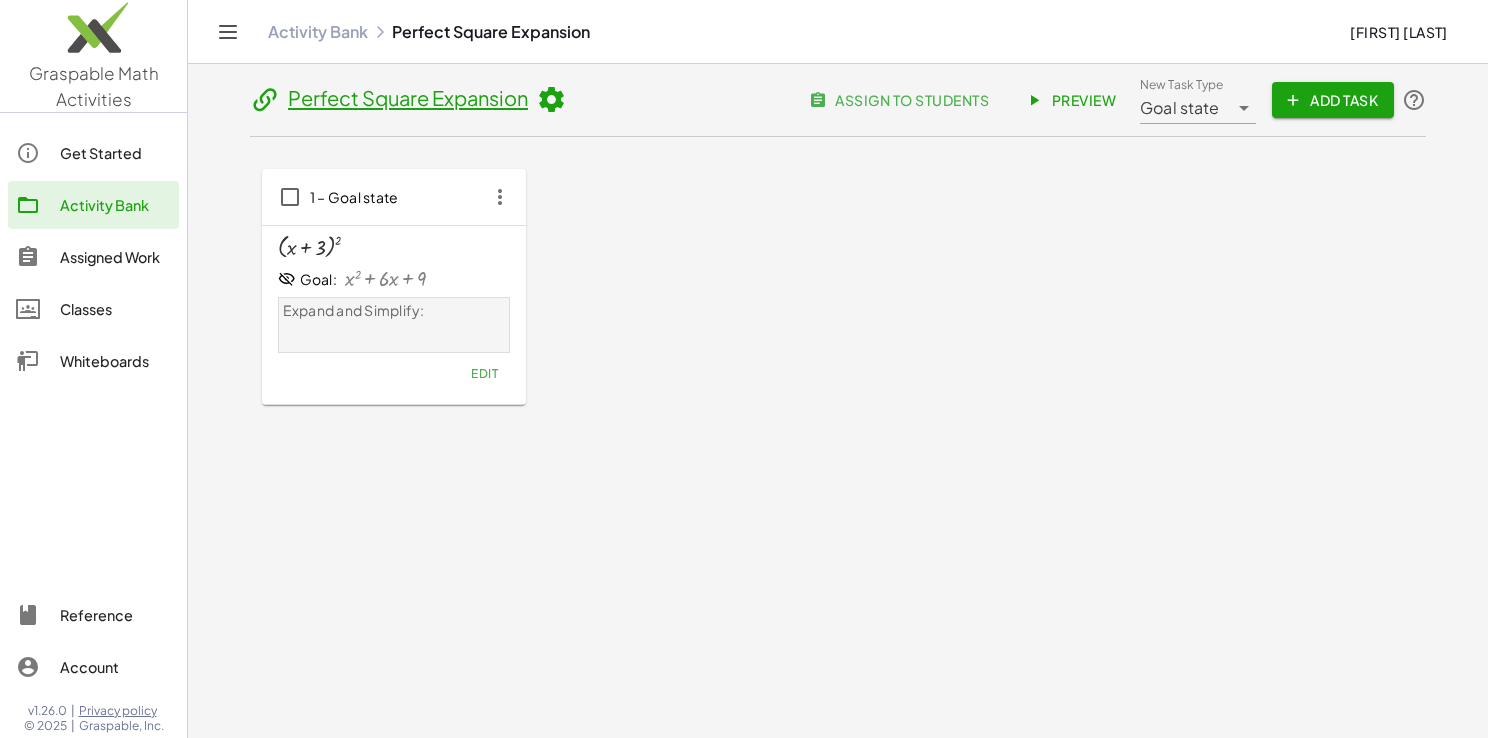 click on "1 – Goal state" 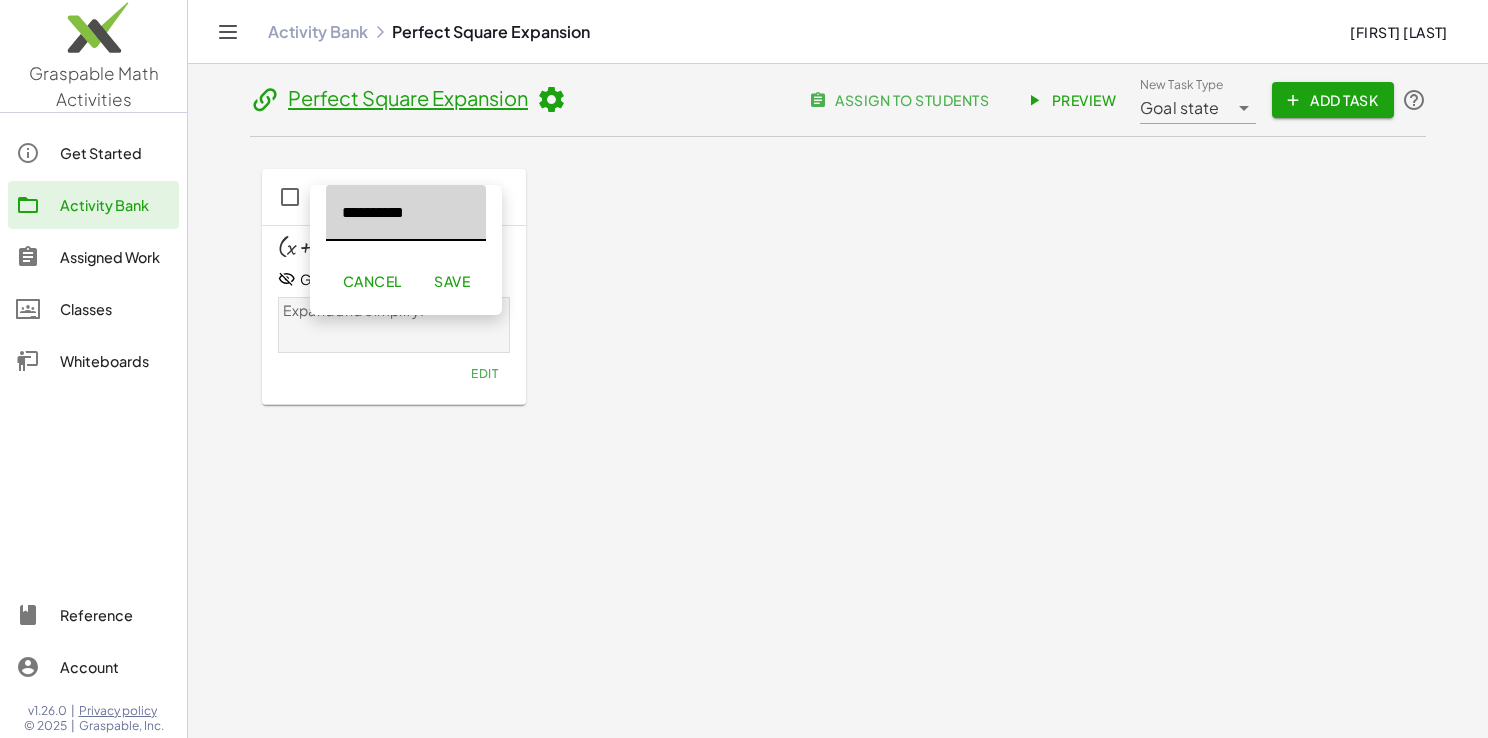 drag, startPoint x: 419, startPoint y: 210, endPoint x: 328, endPoint y: 202, distance: 91.350975 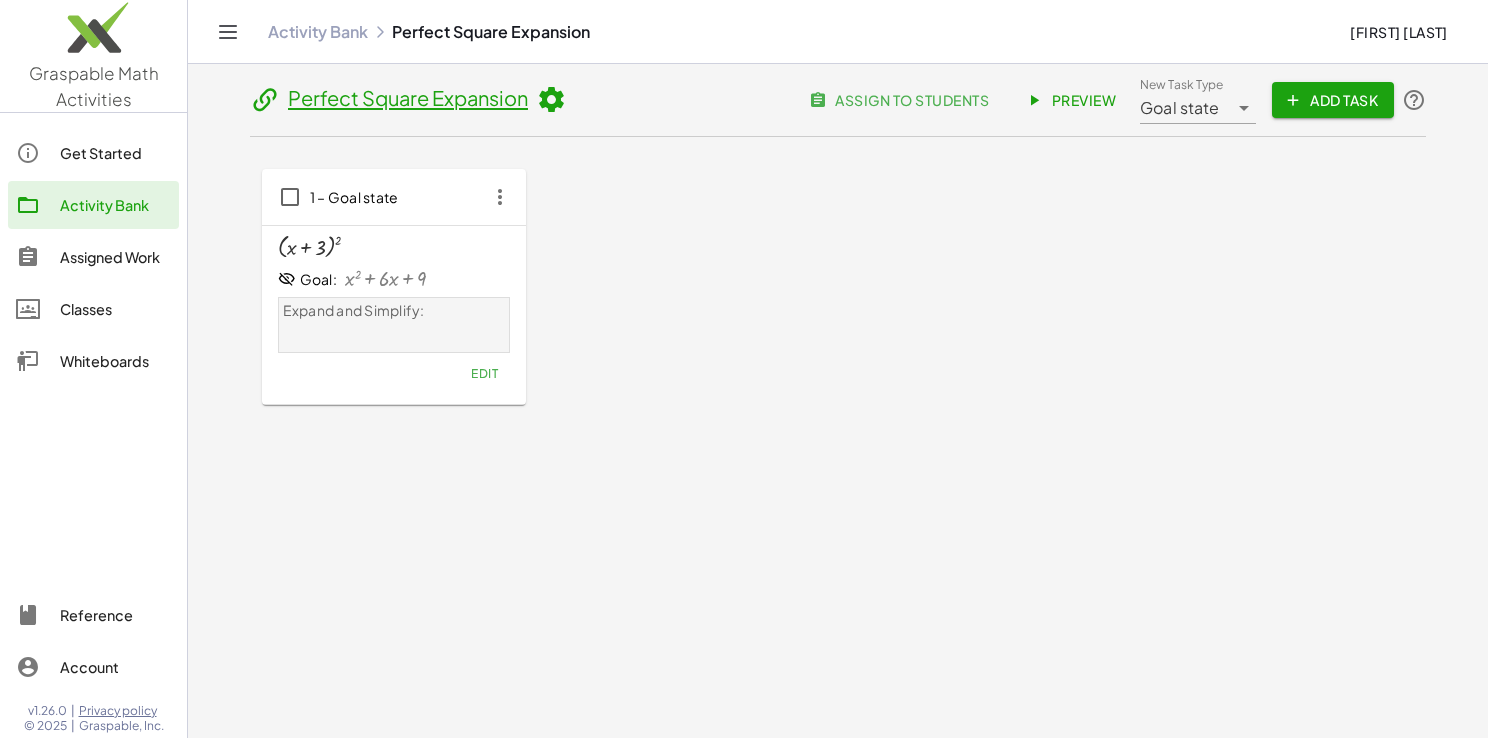click on "1 – Goal state" 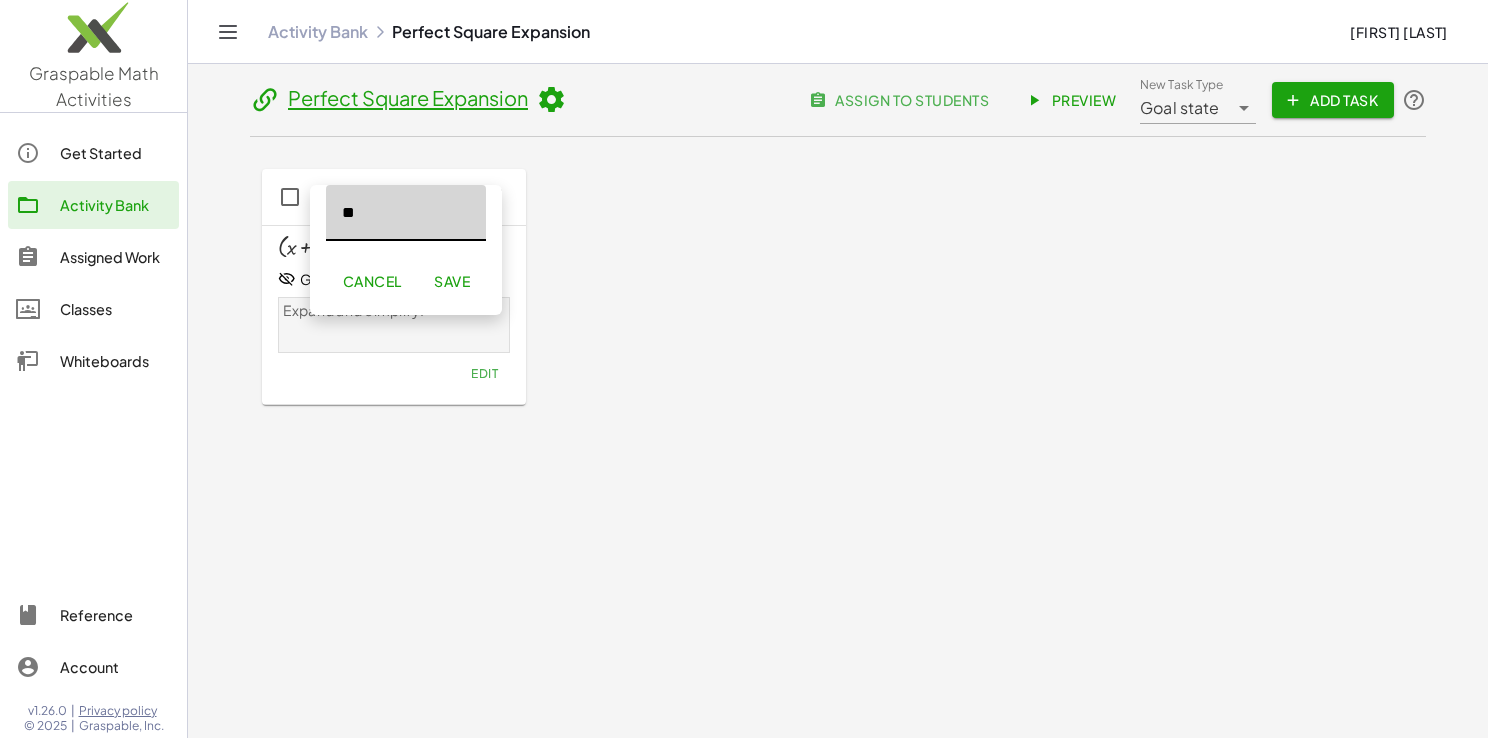 type on "*" 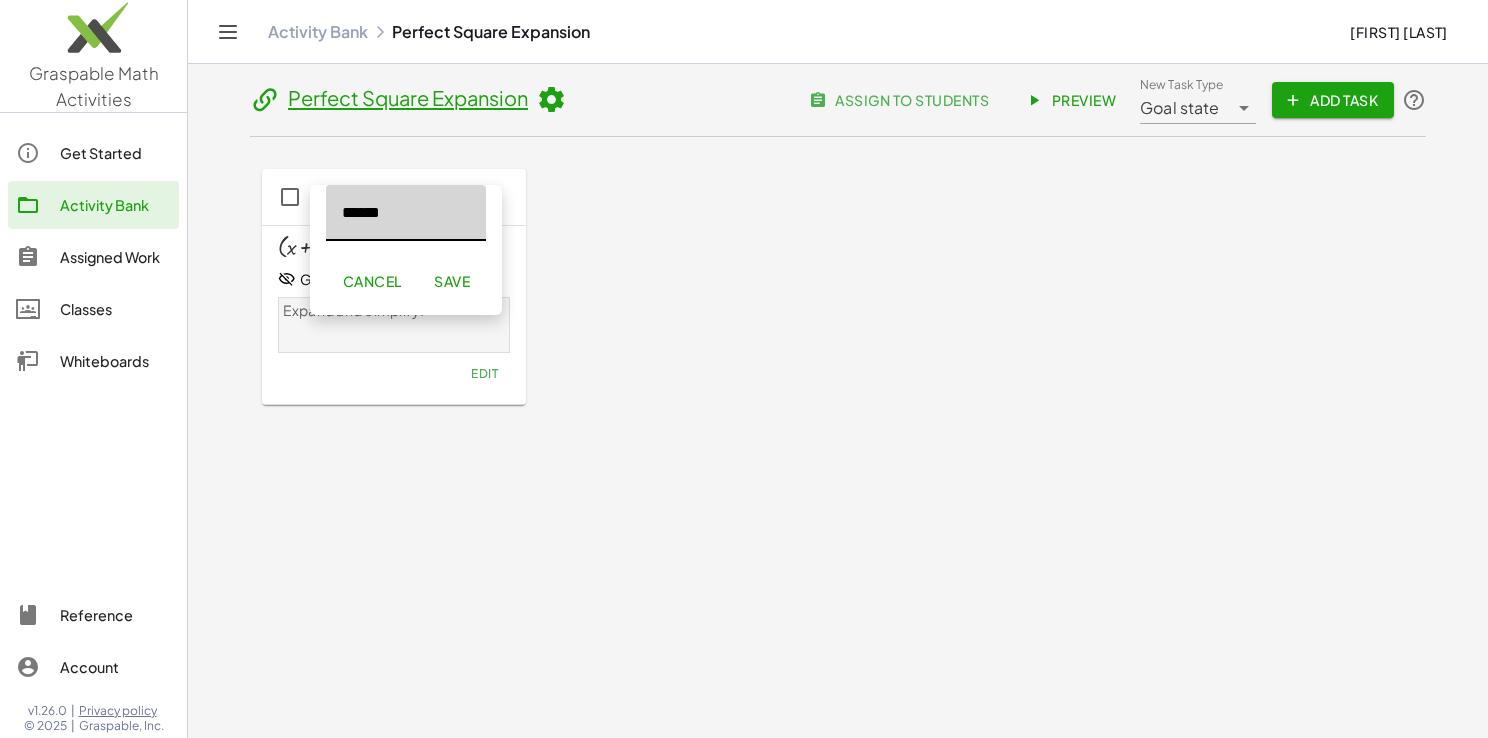 type on "******" 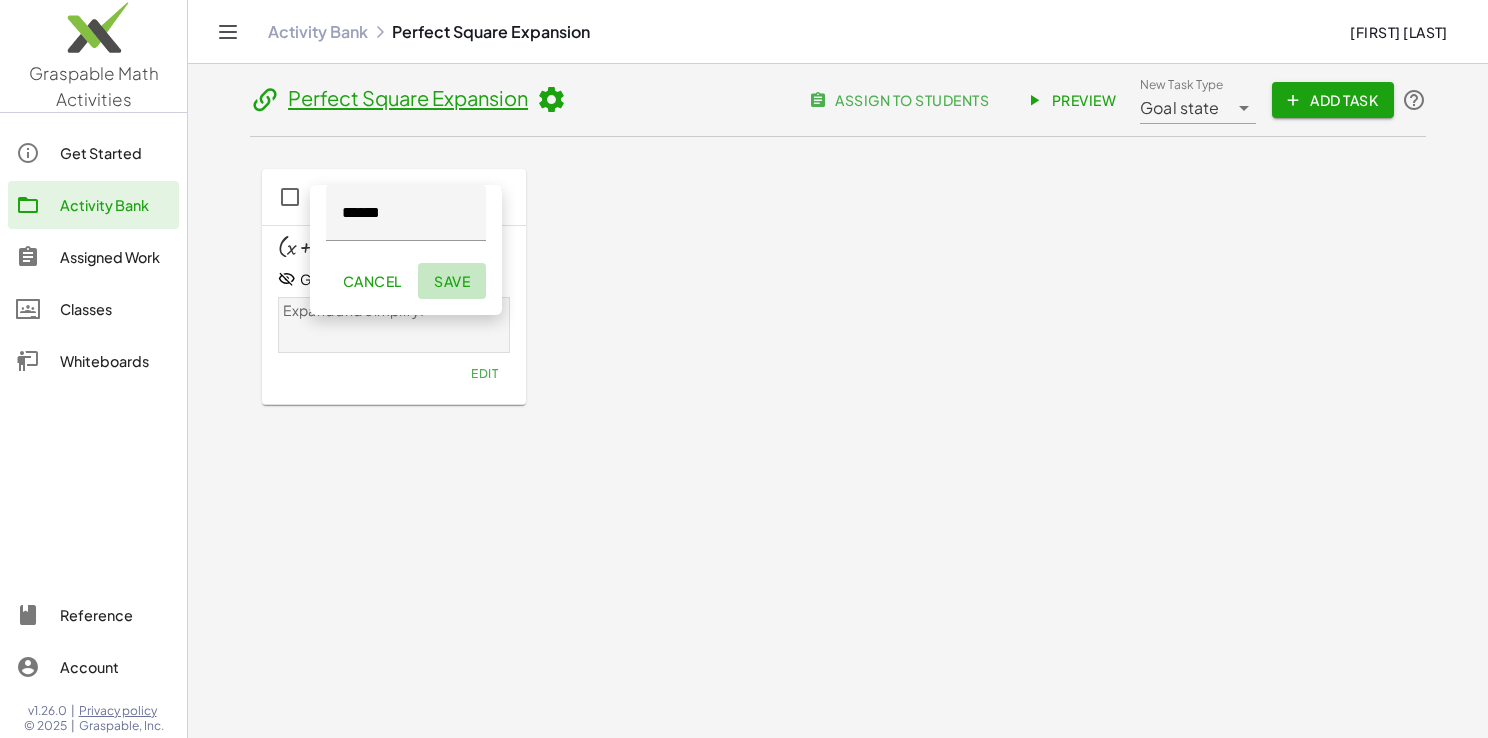 click on "Save" at bounding box center (452, 281) 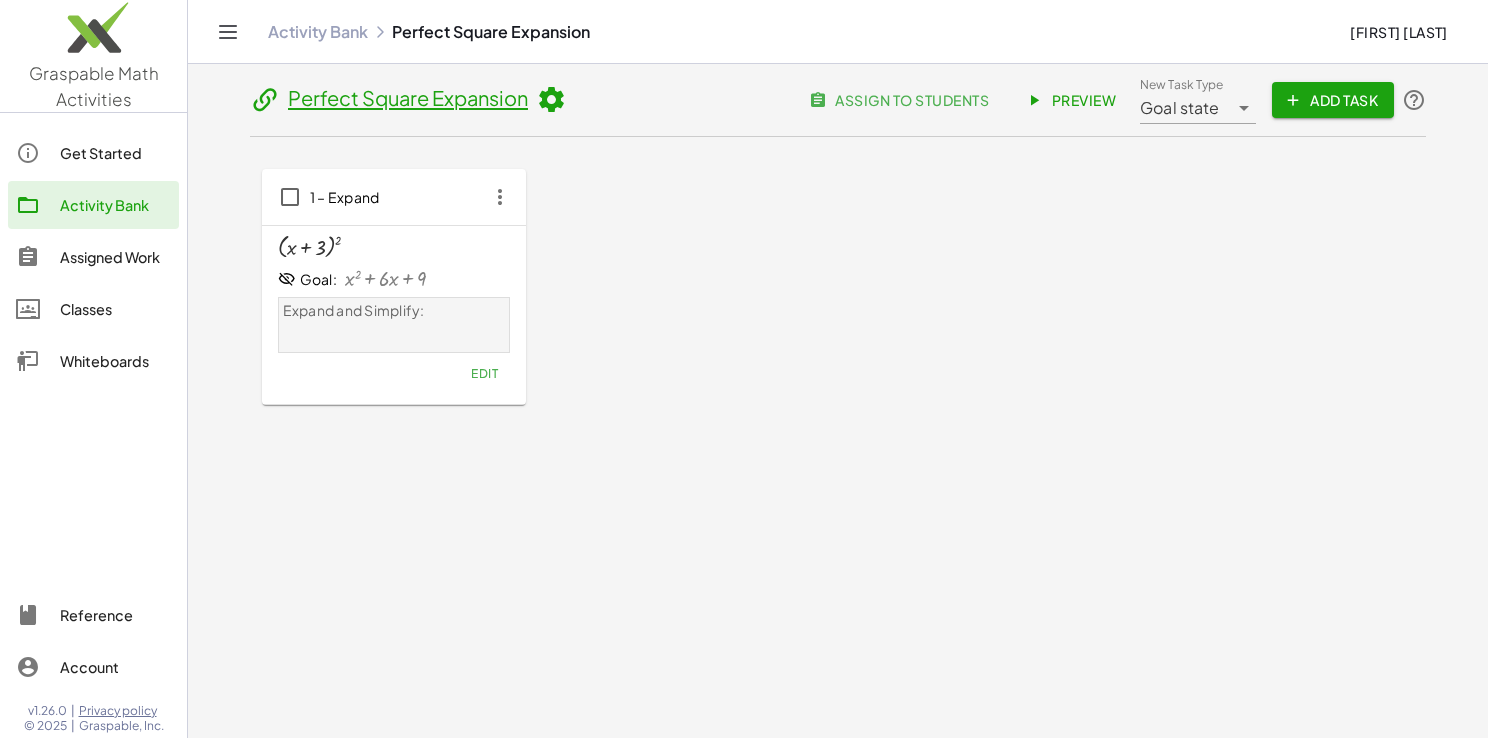click on "Expand and Simplify:" at bounding box center [394, 324] 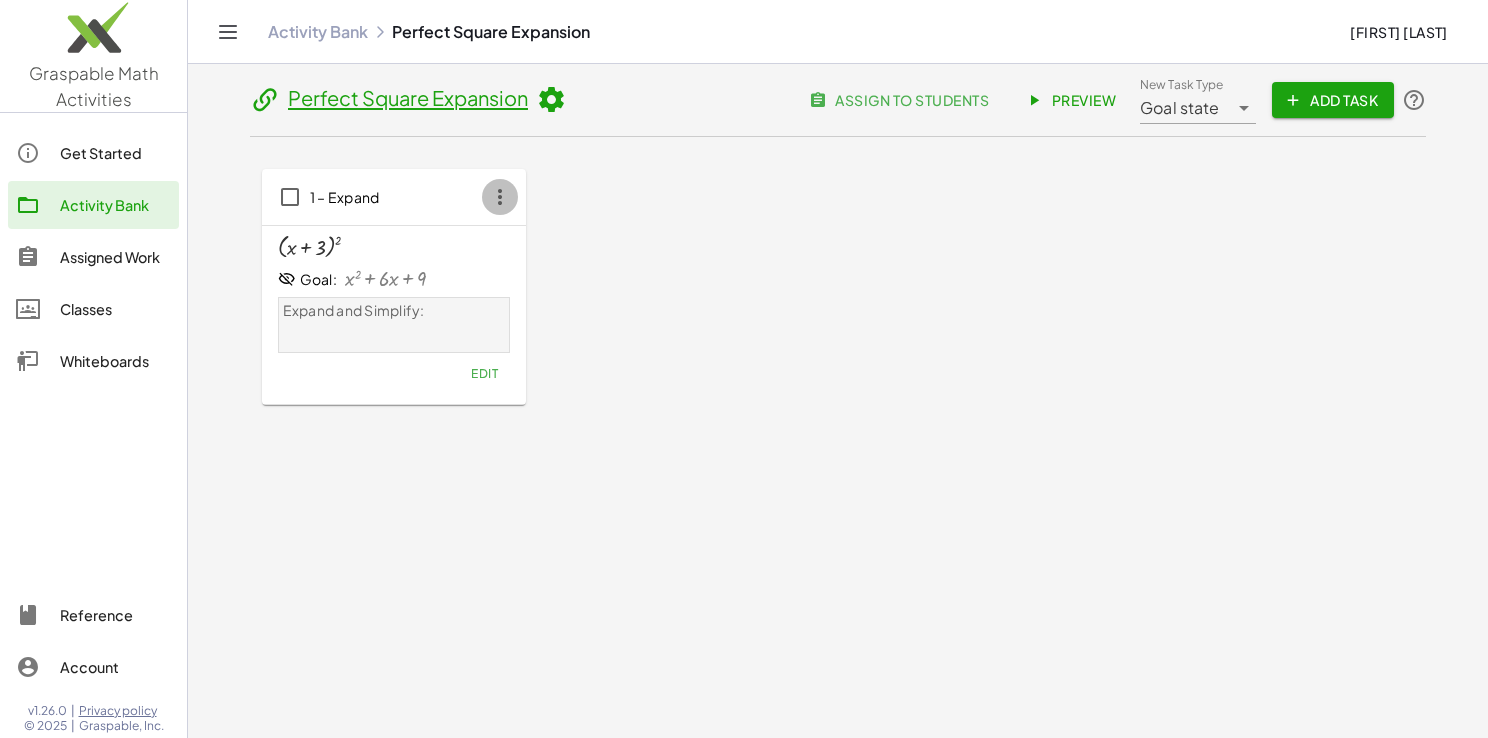 click 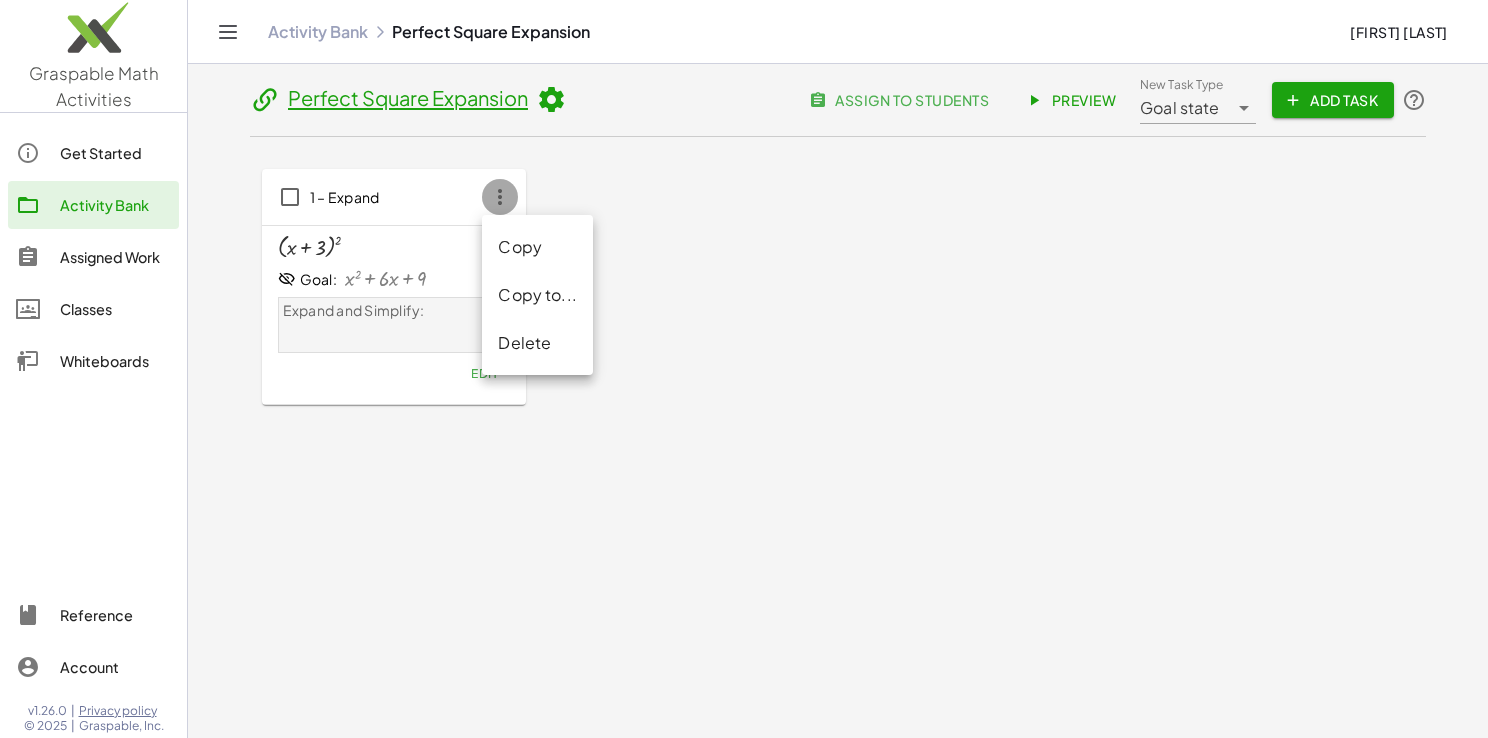click 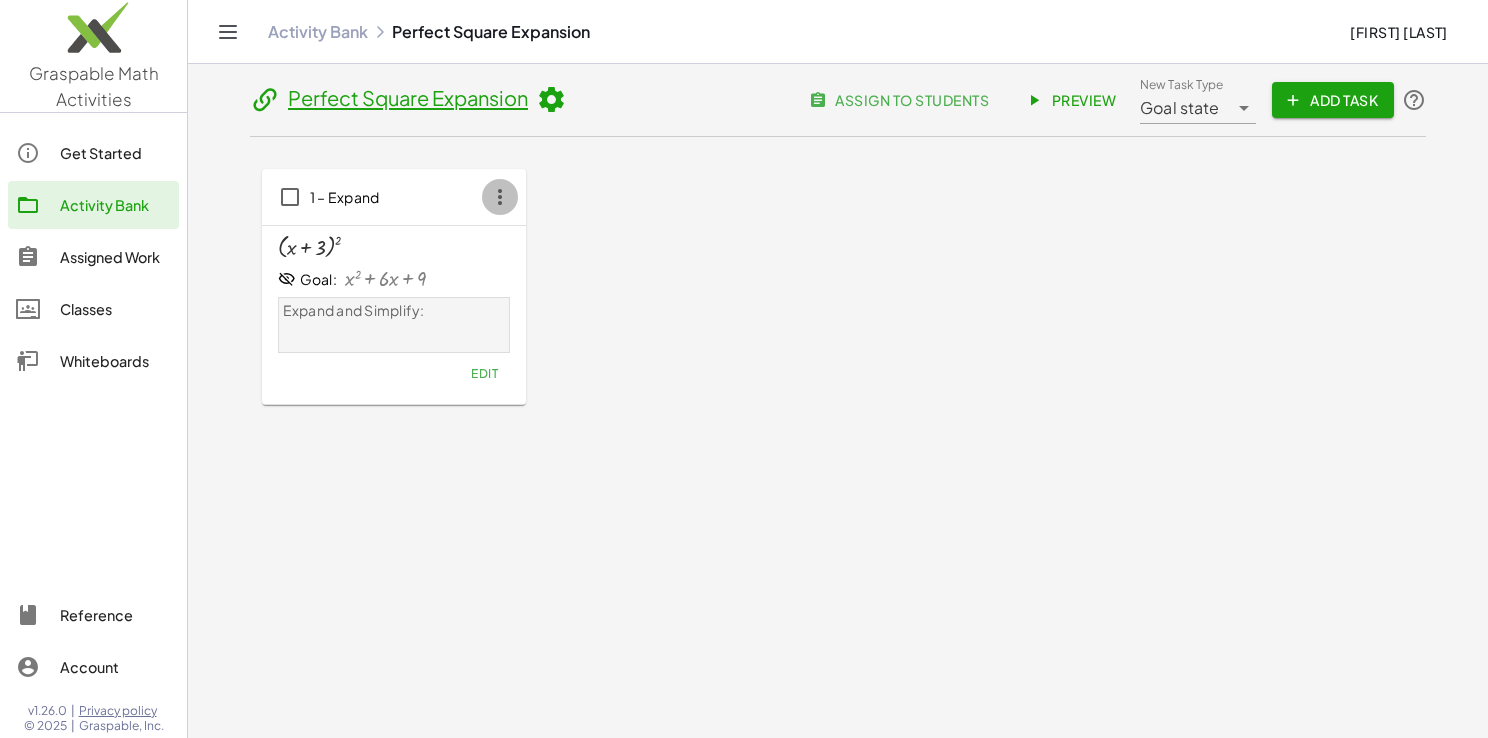 click 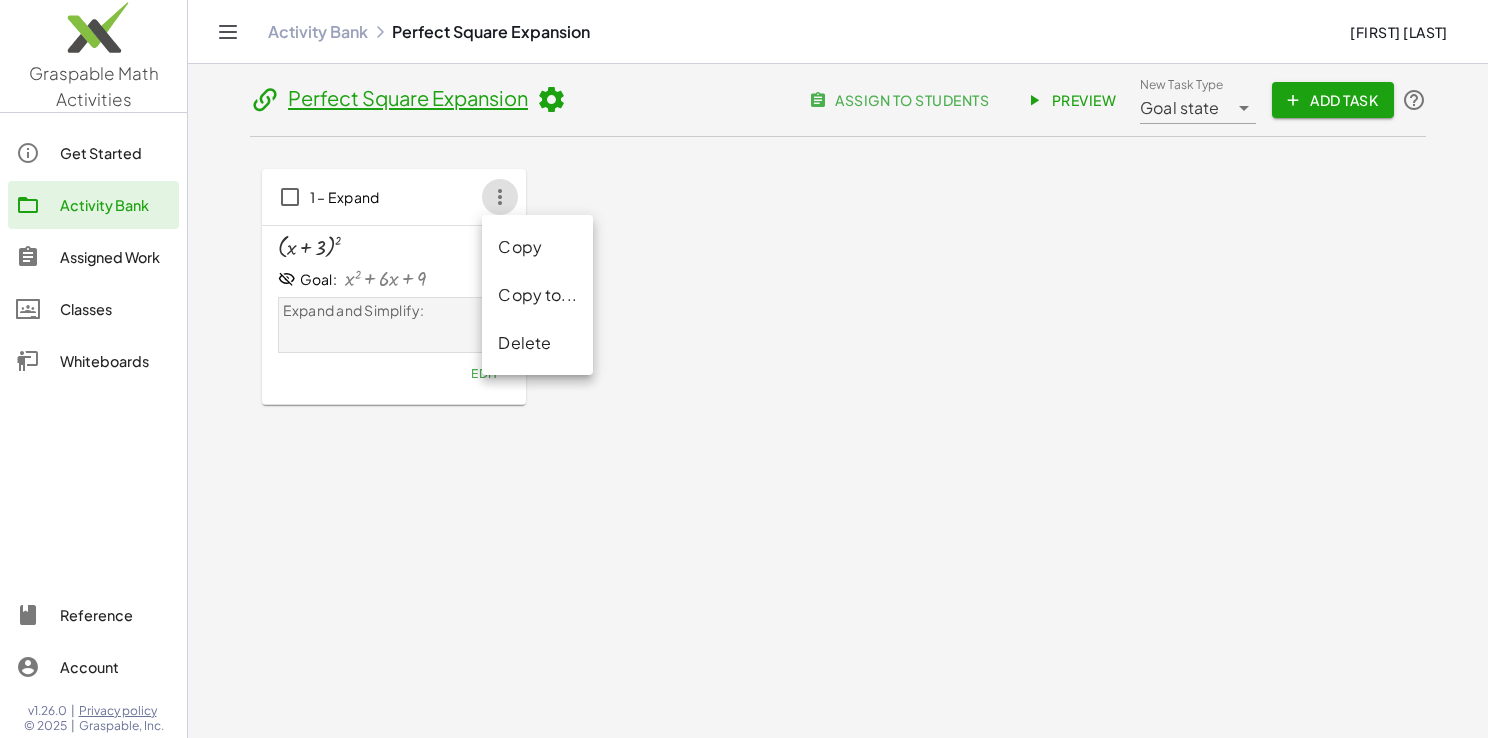 click on "Copy" 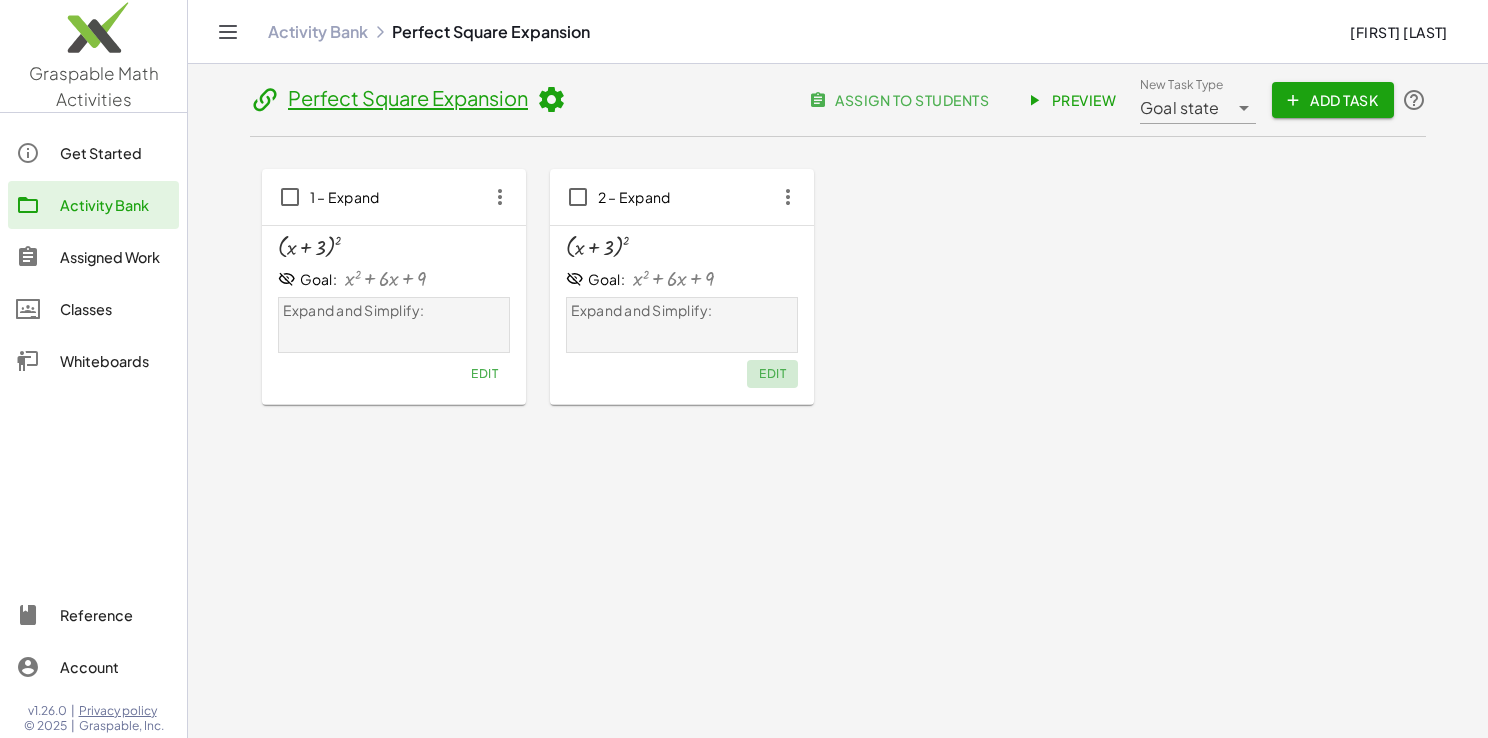 click on "Edit" 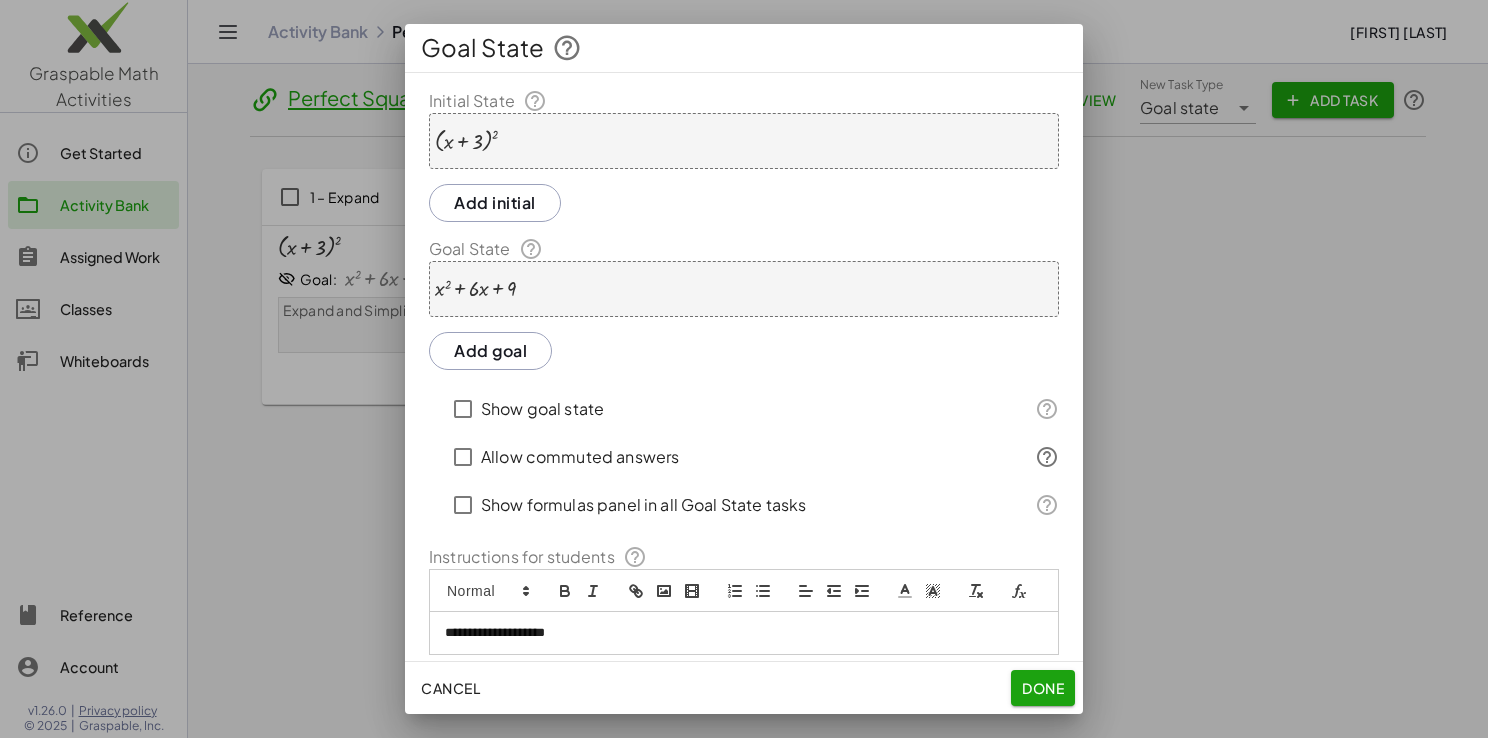 click at bounding box center (466, 141) 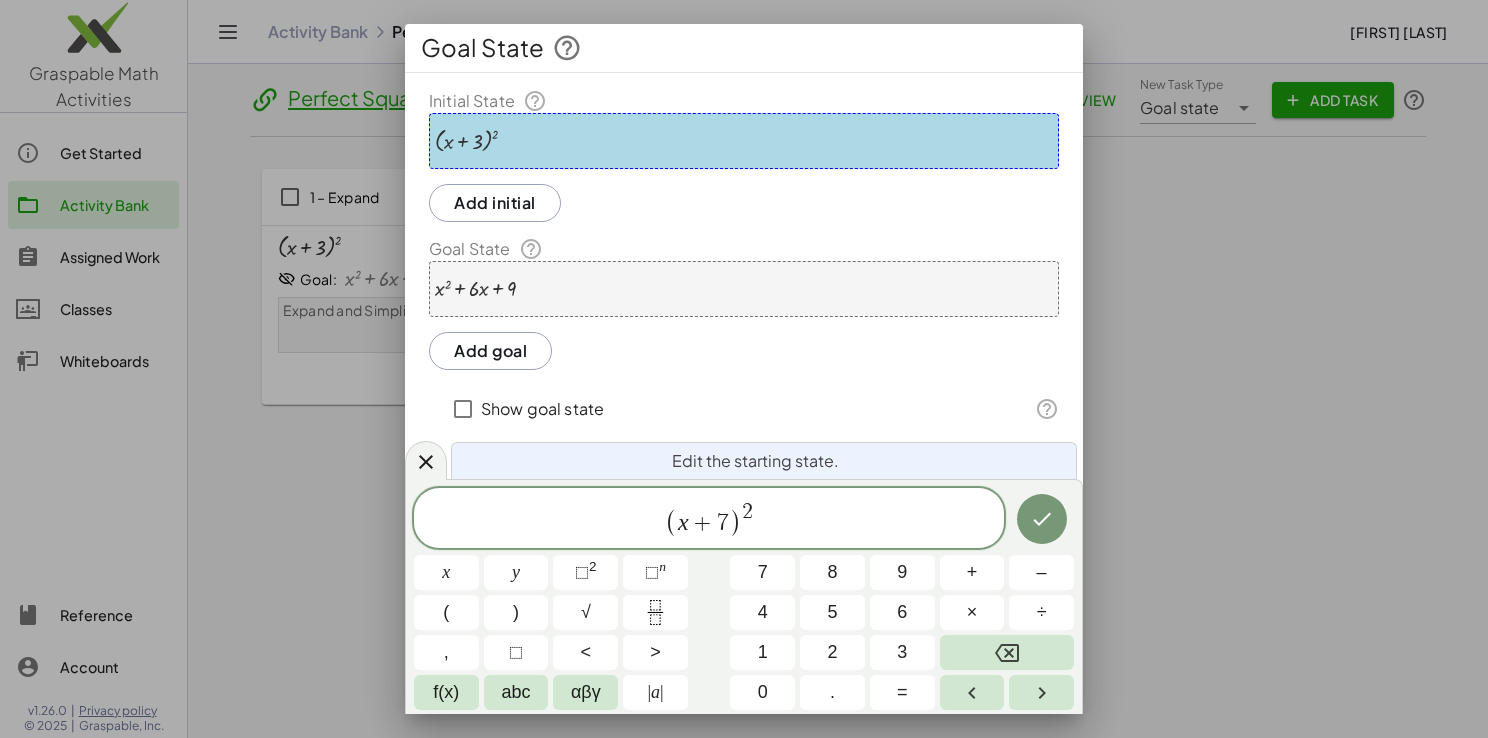 click on "+ x 2 + · 6 · x + 9" at bounding box center (744, 289) 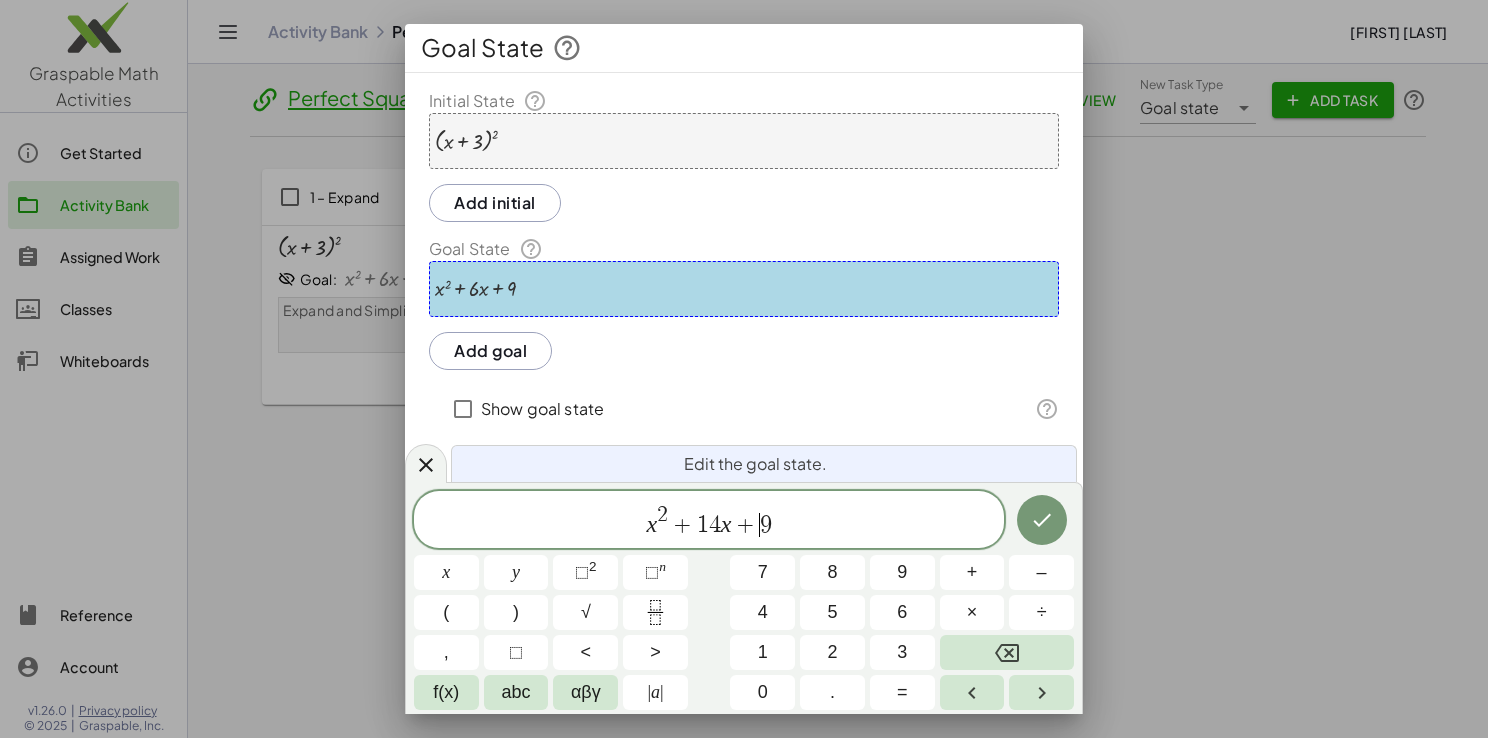 click on "+" at bounding box center (745, 525) 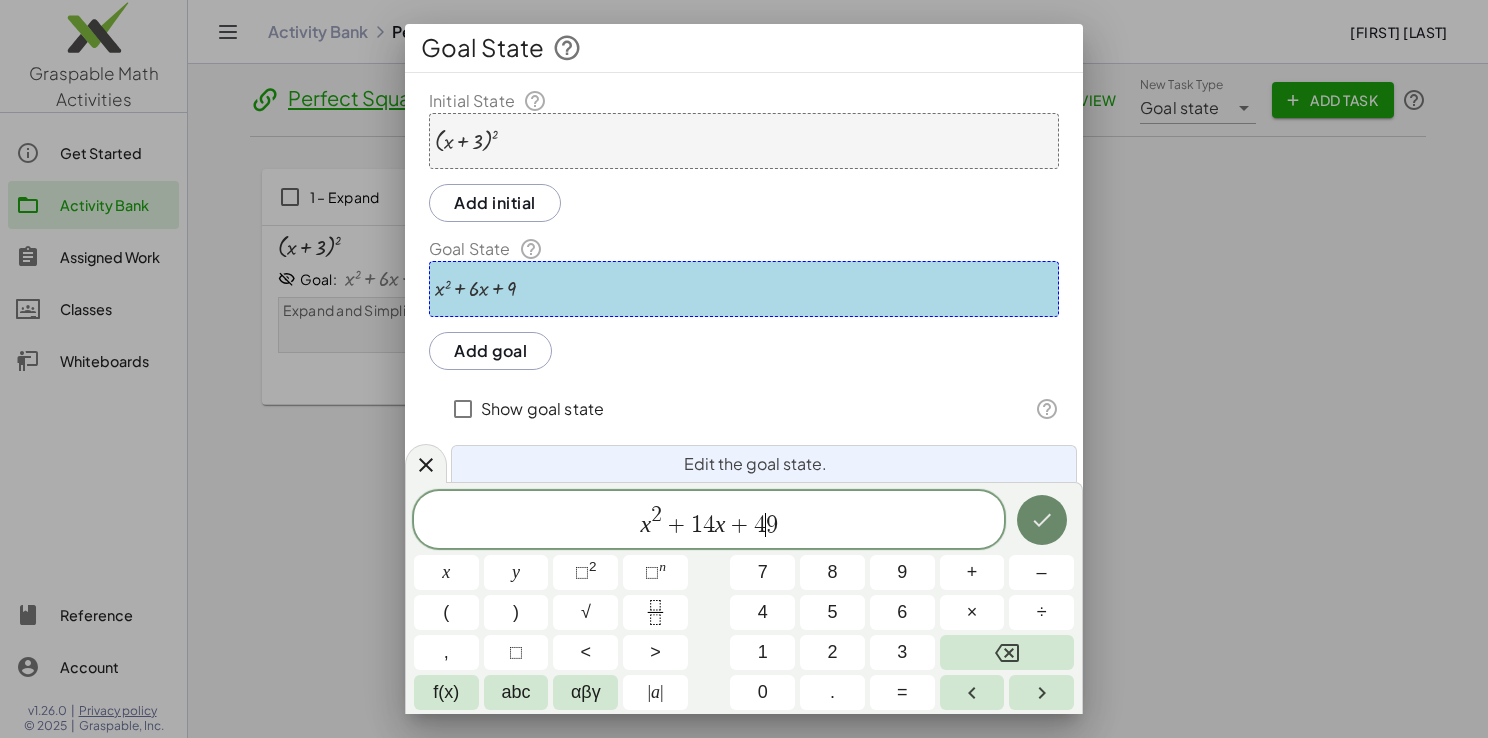 click 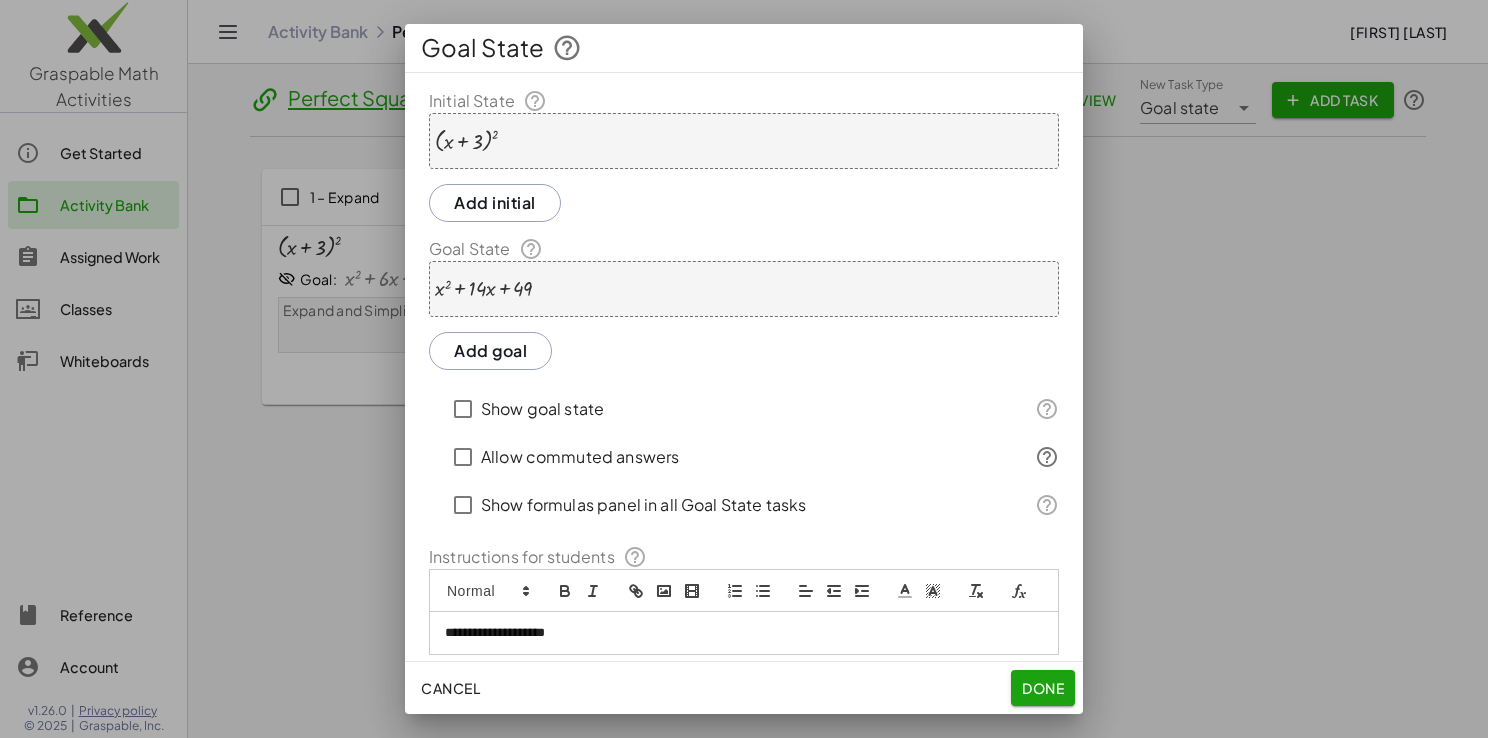 scroll, scrollTop: 82, scrollLeft: 0, axis: vertical 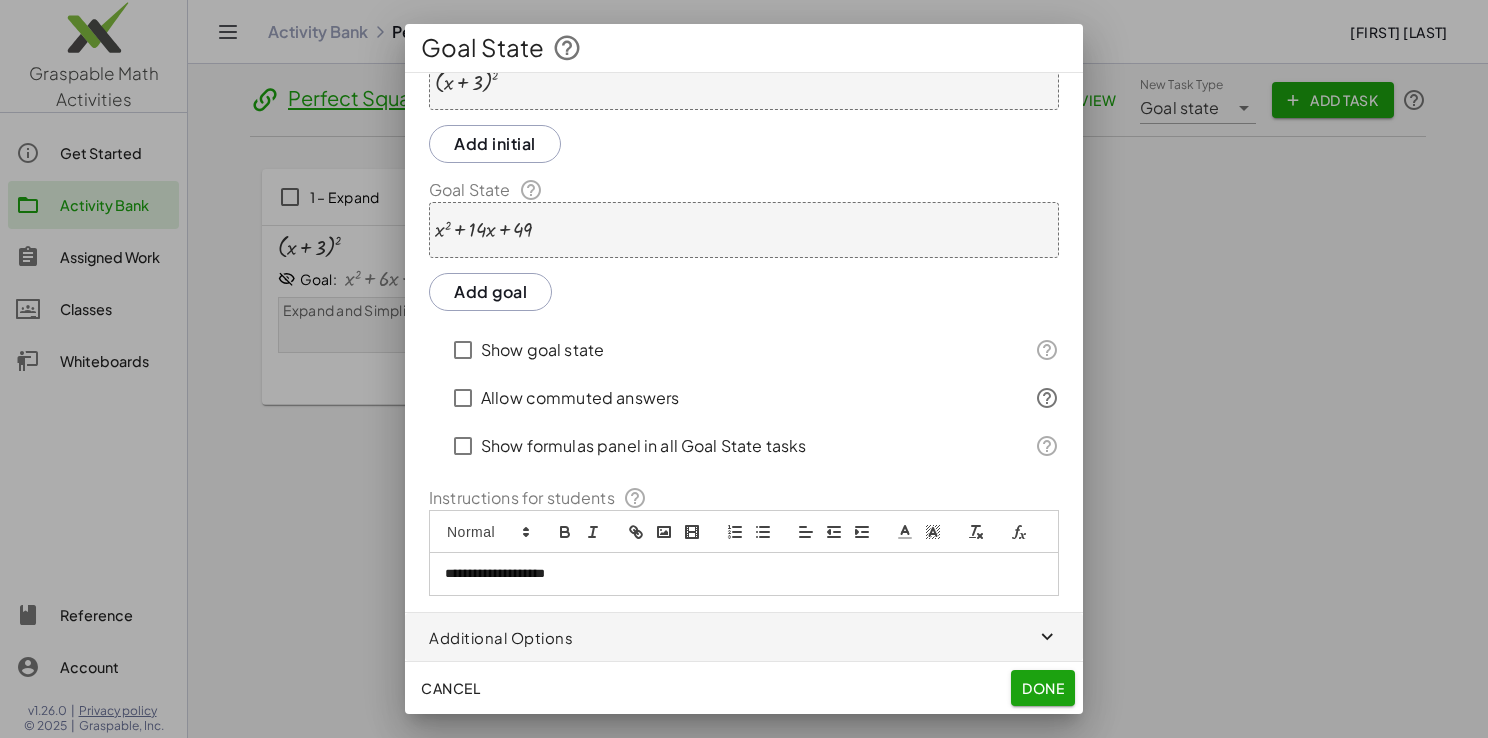 click on "Done" 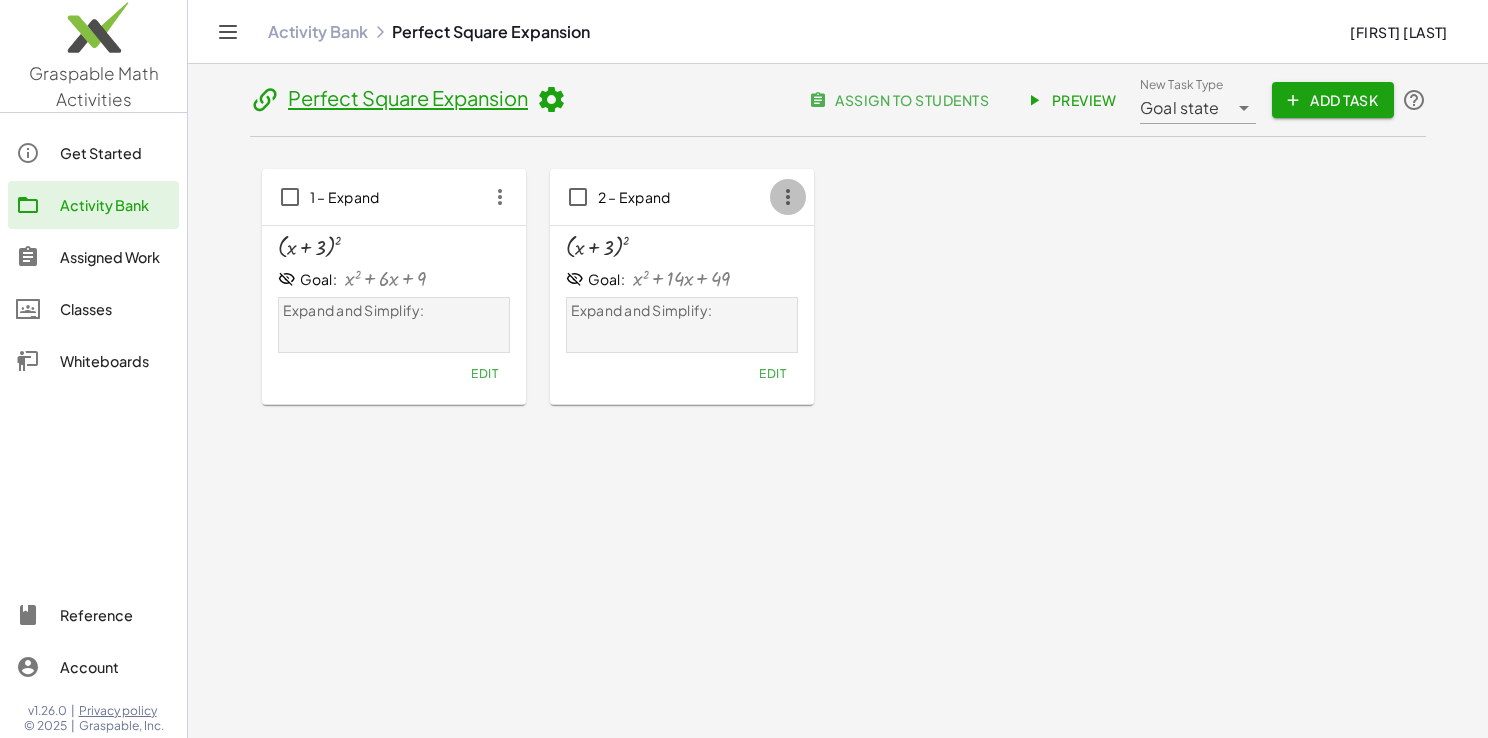 click 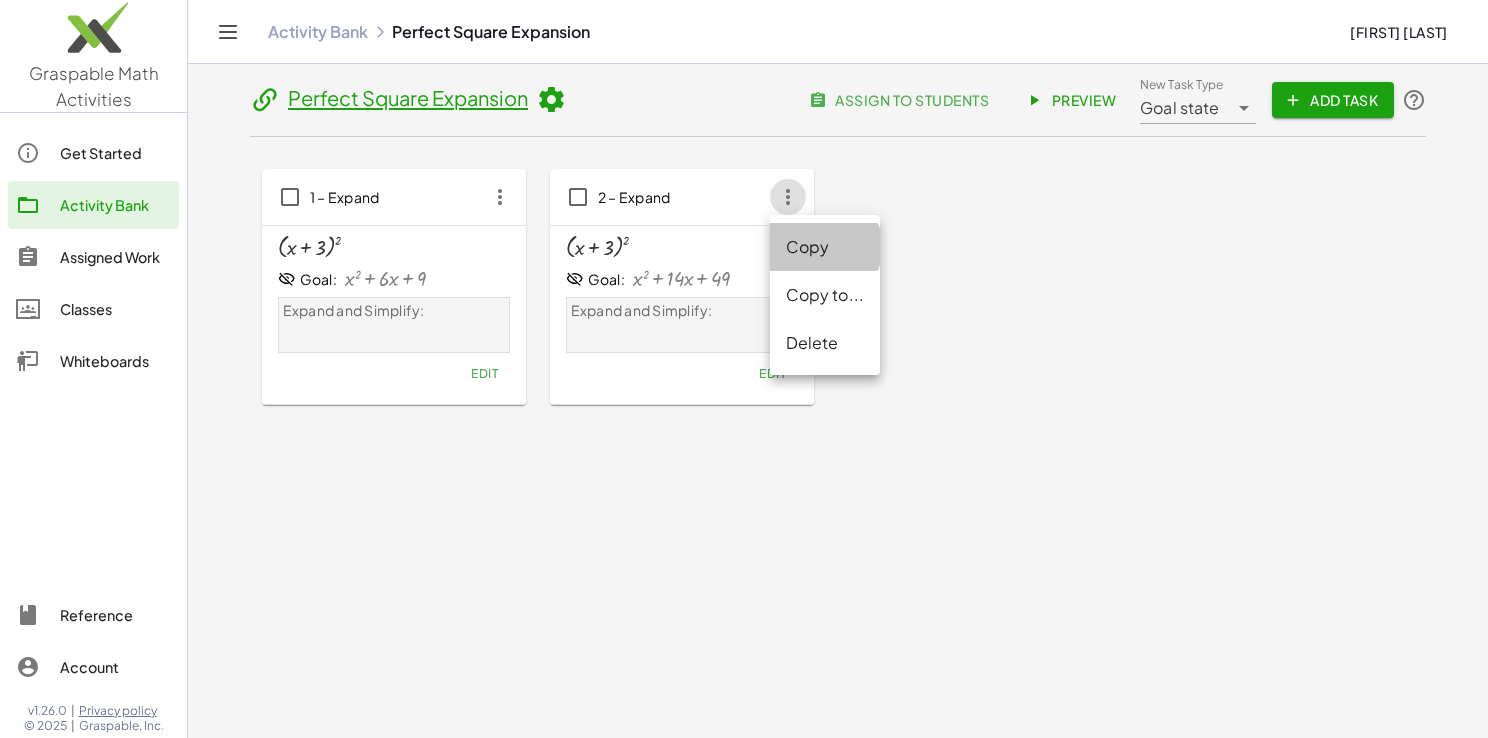 click on "Copy" 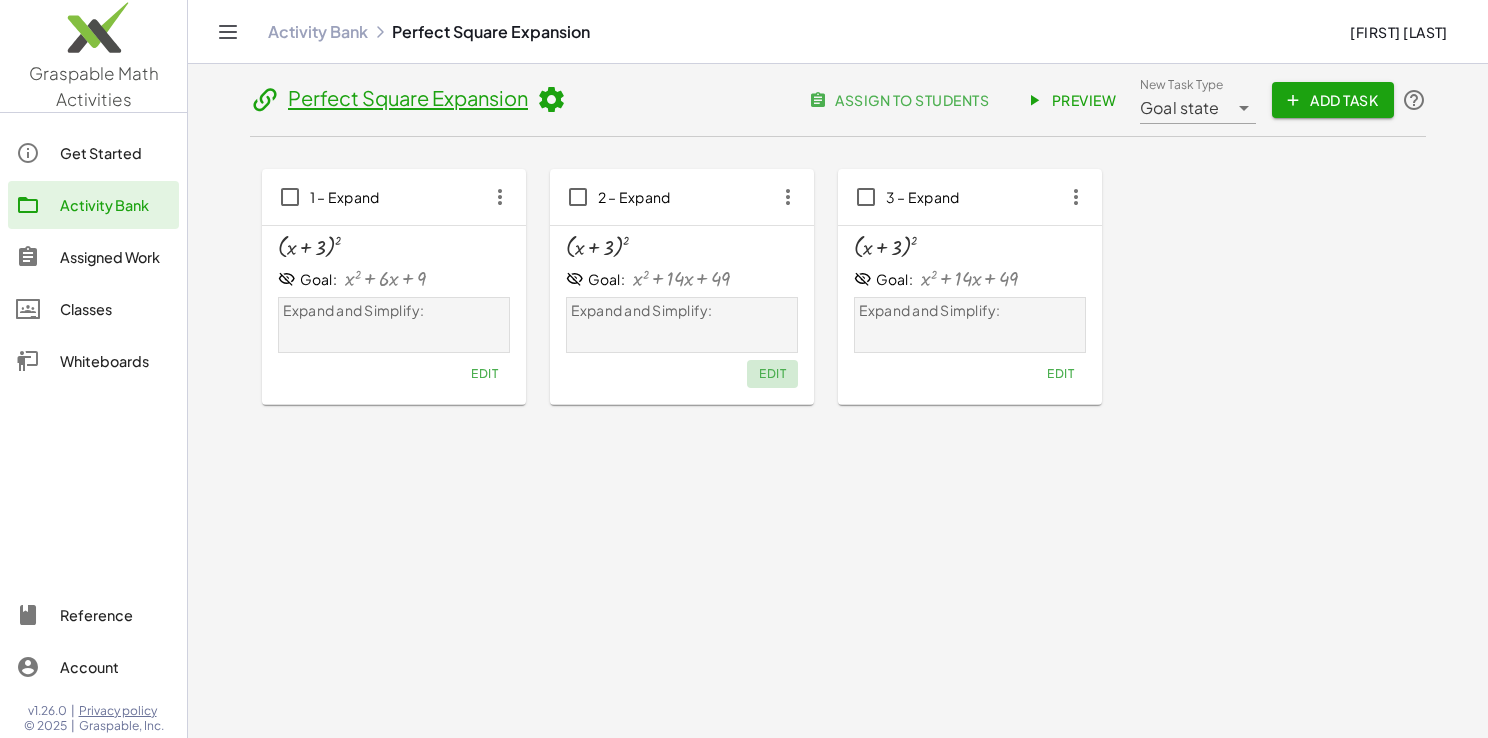 click on "Edit" 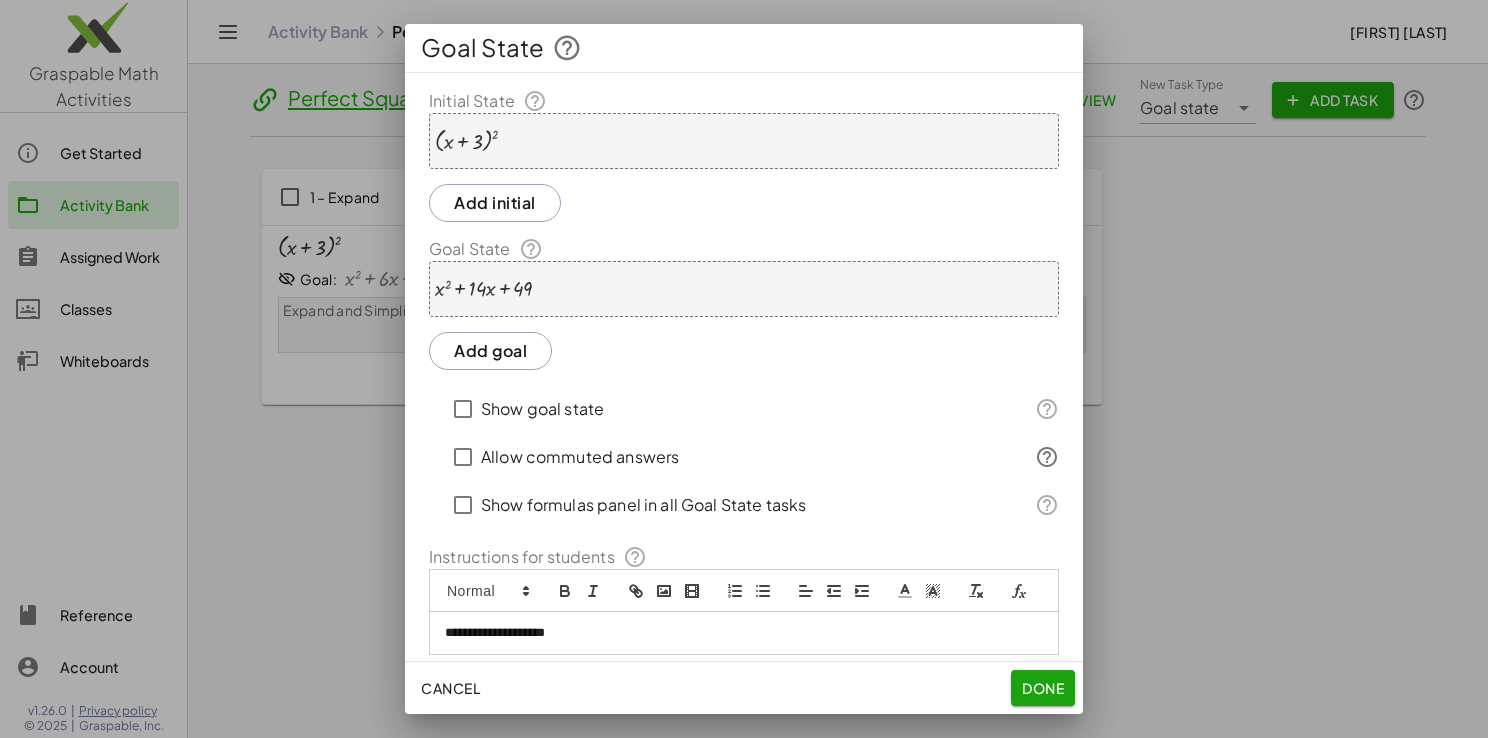 click on "( + x + 3 ) 2" at bounding box center (744, 141) 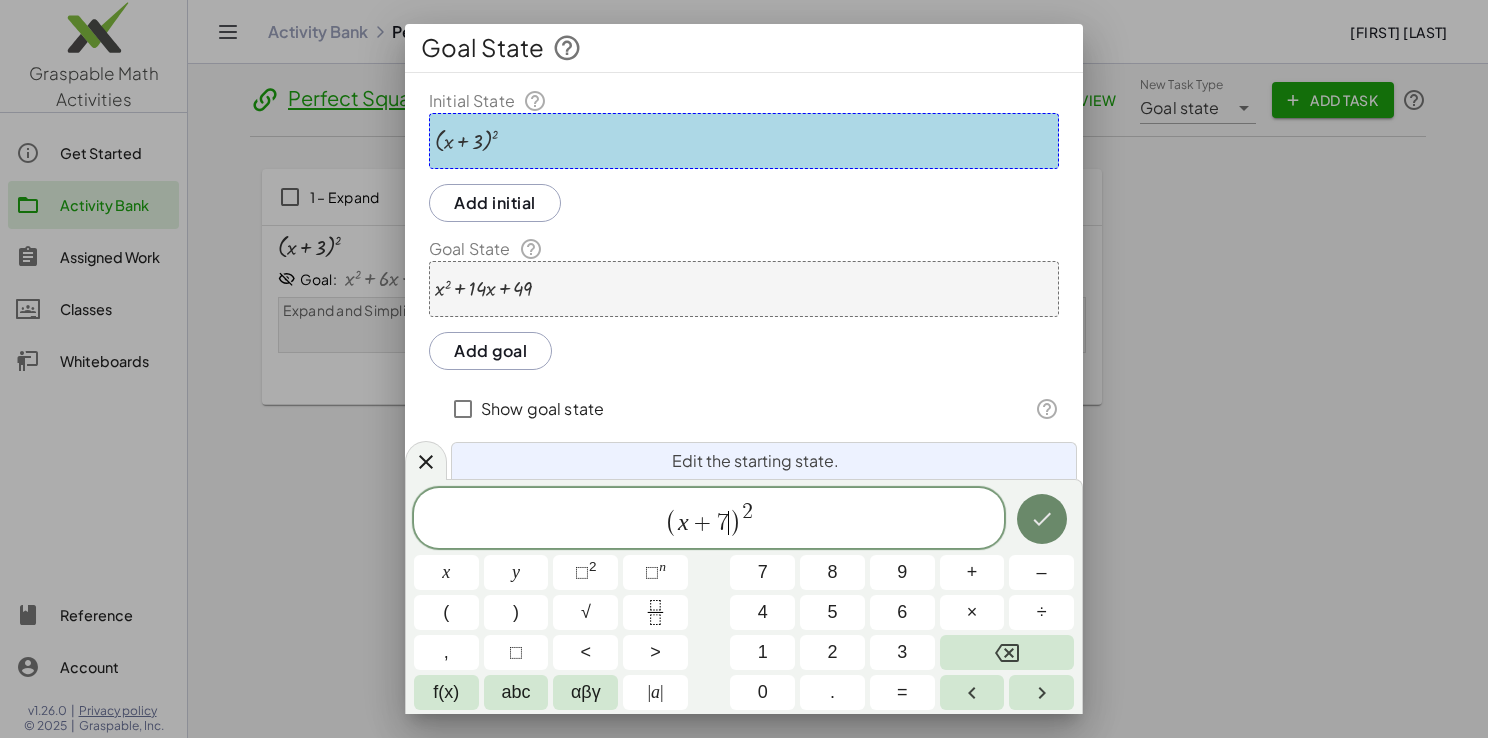 click at bounding box center (1042, 519) 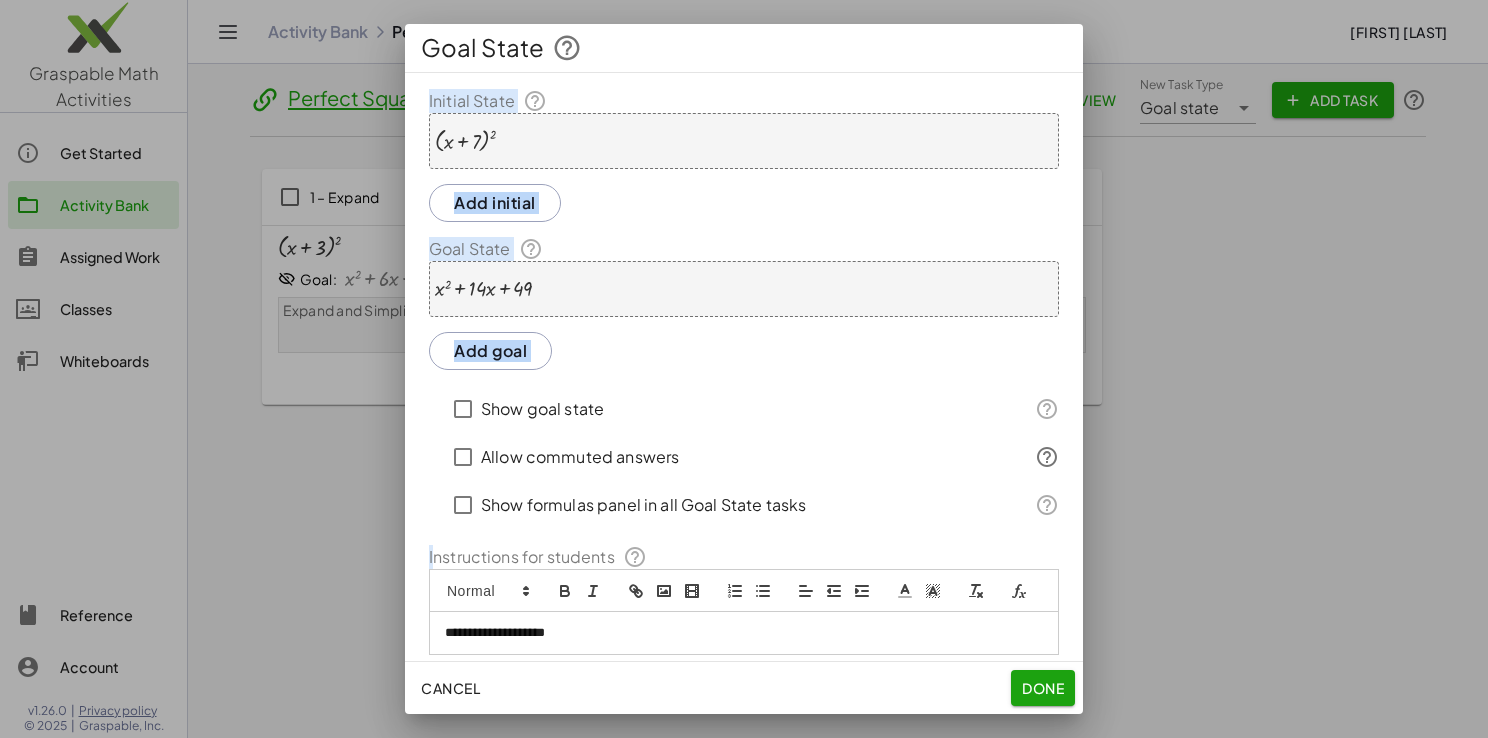 scroll, scrollTop: 82, scrollLeft: 0, axis: vertical 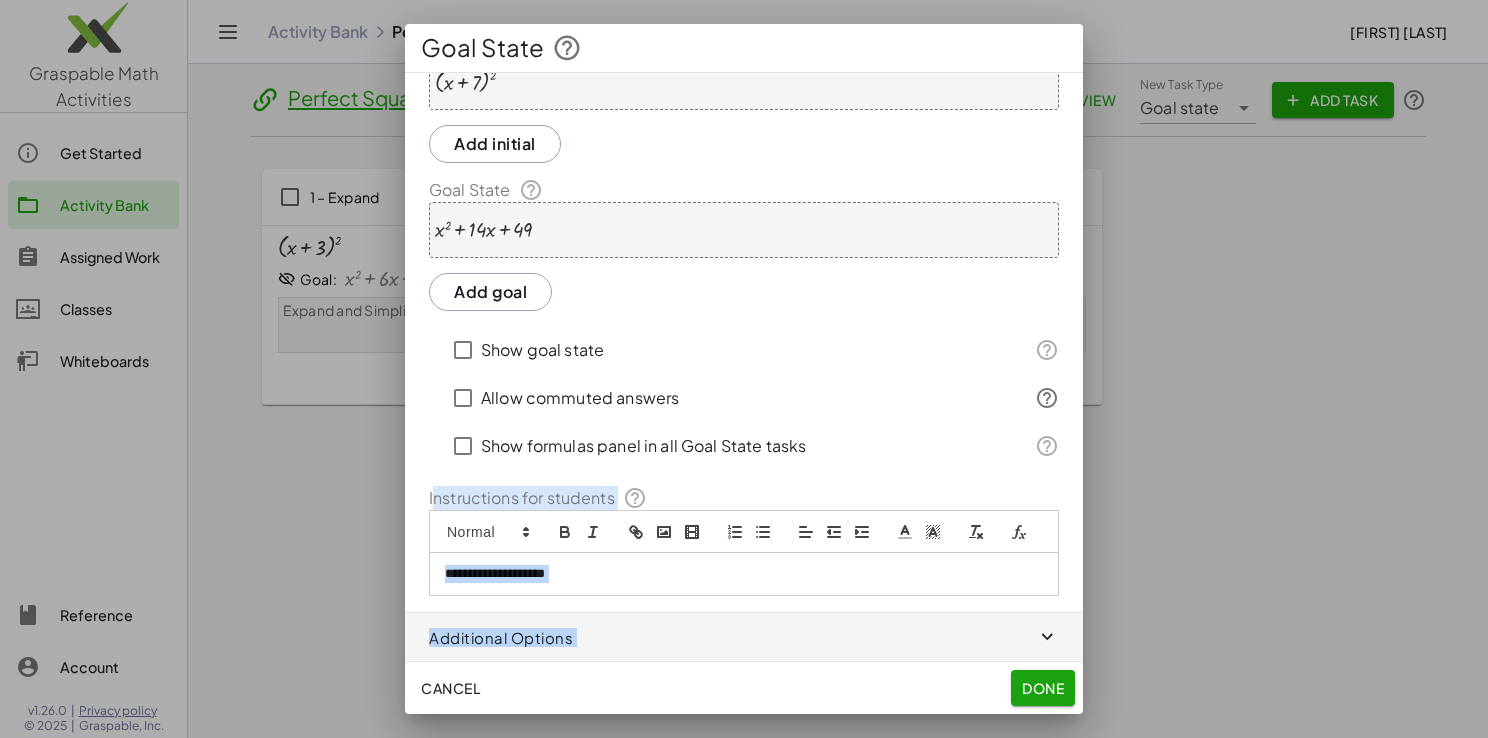 drag, startPoint x: 1057, startPoint y: 519, endPoint x: 1054, endPoint y: 686, distance: 167.02695 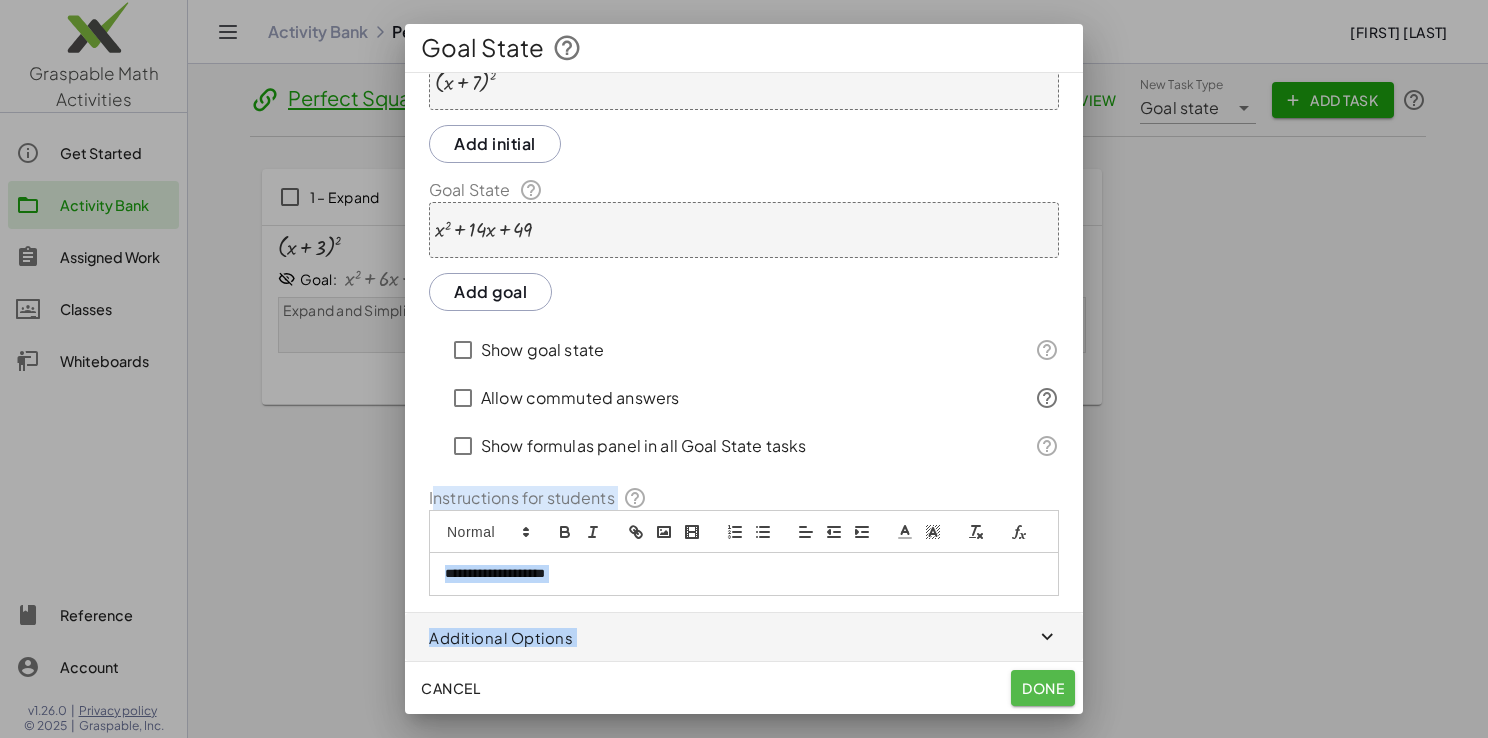 click on "Done" 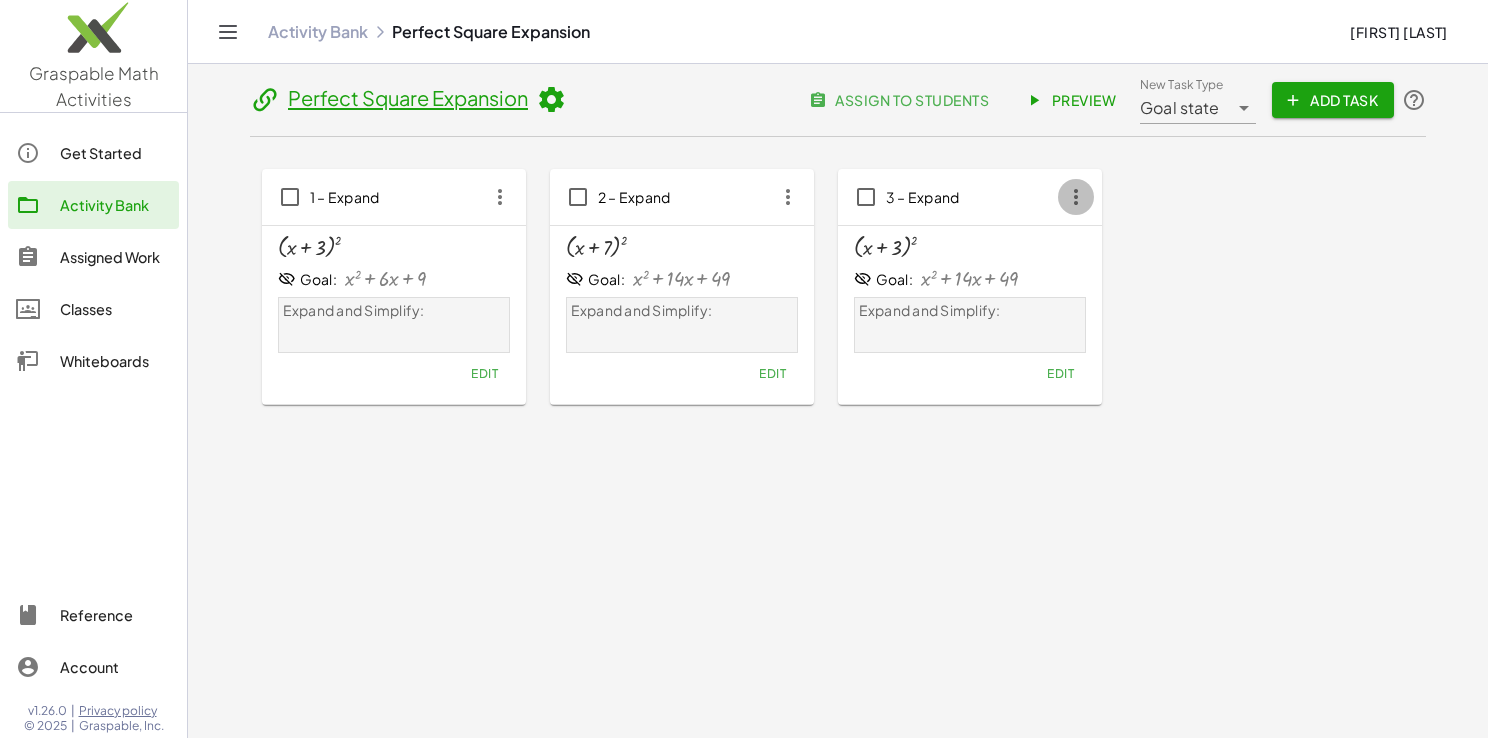 click 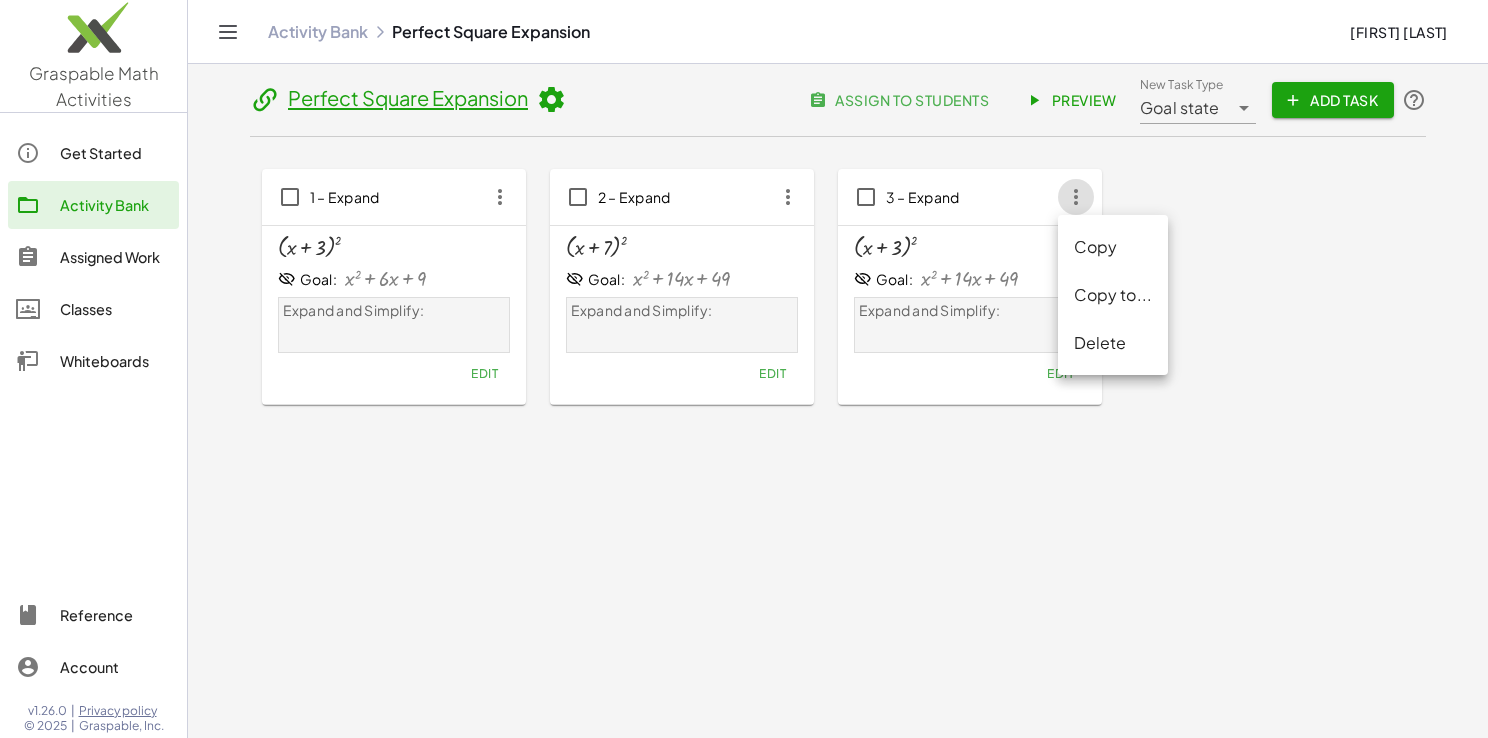 click on "Edit" at bounding box center [970, 374] 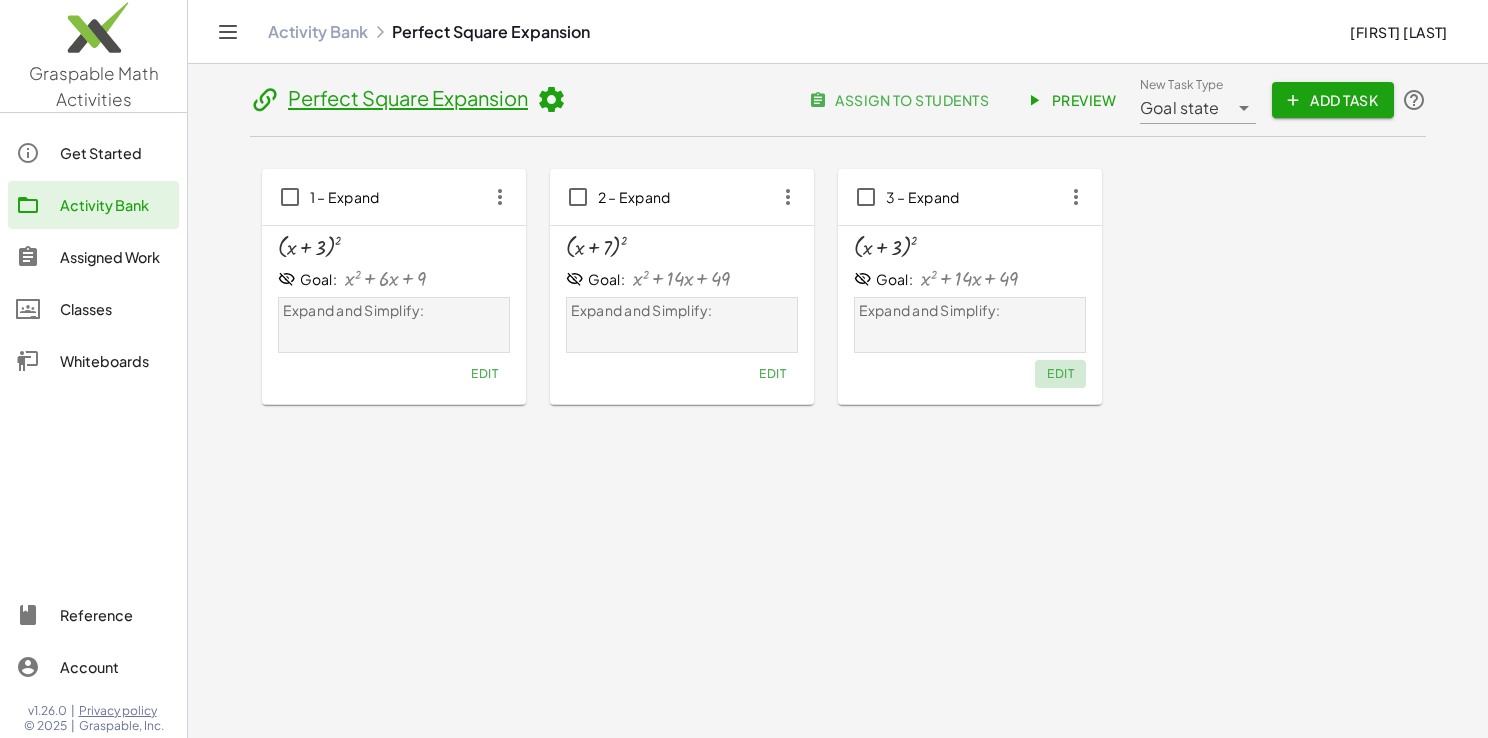 click on "Edit" 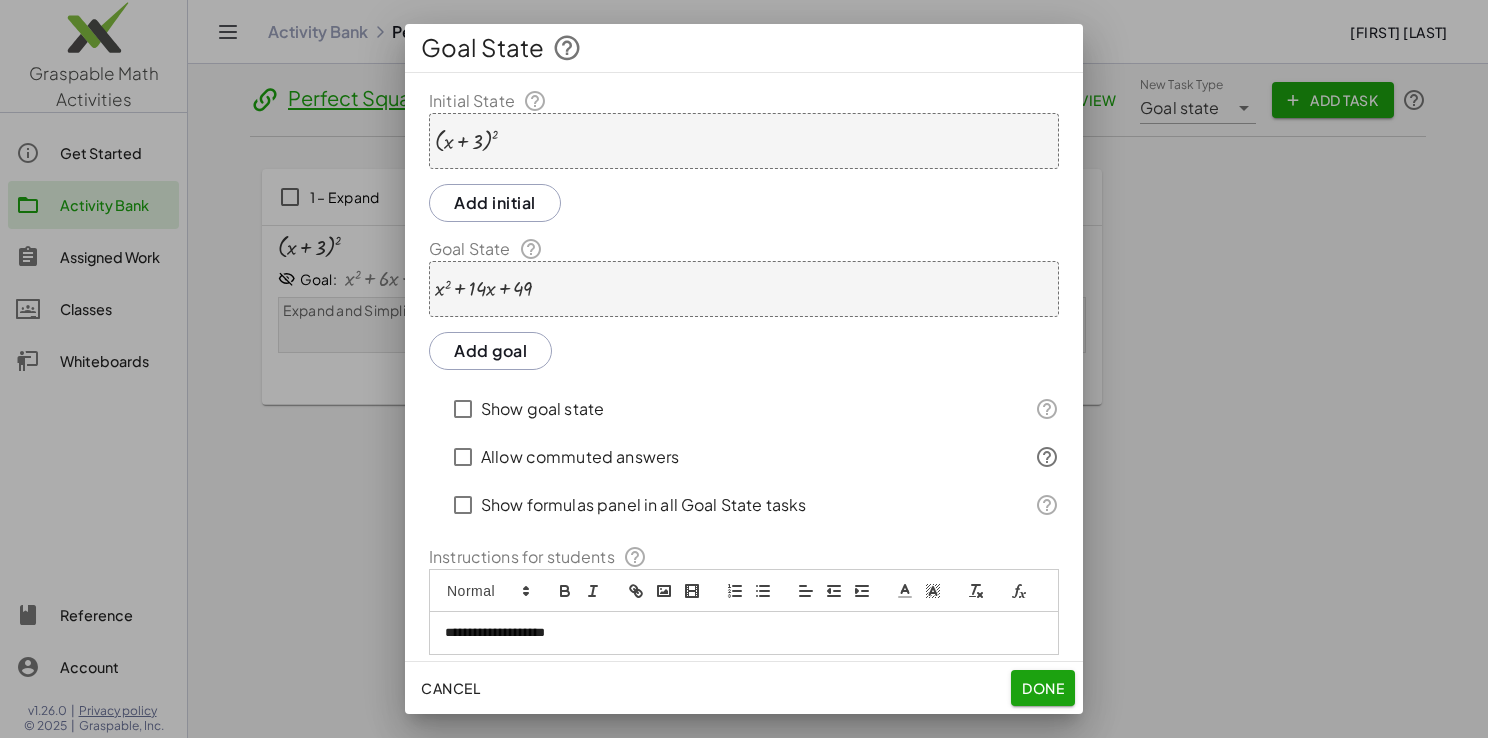 click on "**********" at bounding box center [744, 372] 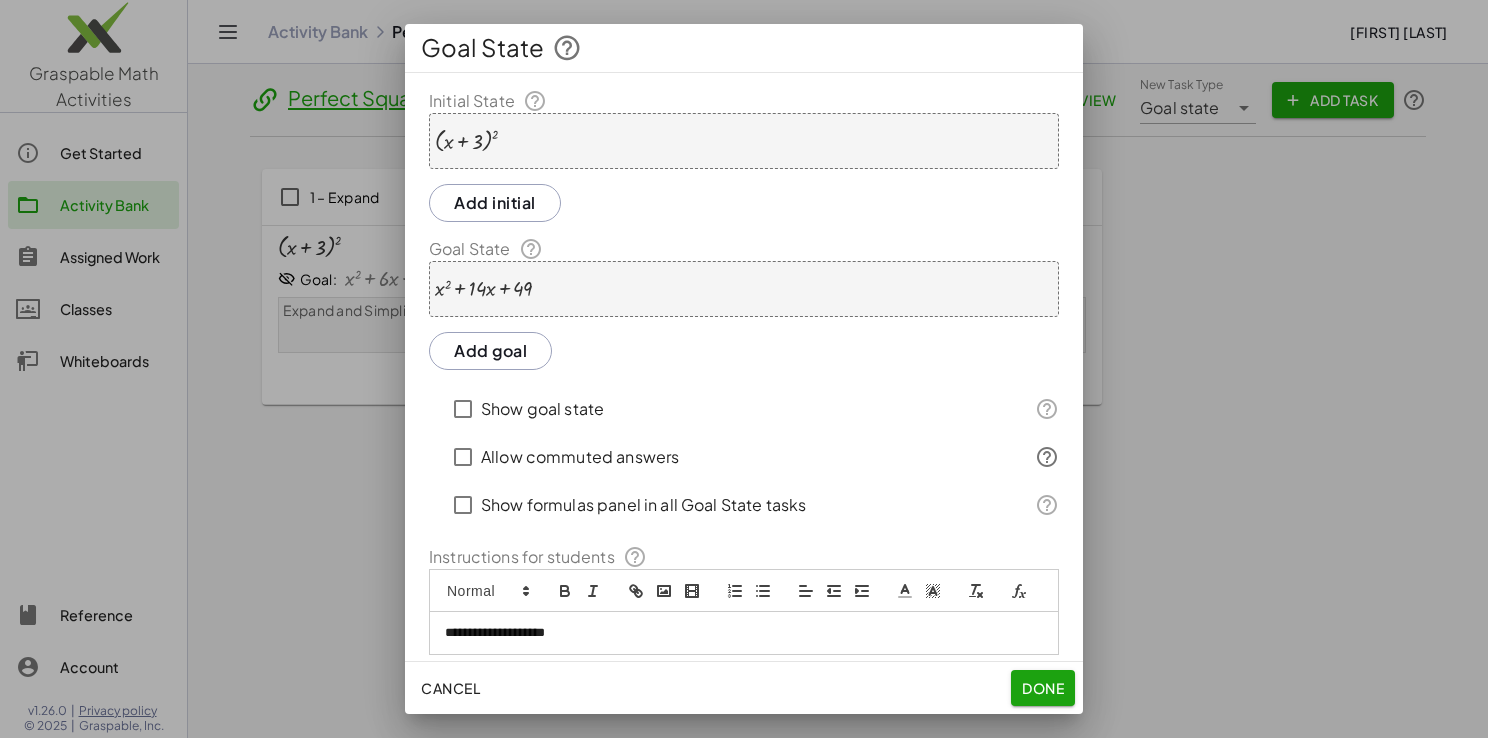 drag, startPoint x: 600, startPoint y: 192, endPoint x: 465, endPoint y: 135, distance: 146.5401 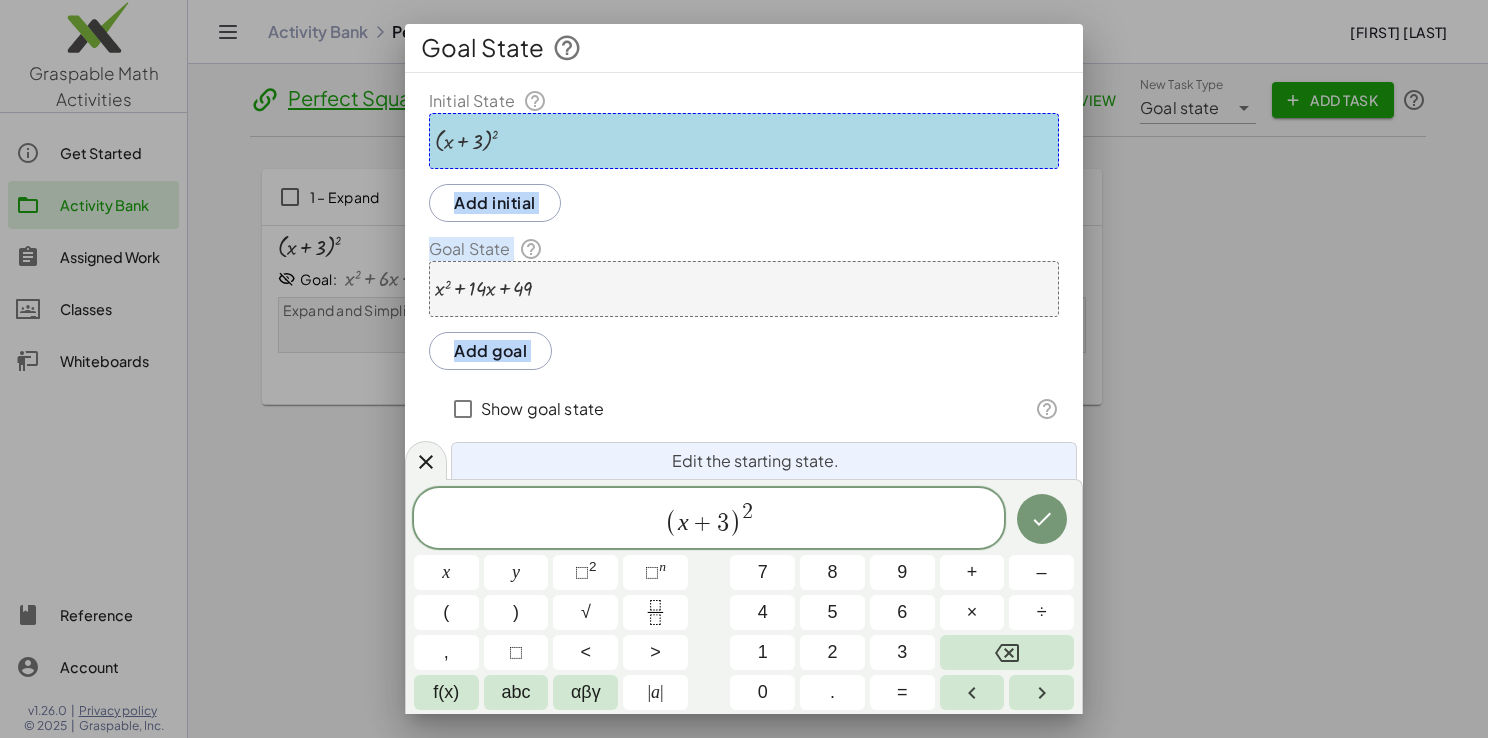 drag, startPoint x: 465, startPoint y: 135, endPoint x: 708, endPoint y: 422, distance: 376.05585 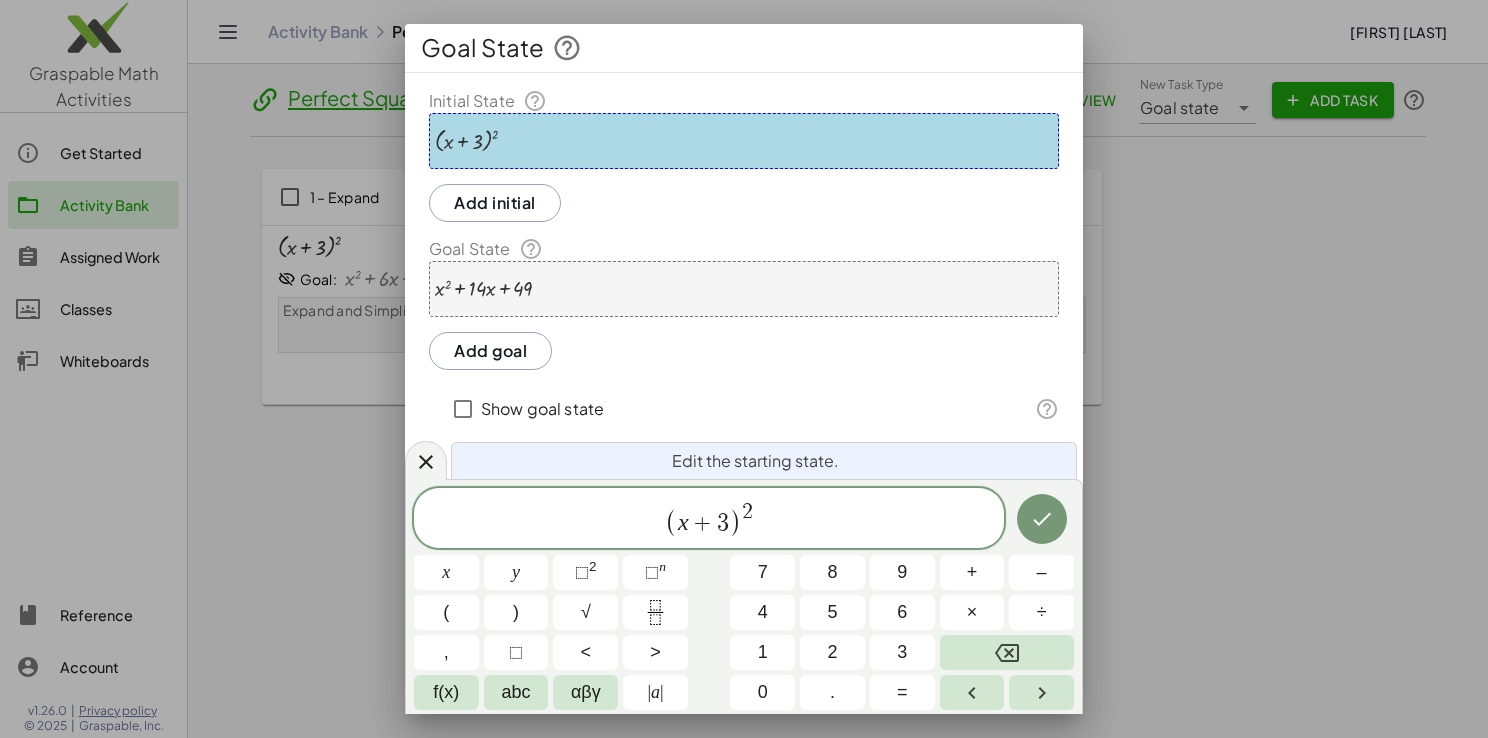 drag, startPoint x: 708, startPoint y: 422, endPoint x: 708, endPoint y: 523, distance: 101 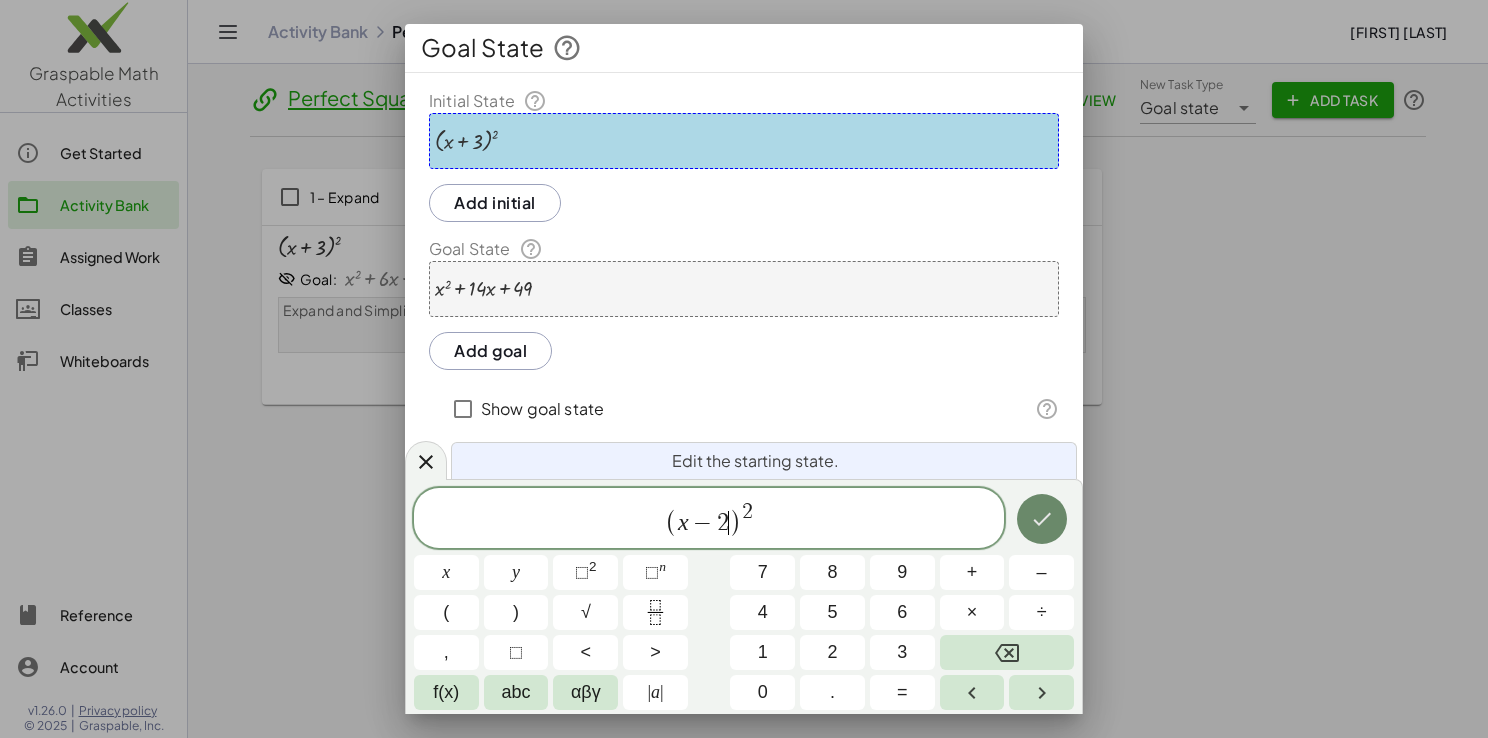 click at bounding box center [1042, 519] 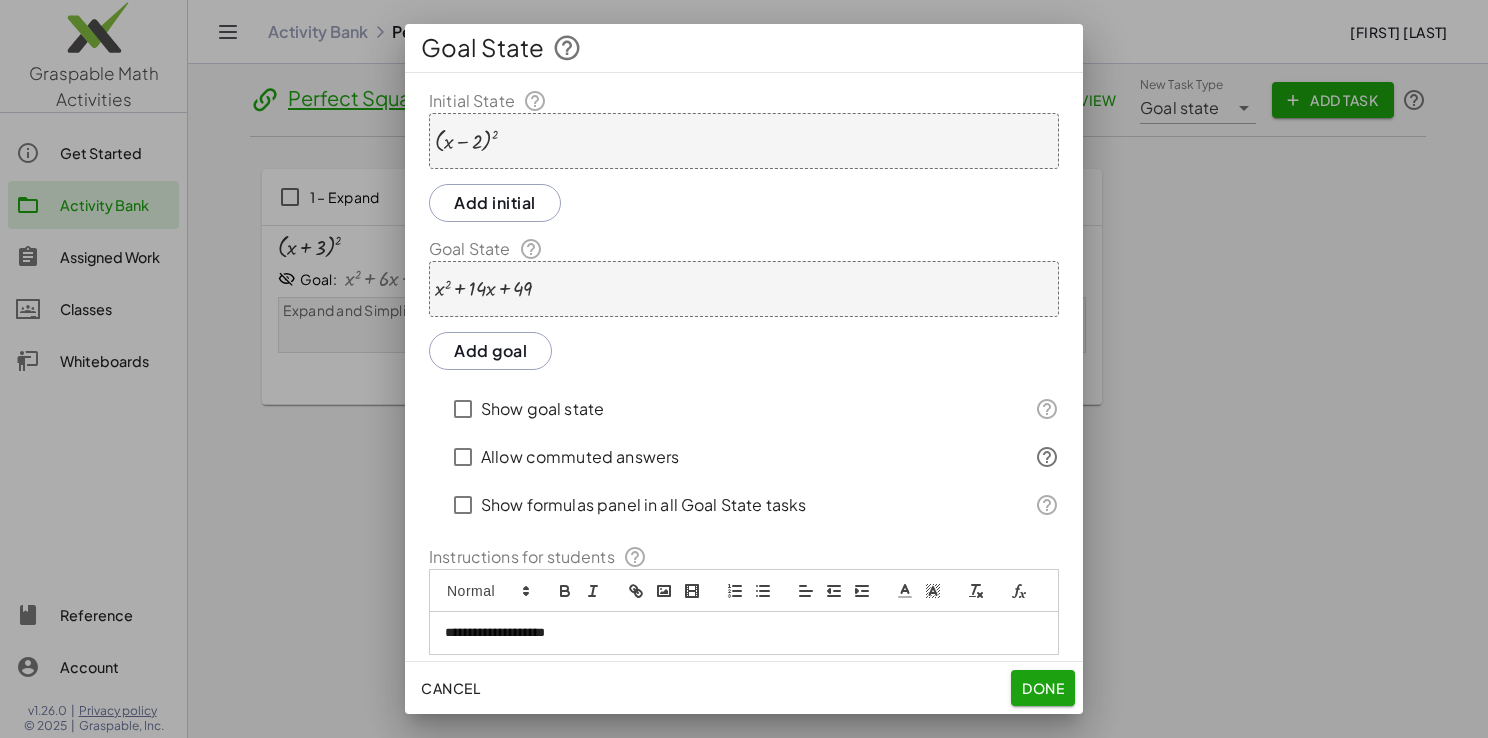 click at bounding box center (484, 289) 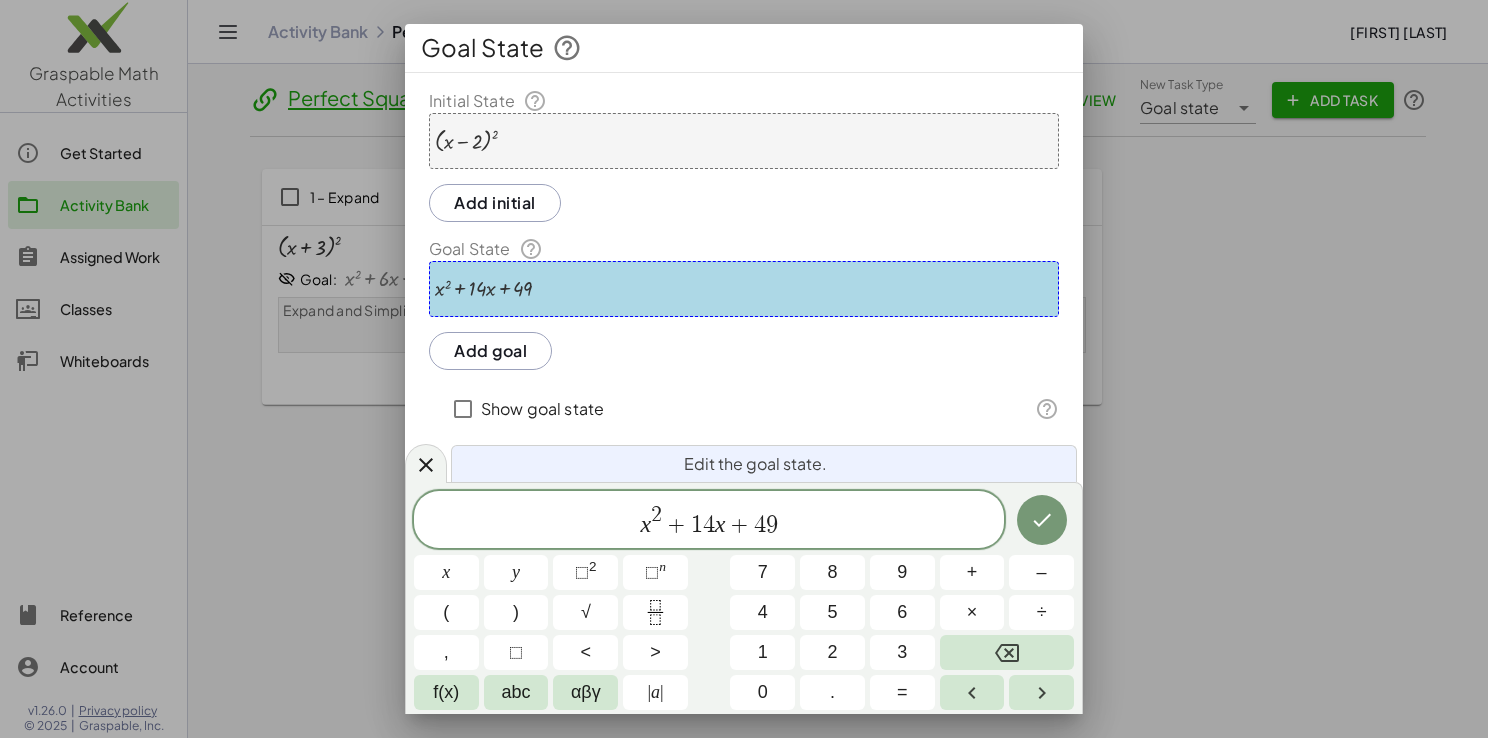 click at bounding box center (484, 289) 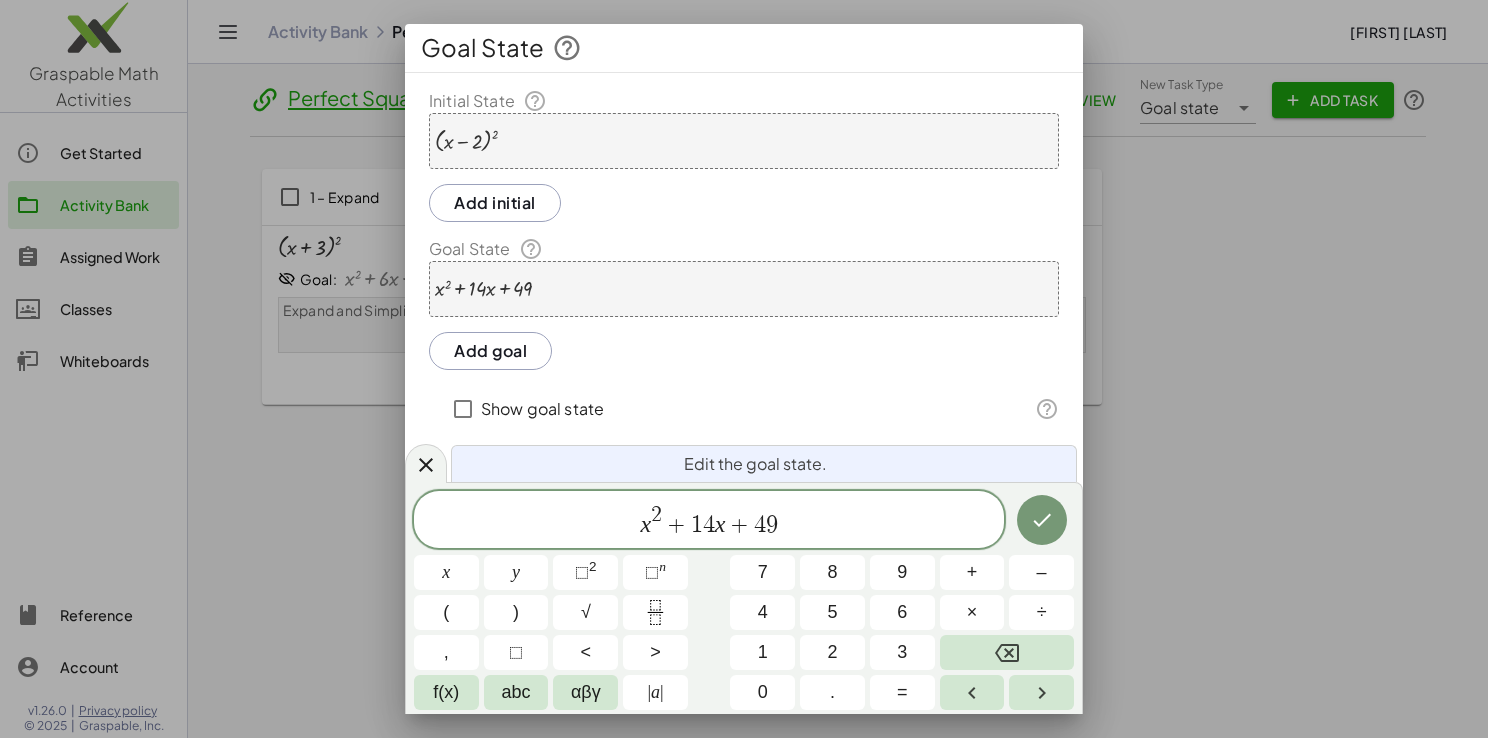 click at bounding box center (484, 289) 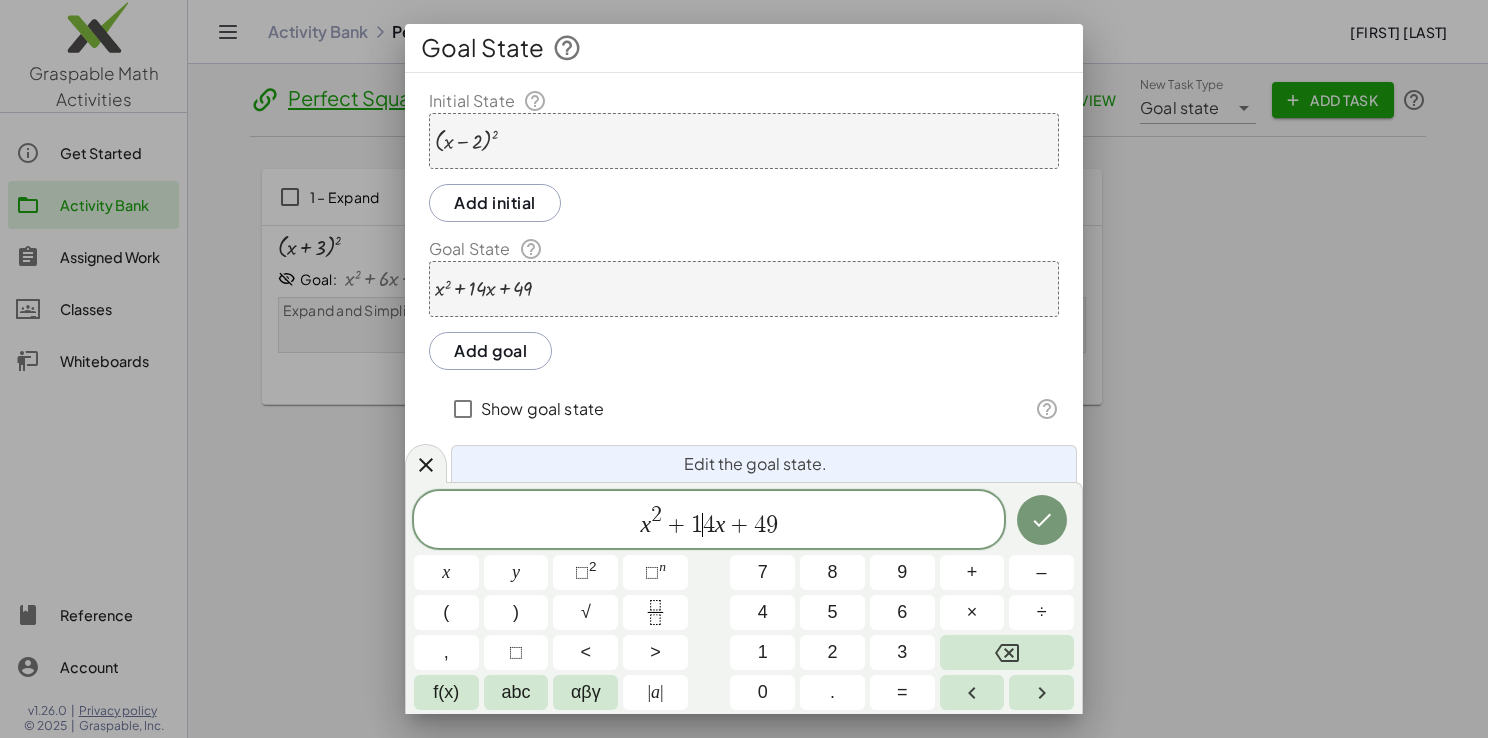 click on "4" at bounding box center (709, 525) 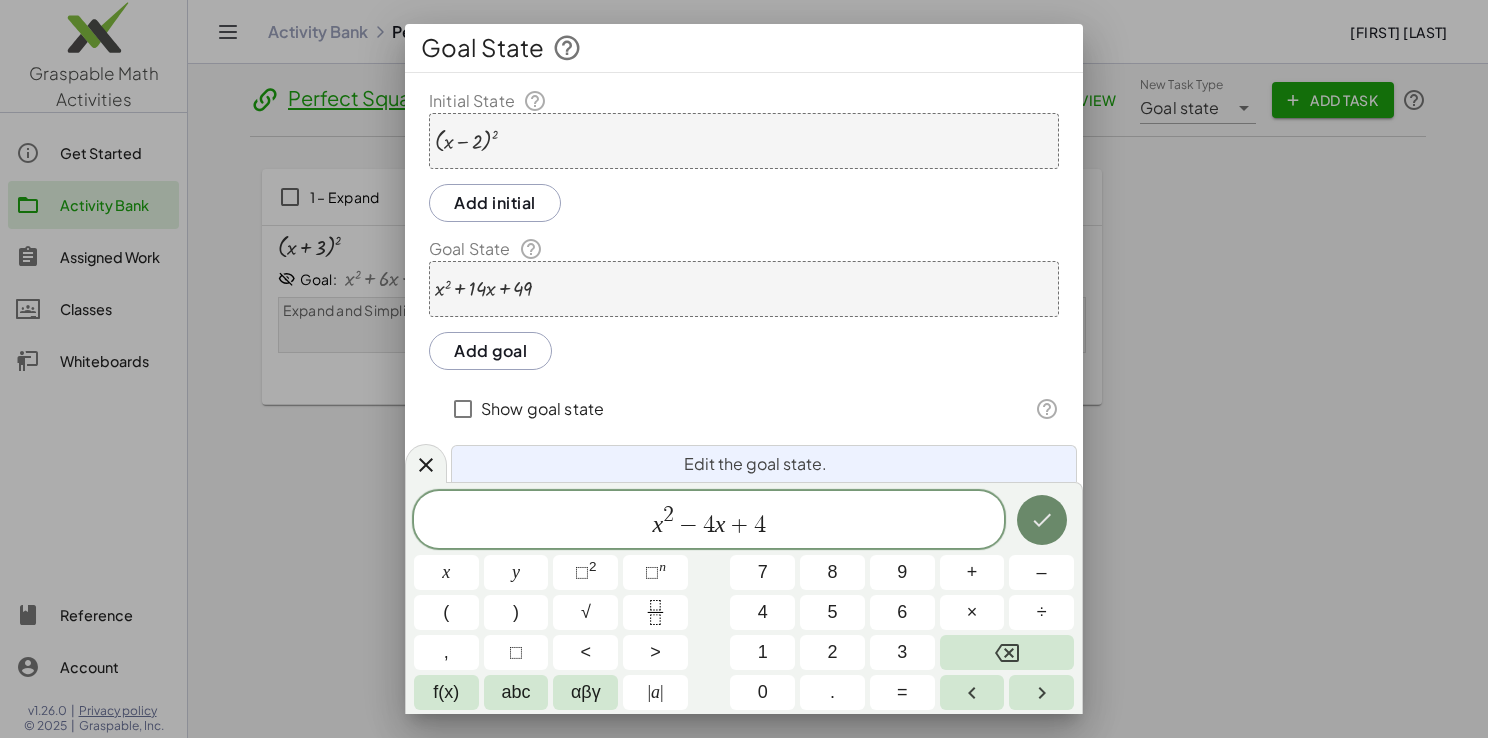 click at bounding box center (1042, 520) 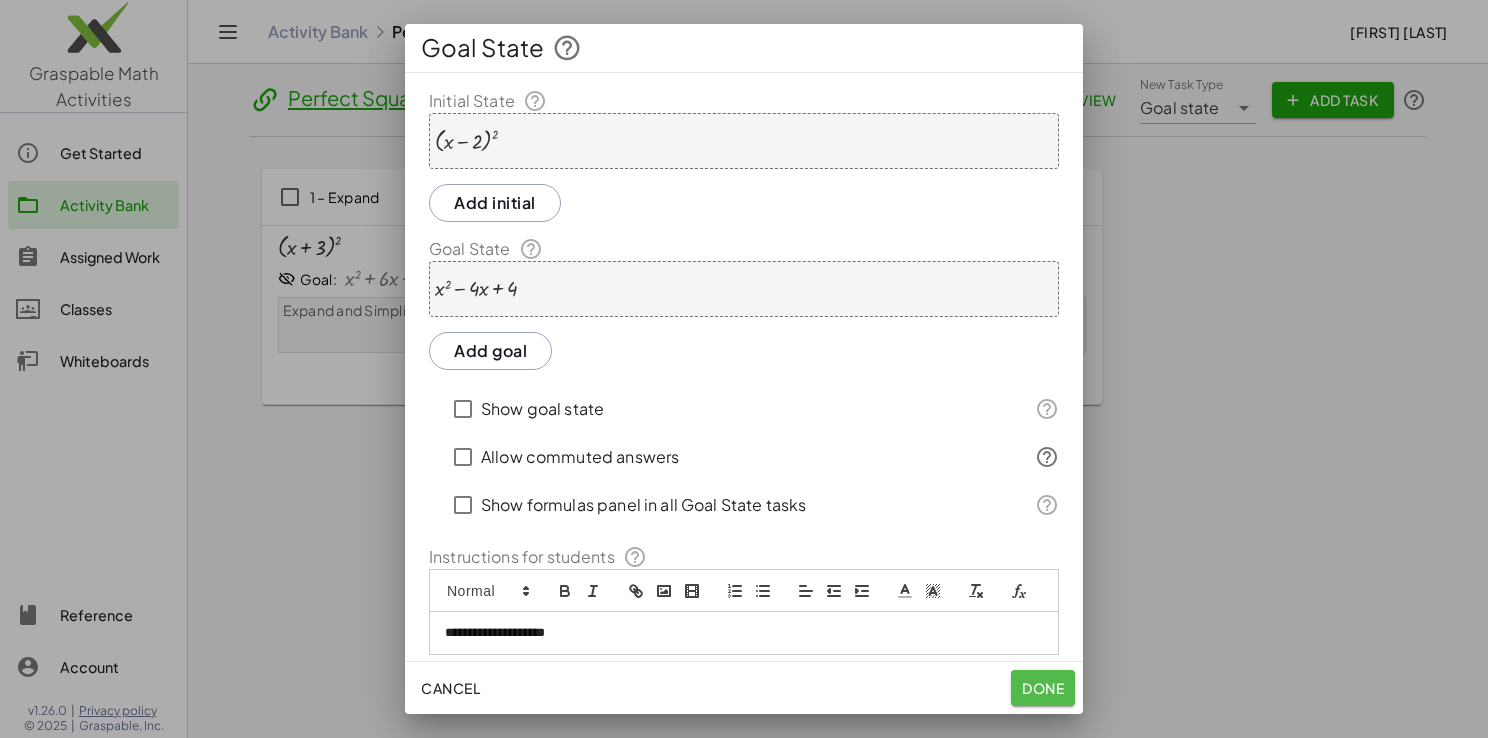 click on "Done" 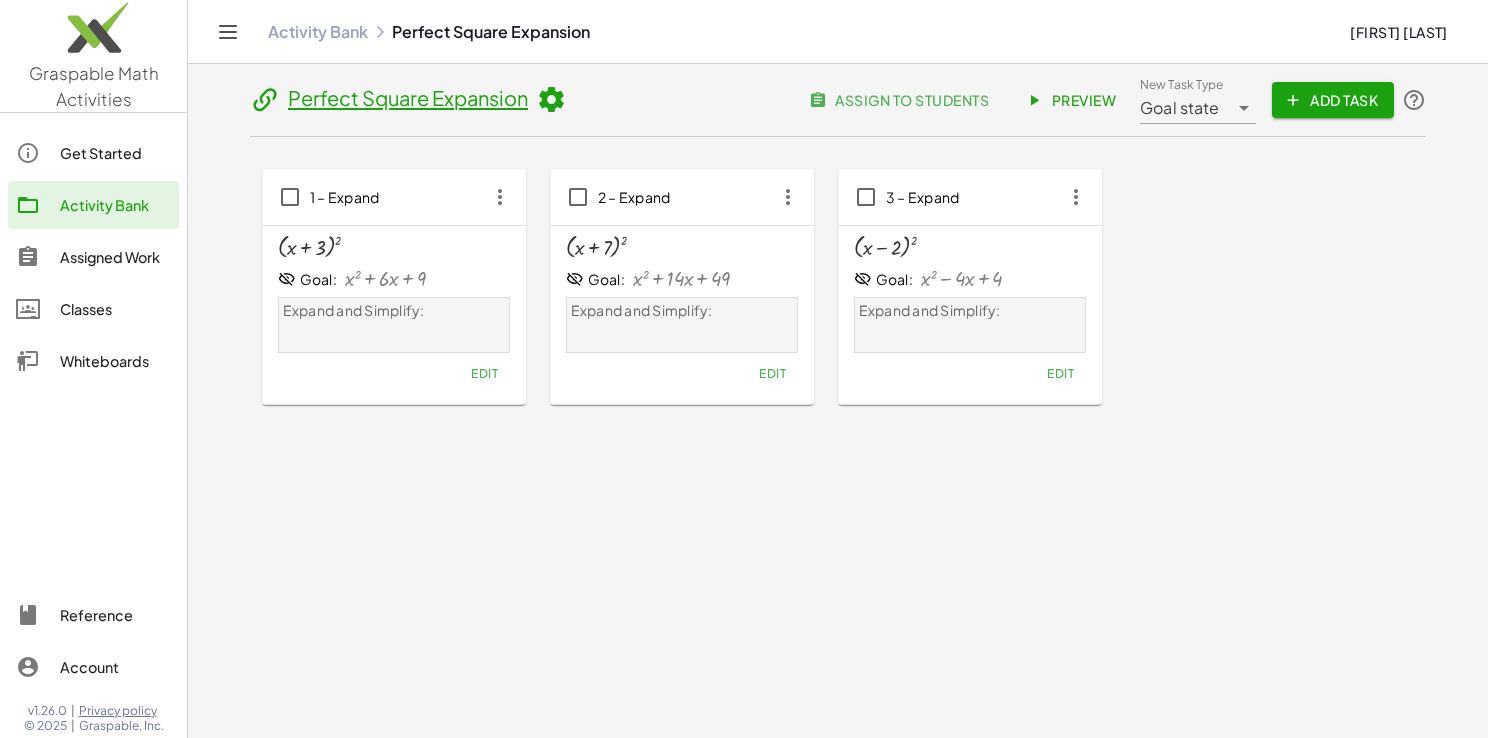 click on "New Task Type Goal state ********* New Task Type  Add Task" at bounding box center (1283, 100) 